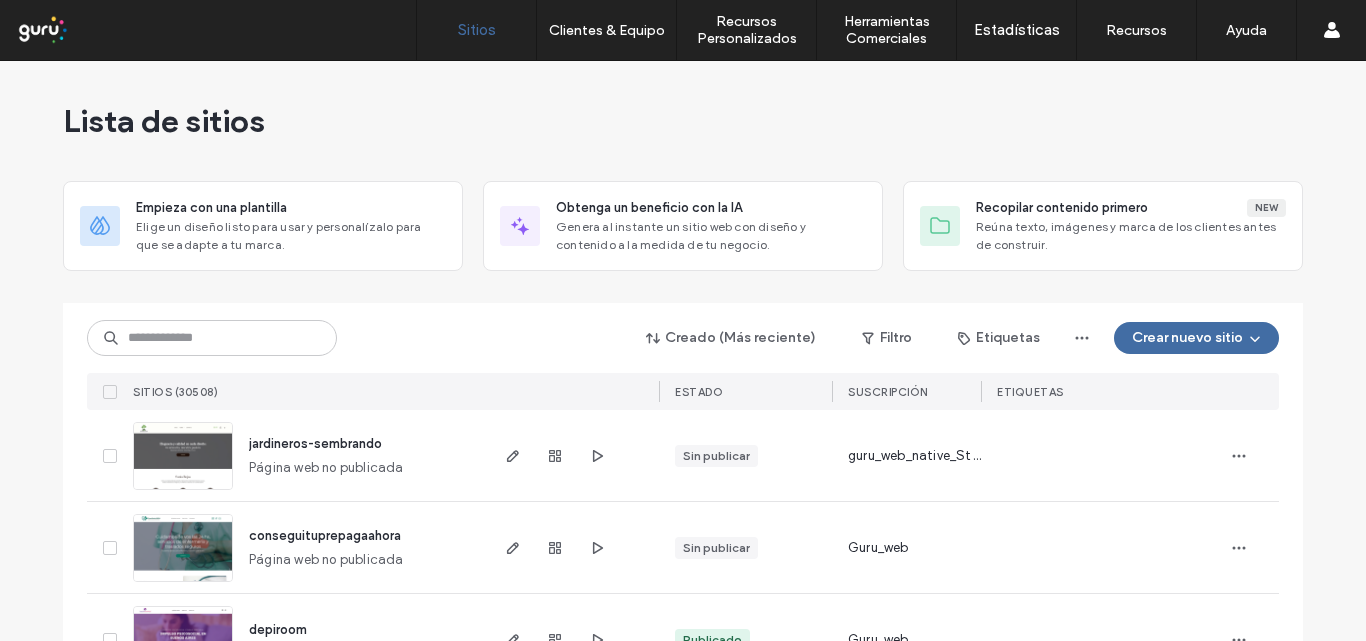 scroll, scrollTop: 0, scrollLeft: 0, axis: both 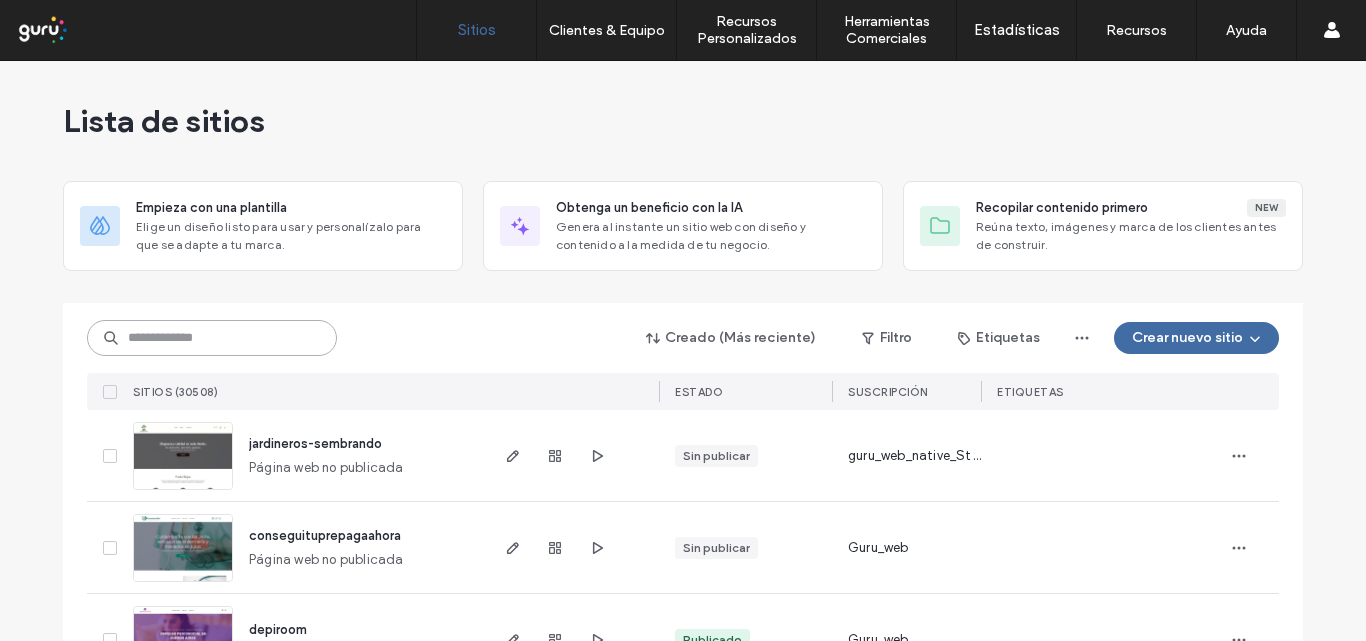 click at bounding box center (212, 338) 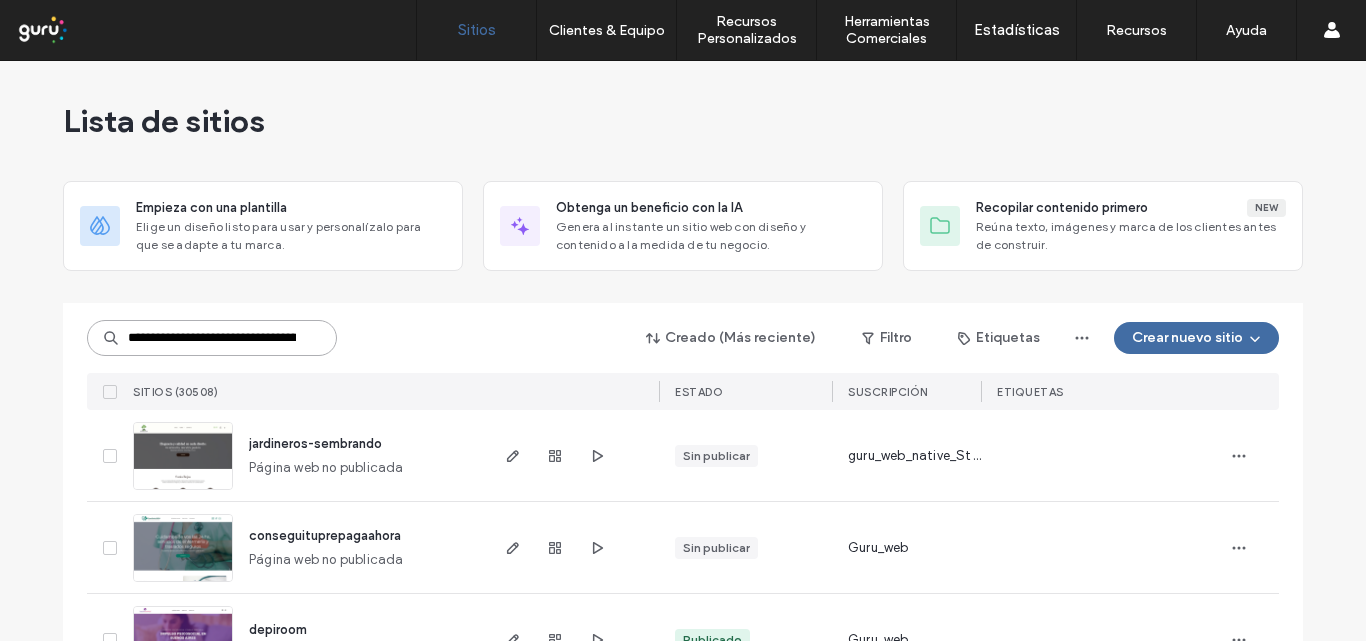 scroll, scrollTop: 0, scrollLeft: 217, axis: horizontal 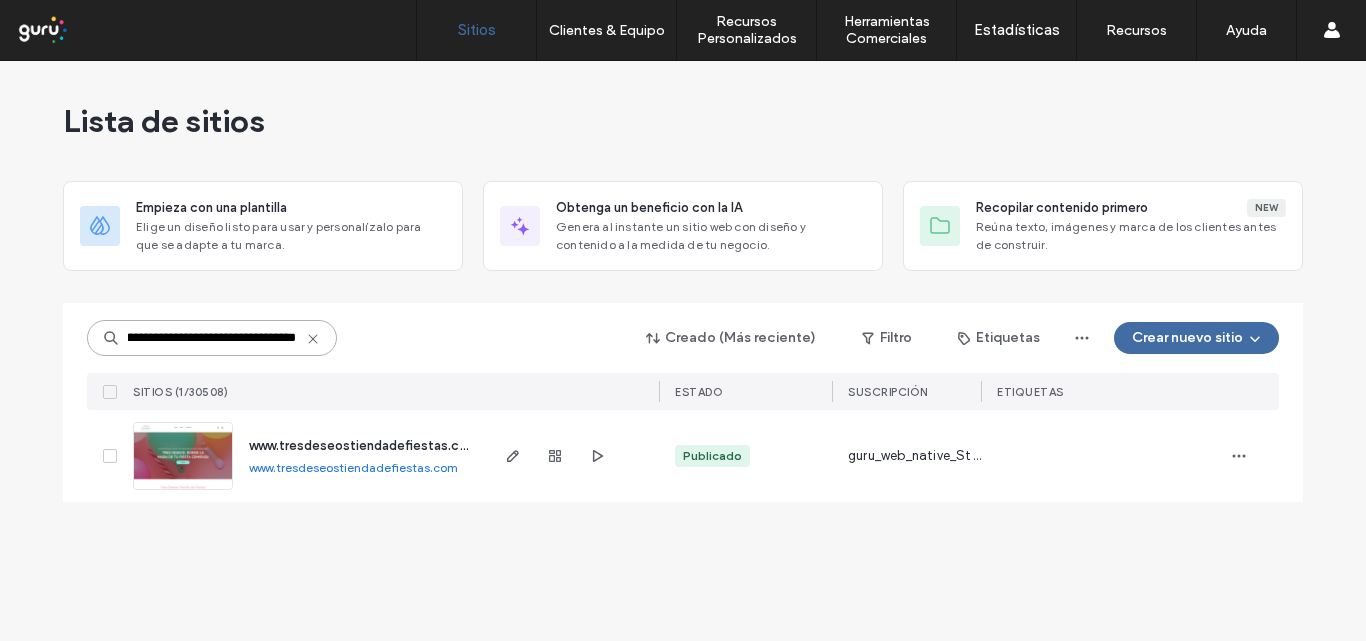 type on "**********" 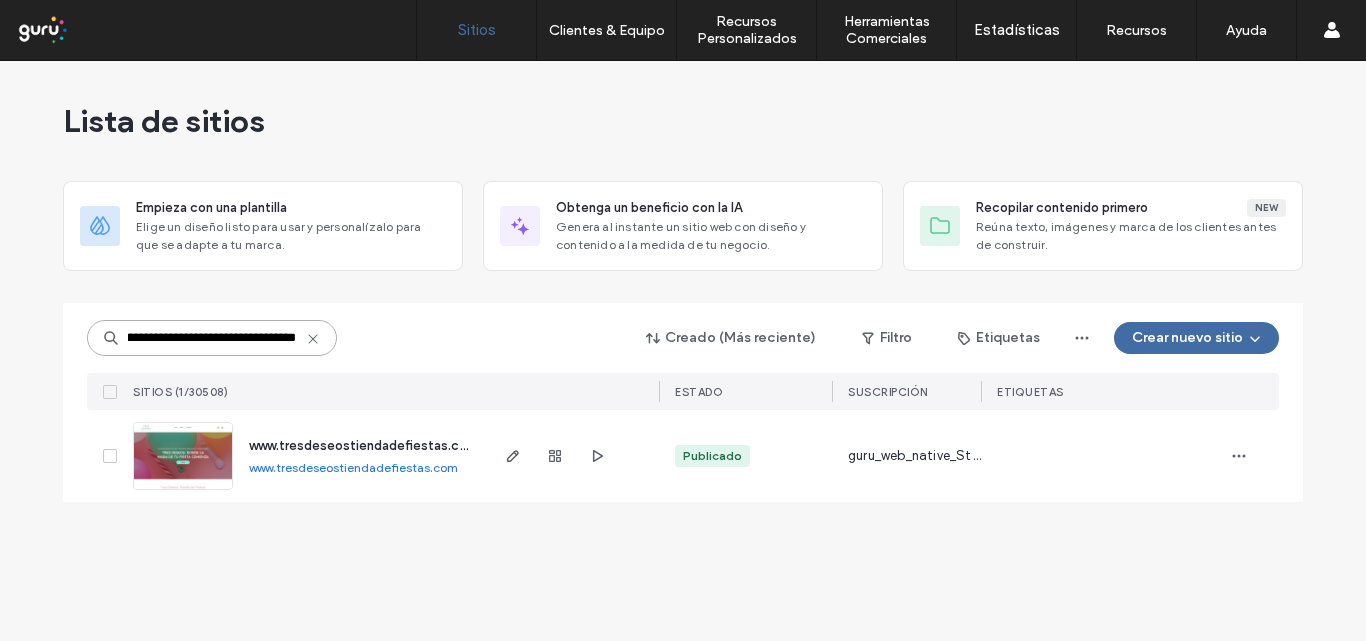 scroll, scrollTop: 0, scrollLeft: 0, axis: both 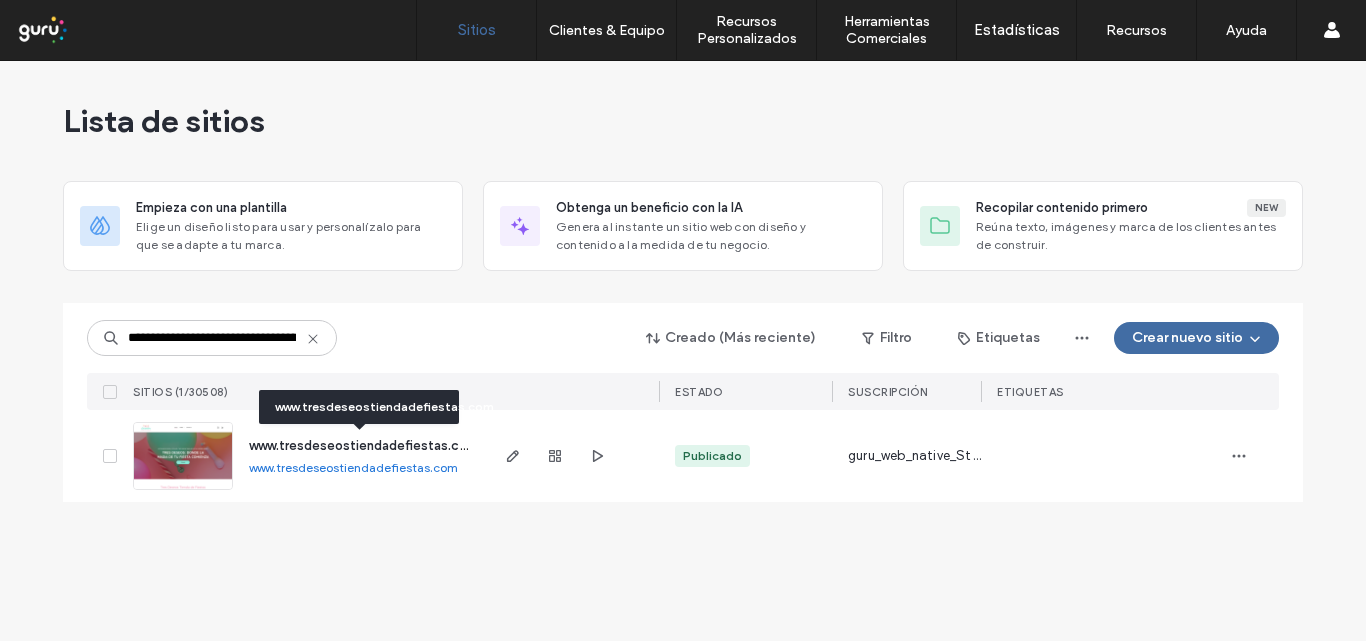 click on "www.tresdeseostiendadefiestas.com" at bounding box center [363, 445] 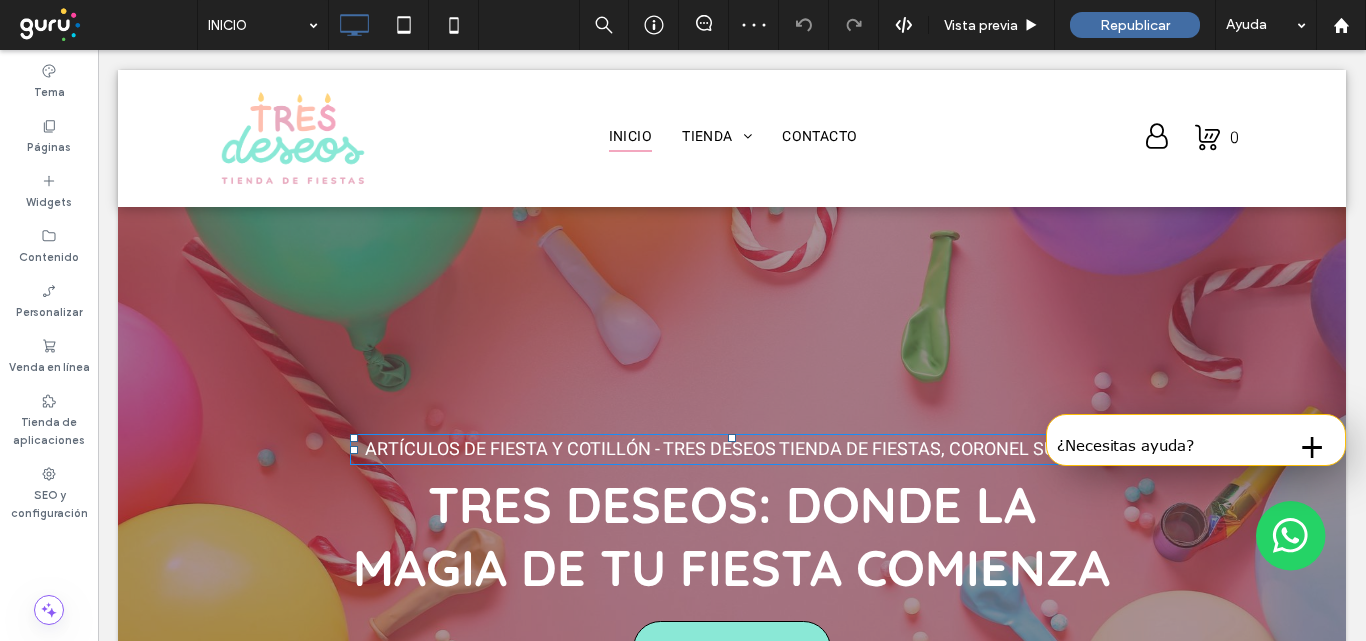 scroll, scrollTop: 0, scrollLeft: 0, axis: both 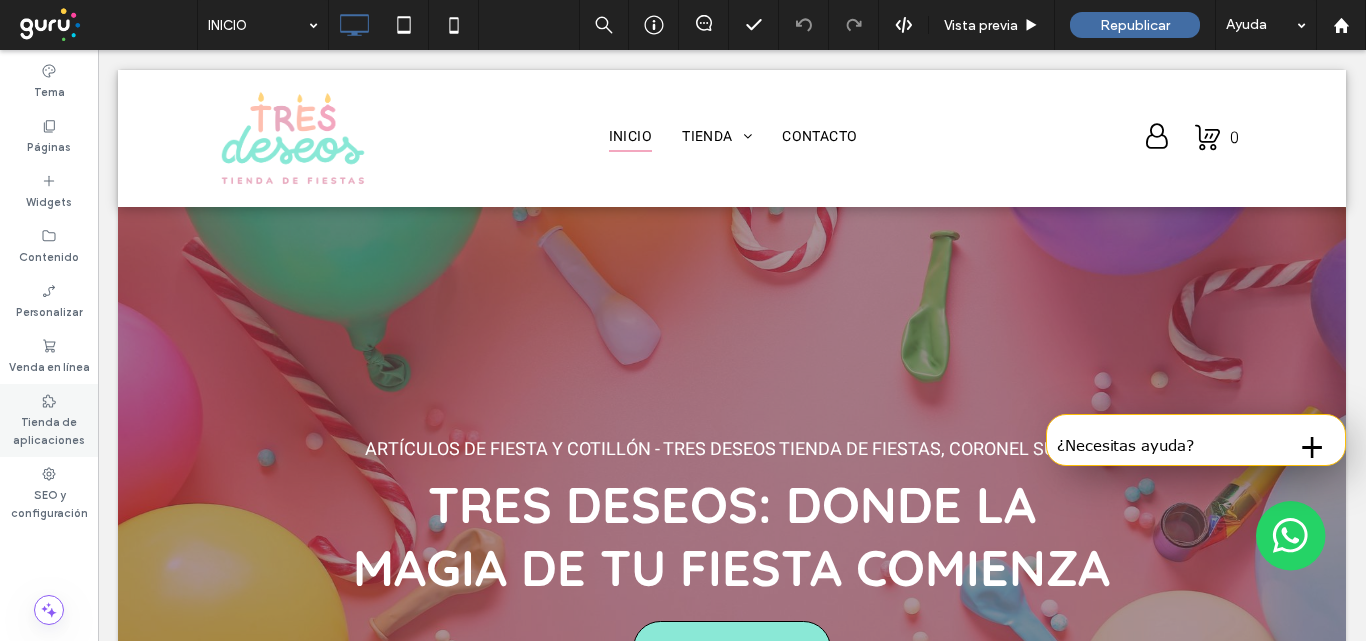 click on "Tienda de aplicaciones" at bounding box center [49, 429] 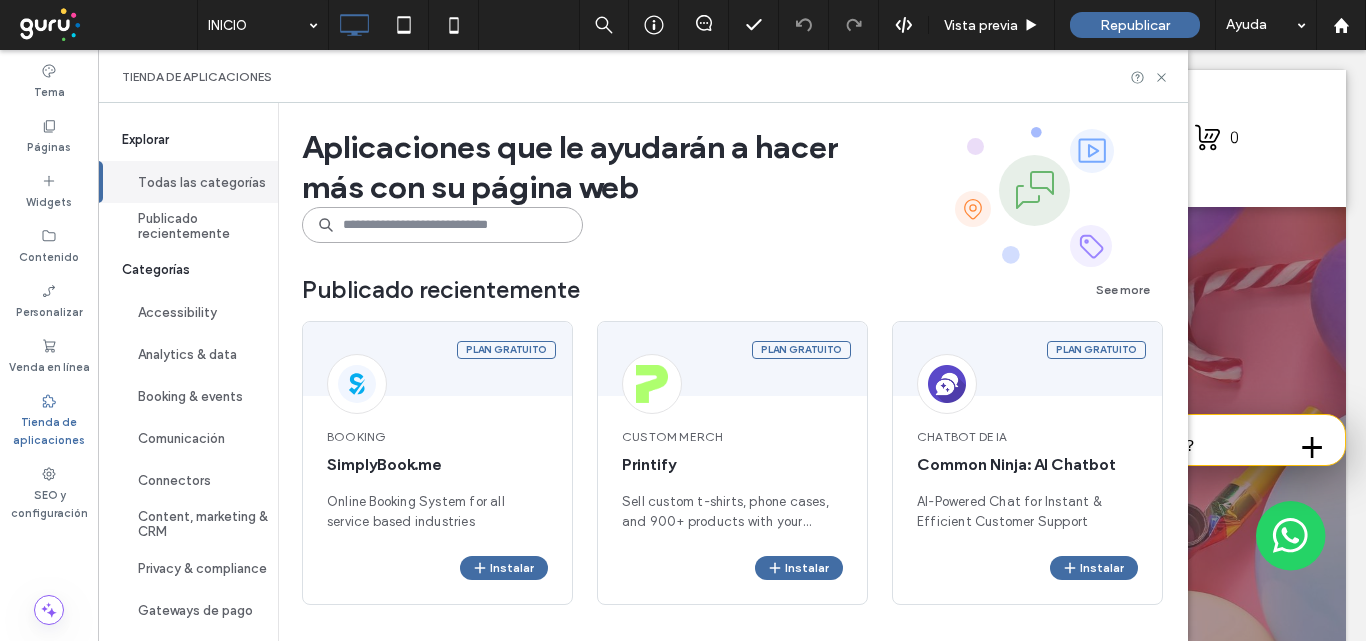 click at bounding box center (442, 225) 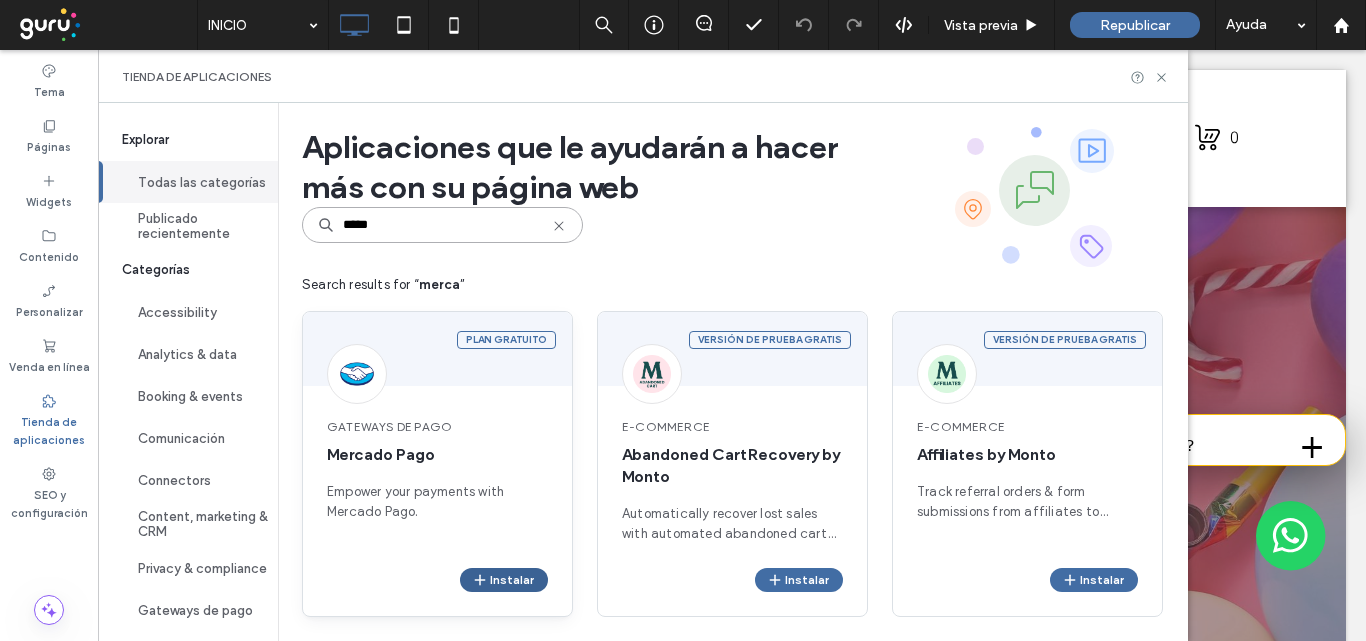type on "*****" 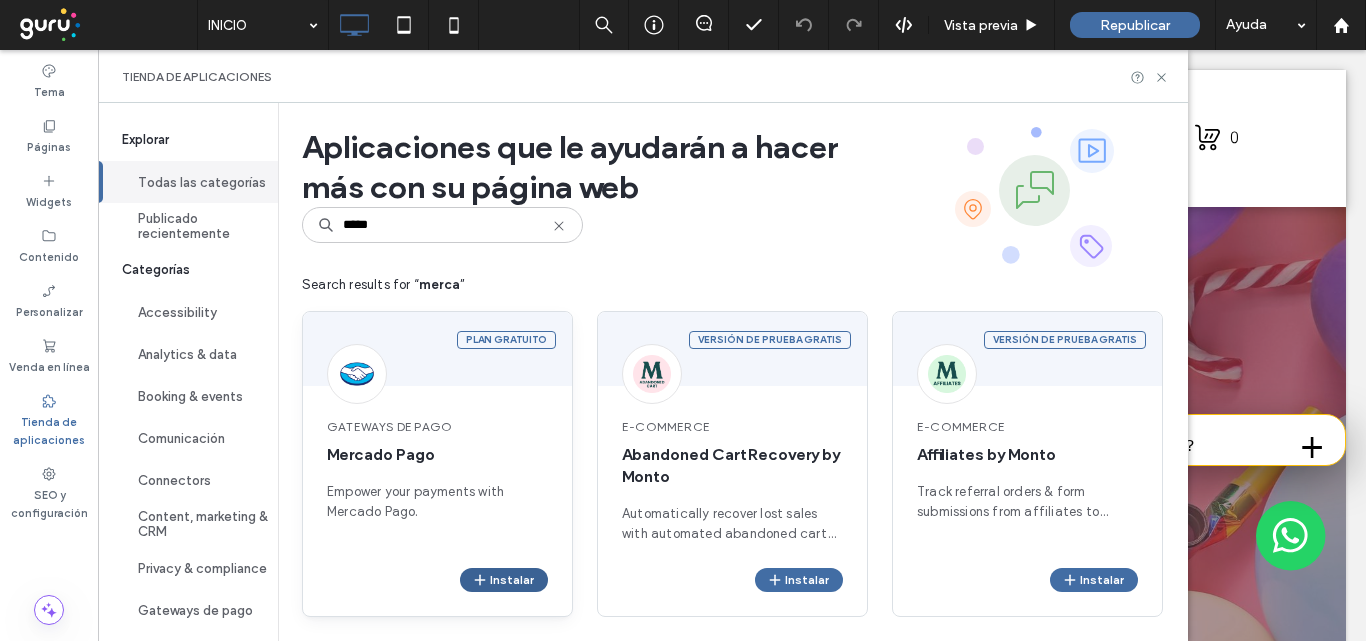 click on "Instalar" at bounding box center (504, 580) 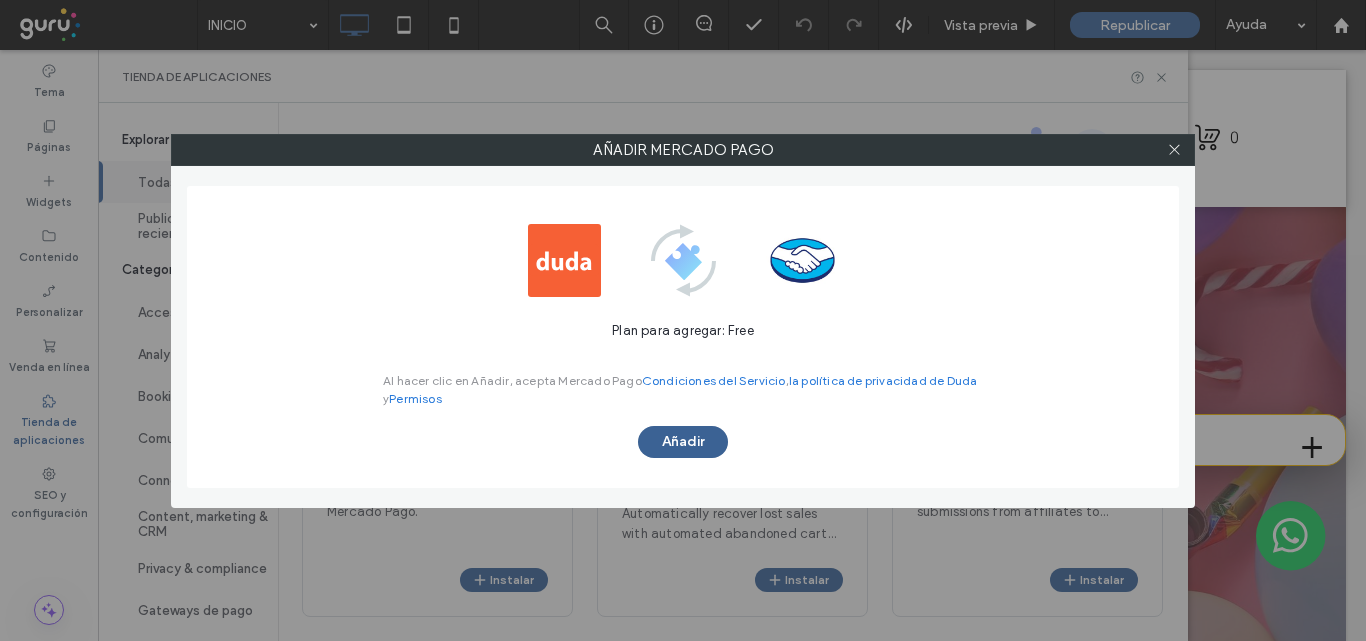 click on "Añadir" at bounding box center (683, 442) 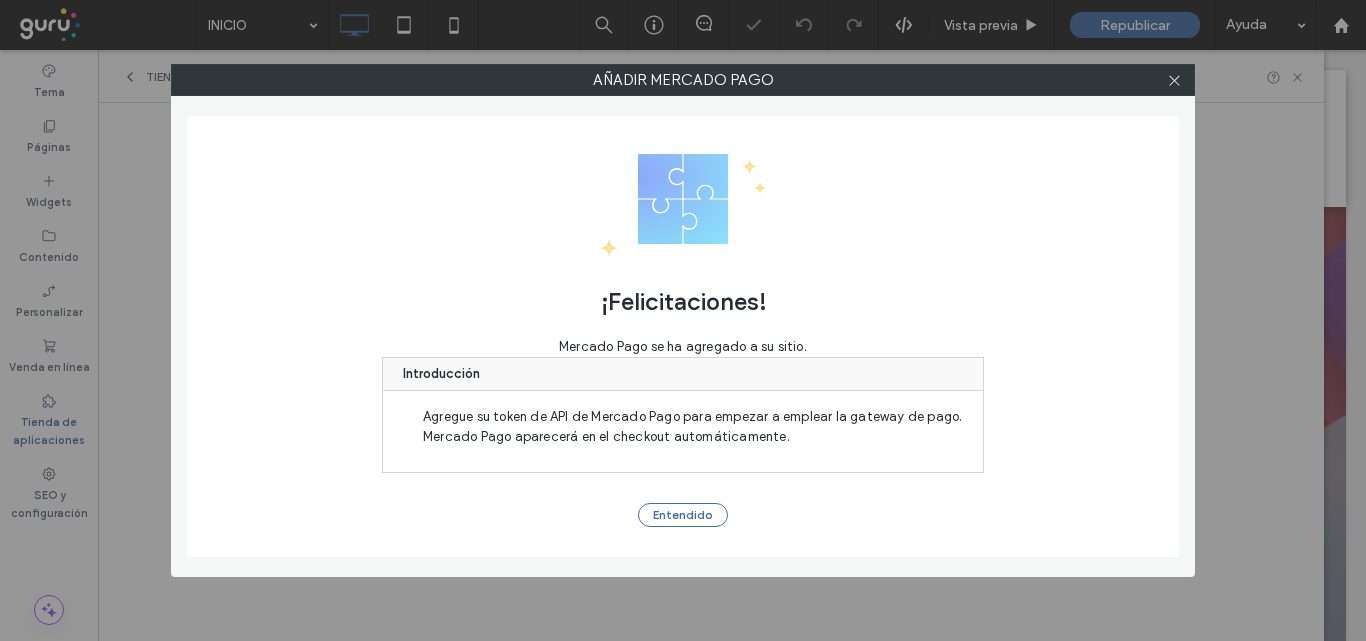 scroll, scrollTop: 0, scrollLeft: 0, axis: both 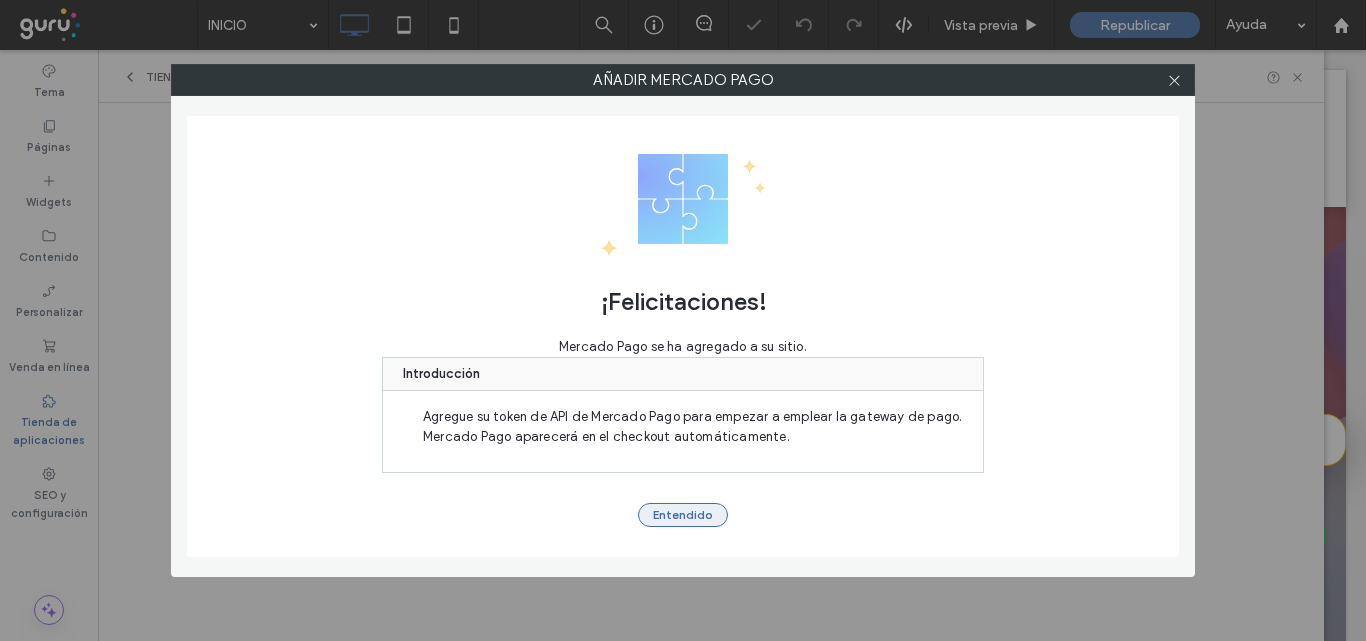 click on "Entendido" at bounding box center [683, 515] 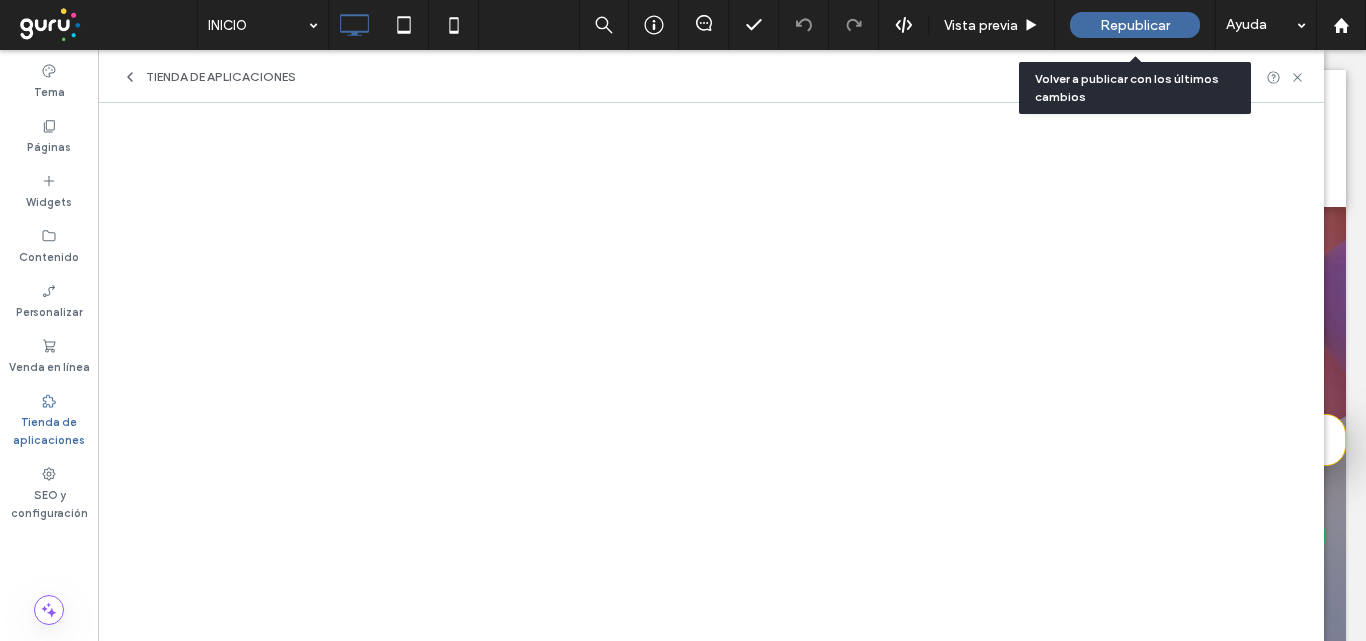 click on "Republicar" at bounding box center [1135, 25] 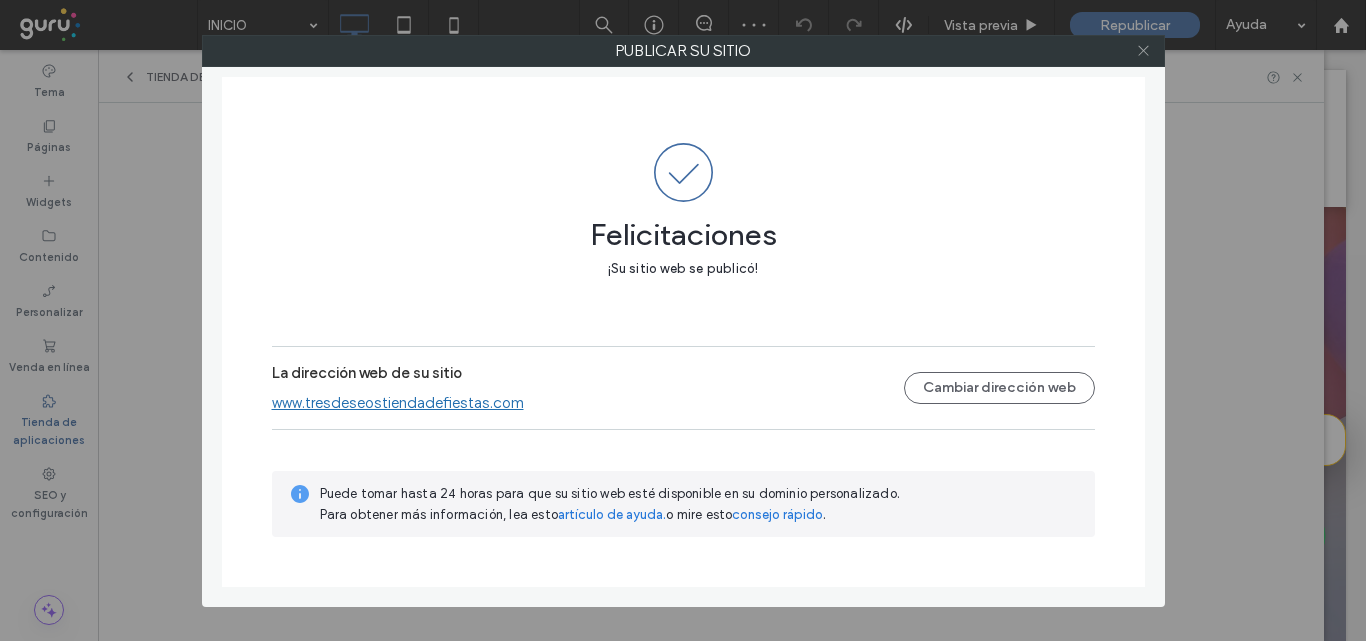 click 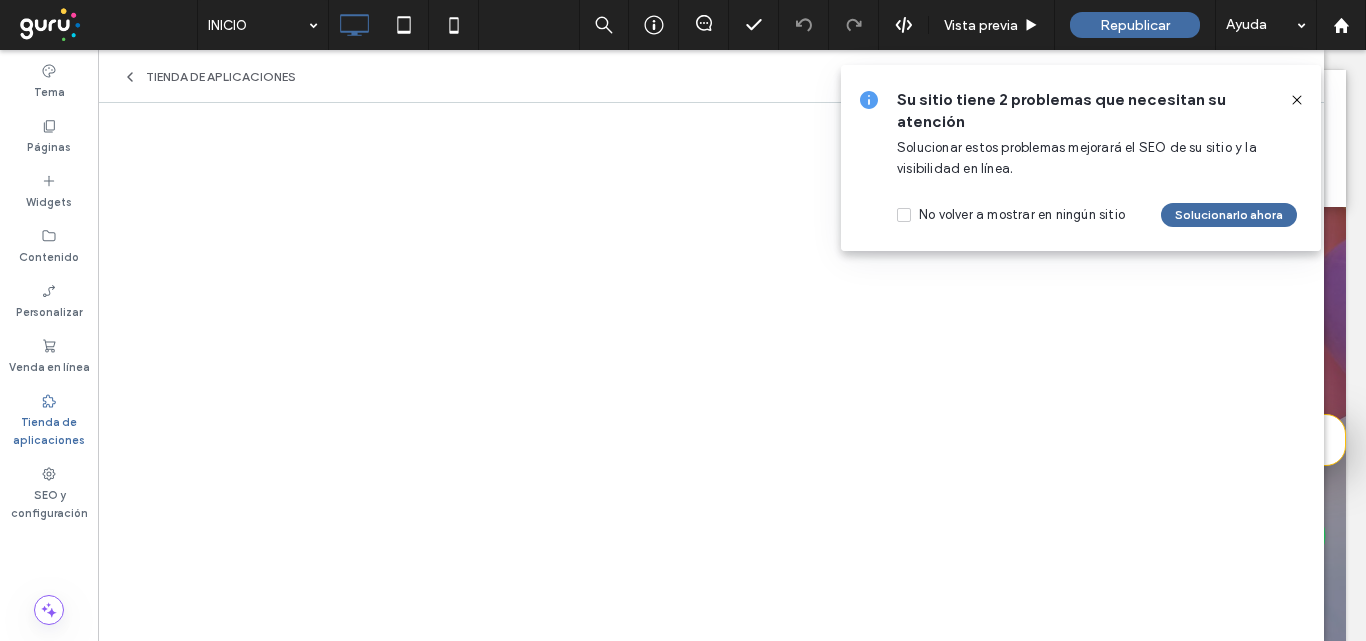 click 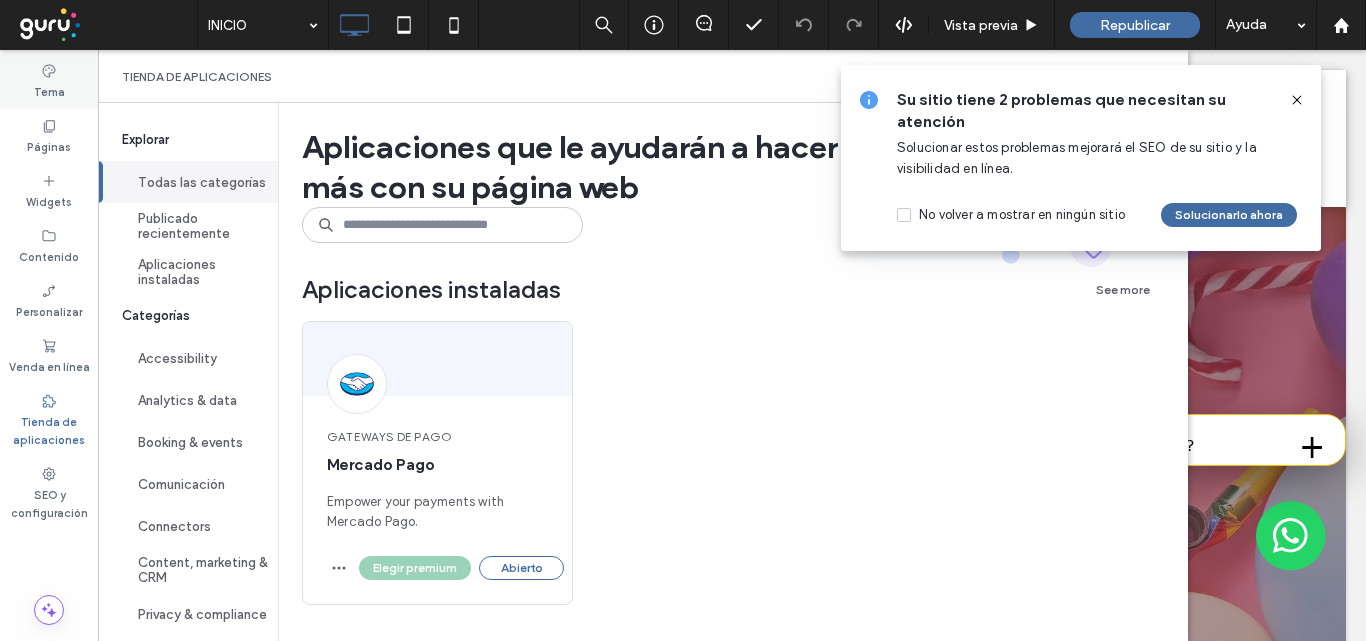 click 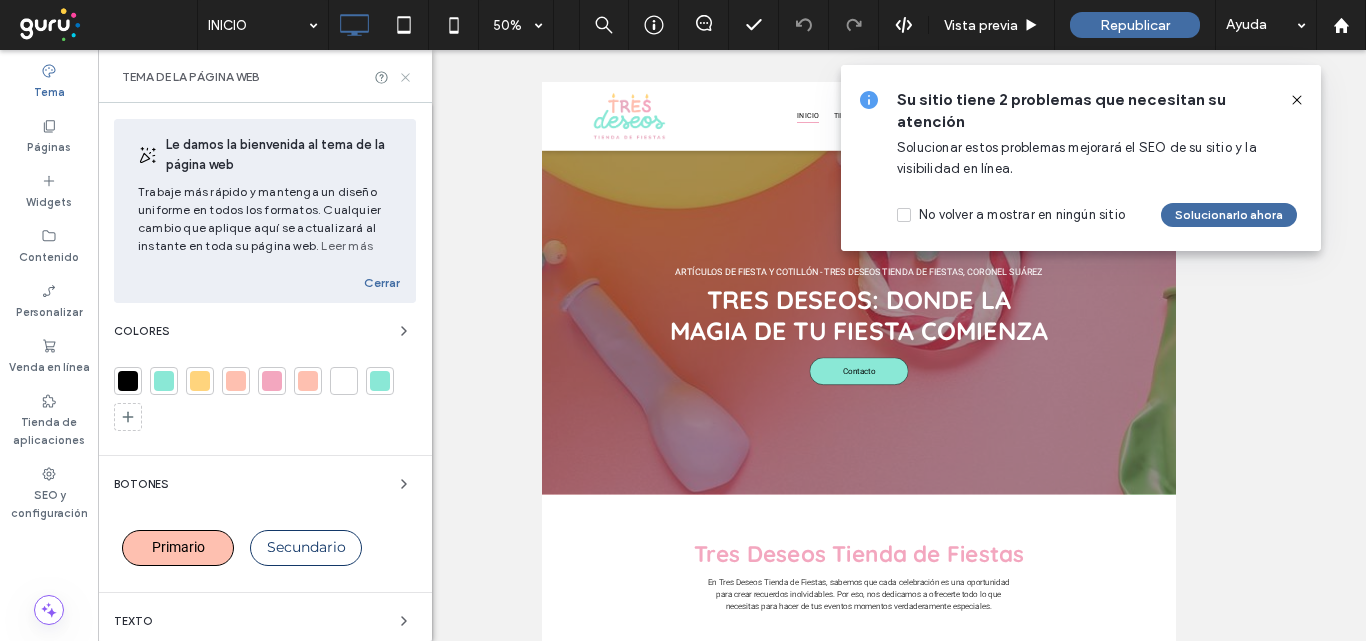 click 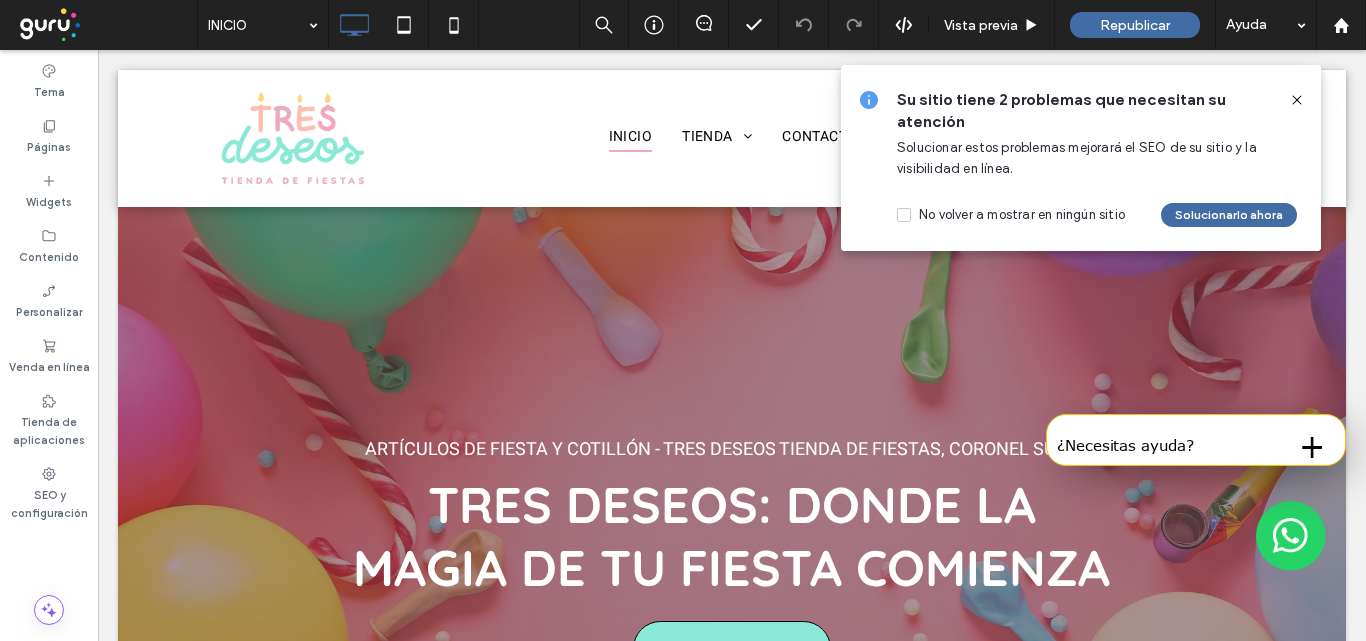 click 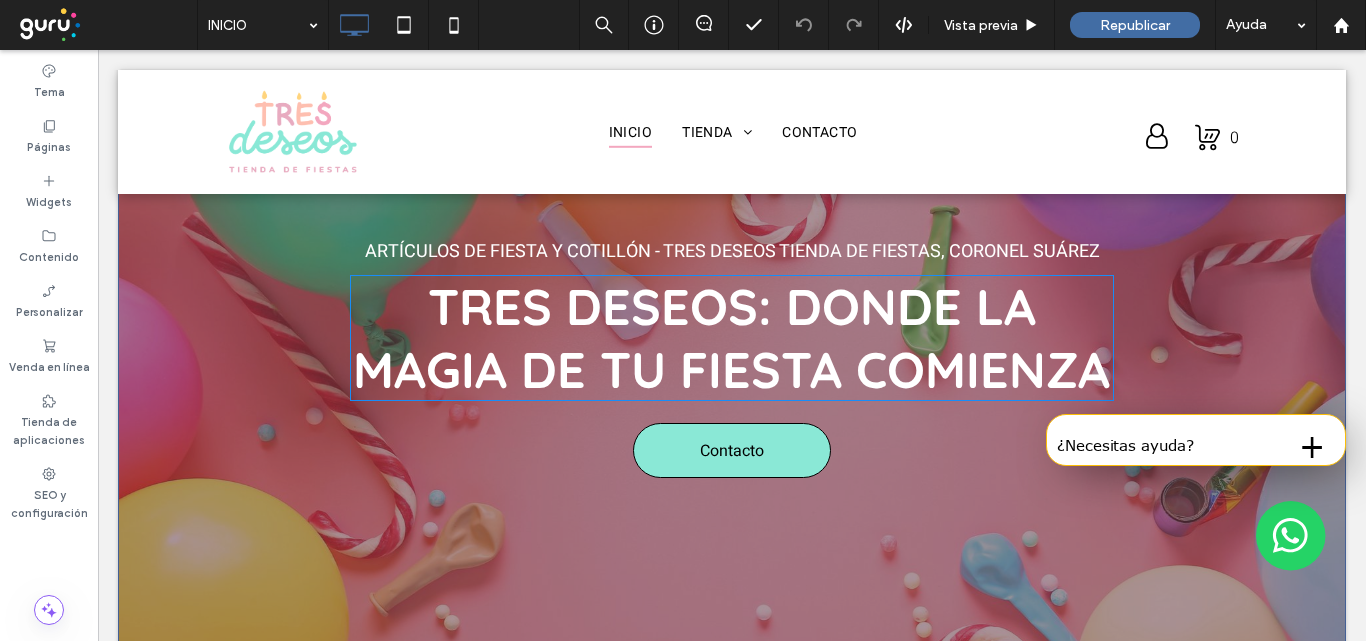 scroll, scrollTop: 200, scrollLeft: 0, axis: vertical 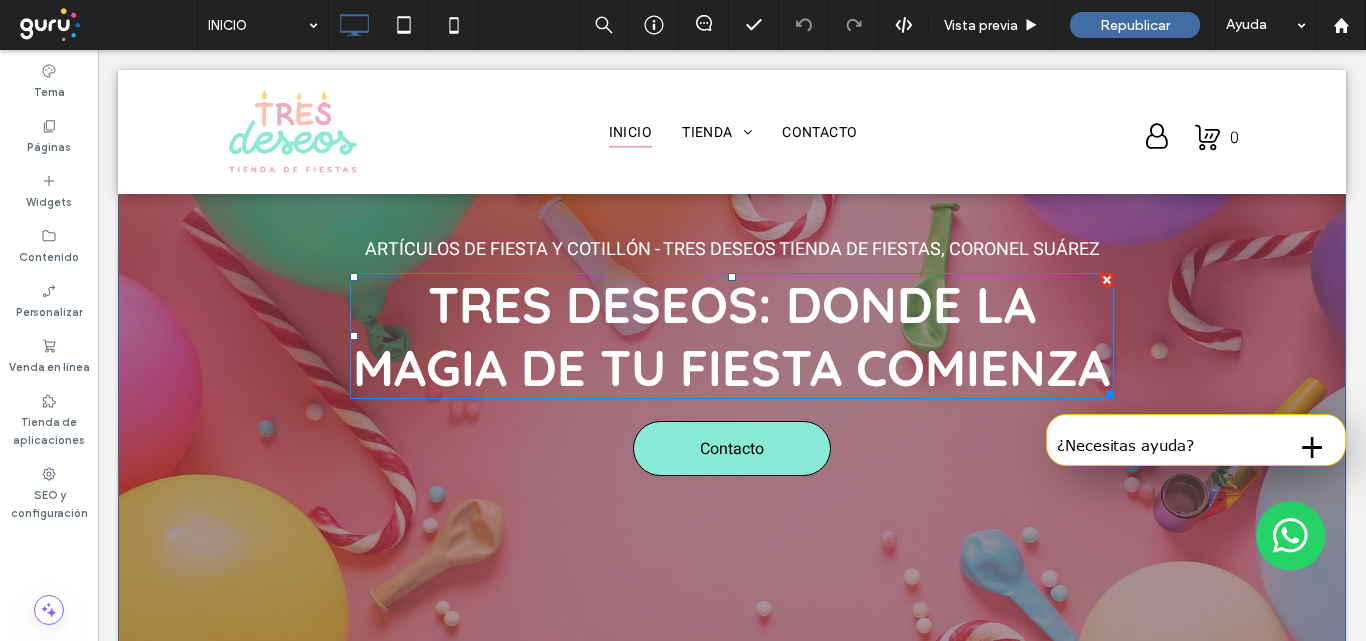 click on "Tres Deseos: Donde la magia de tu fiesta comienza" at bounding box center (731, 336) 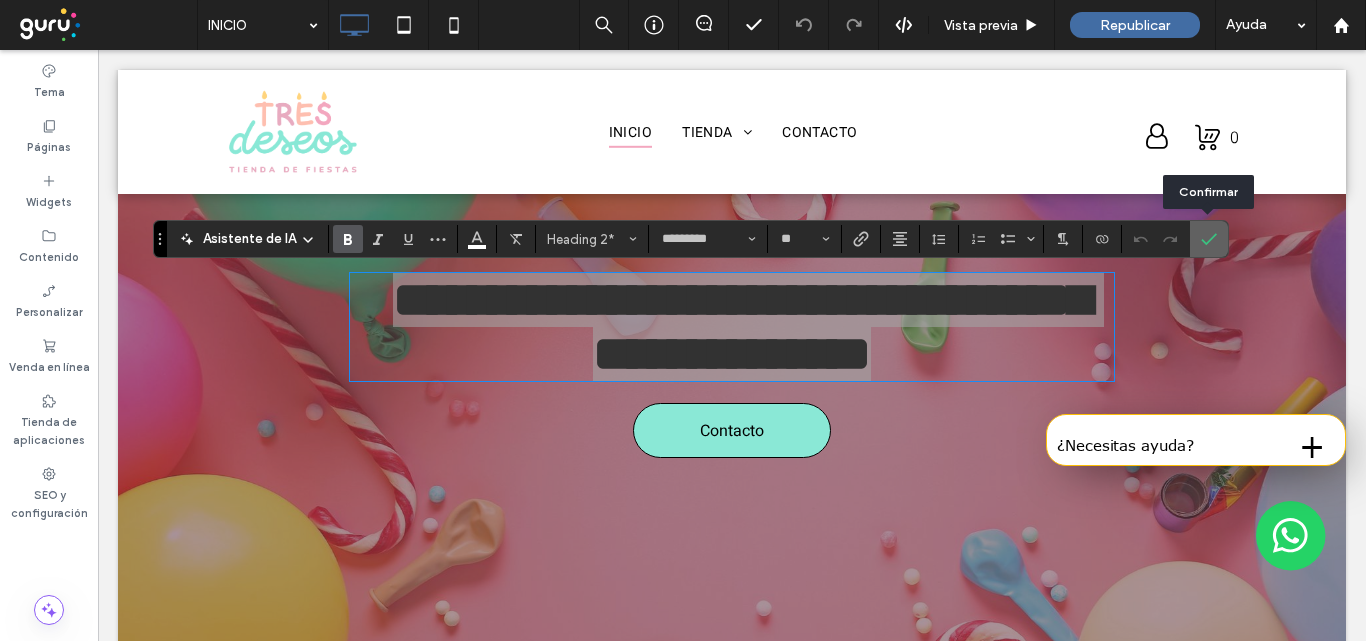 click 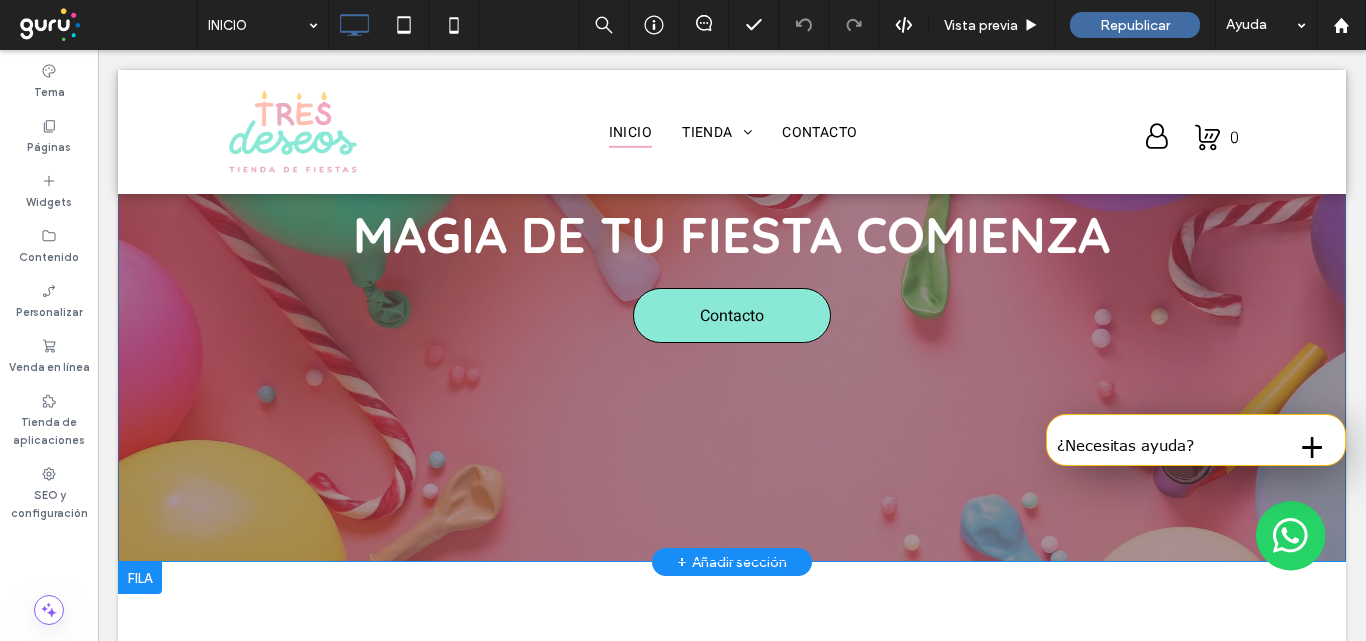scroll, scrollTop: 500, scrollLeft: 0, axis: vertical 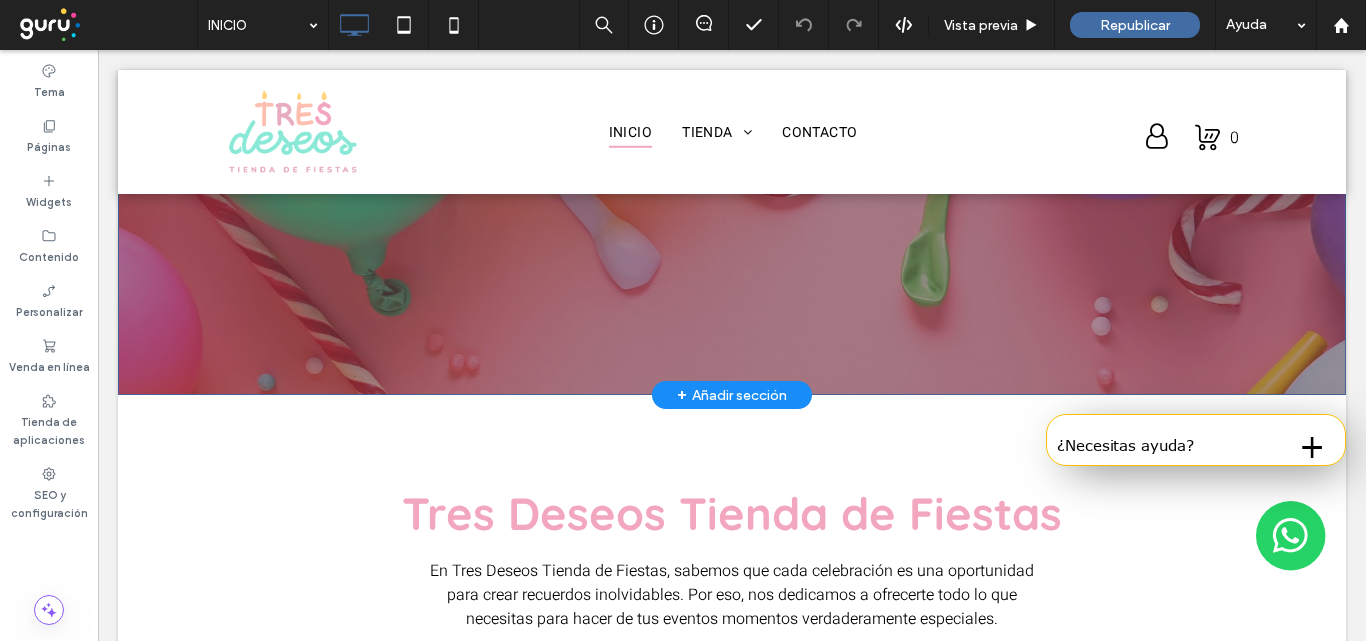 click on "Artículos de fiesta y cotillón - Tres Deseos Tienda de Fiestas, Coronel Suárez
Tres Deseos: Donde la magia de tu fiesta comienza
Contacto
Click To Paste
Fila + Añadir sección" at bounding box center [732, 51] 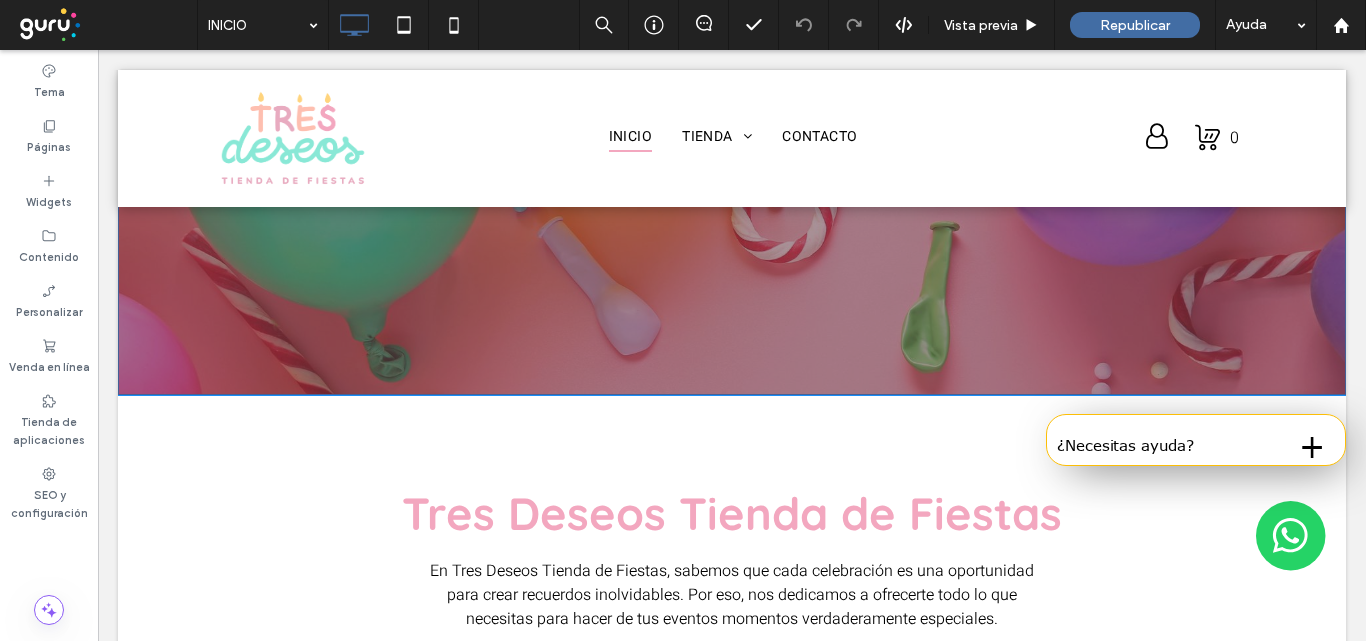 scroll, scrollTop: 0, scrollLeft: 0, axis: both 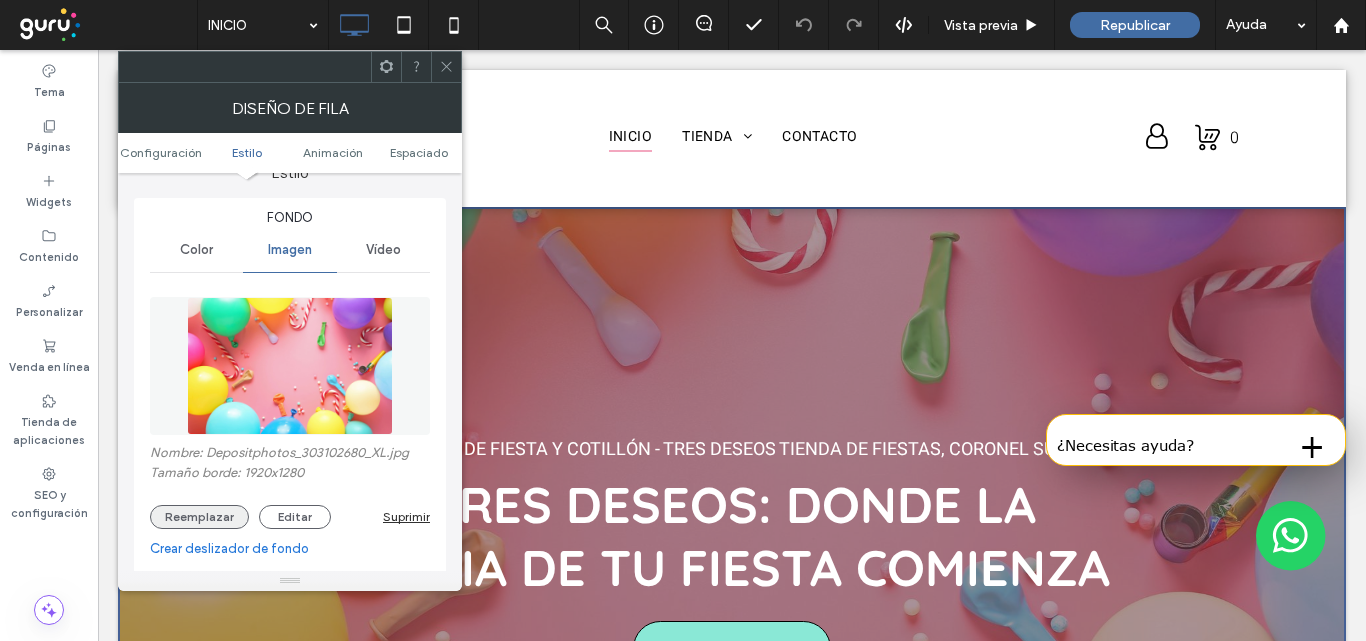 click on "Reemplazar" at bounding box center (199, 517) 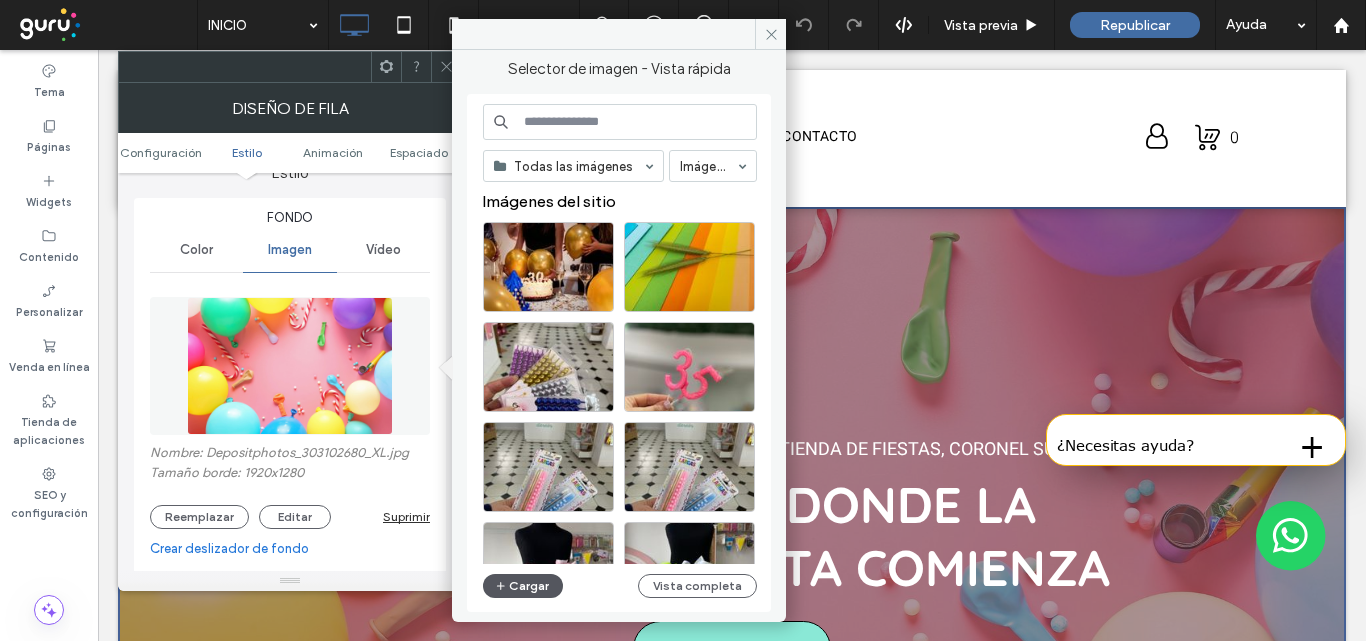 click on "Cargar" at bounding box center (523, 586) 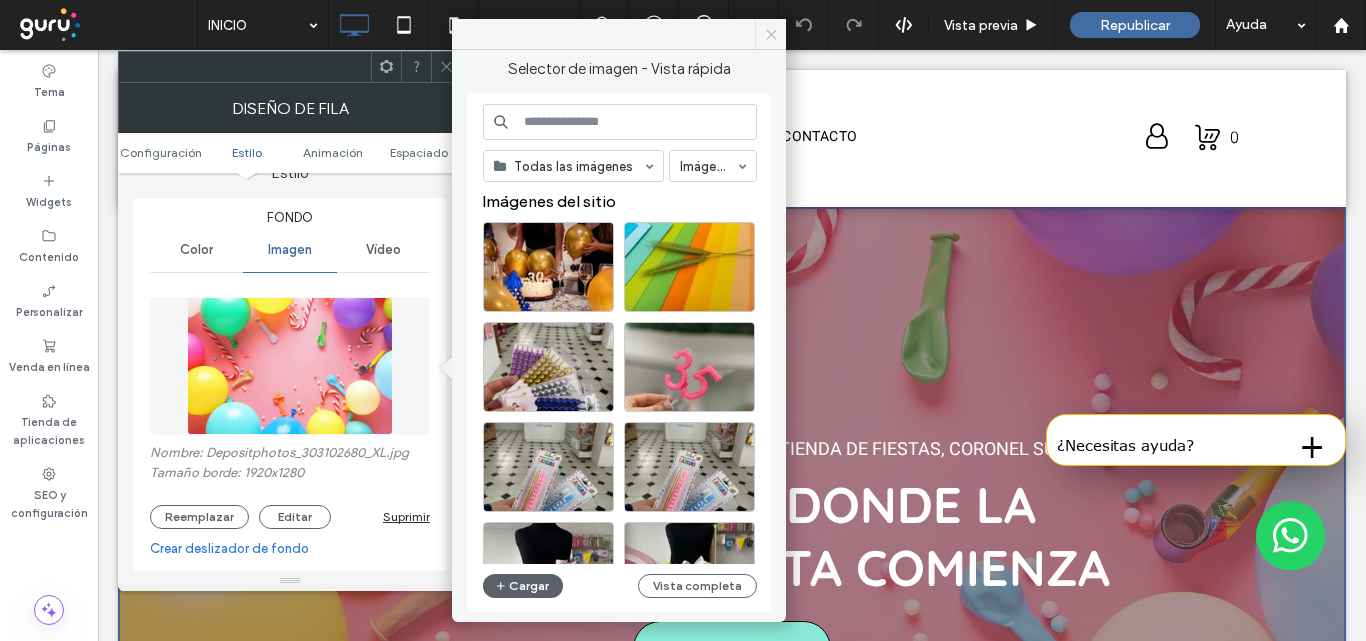 click at bounding box center [770, 34] 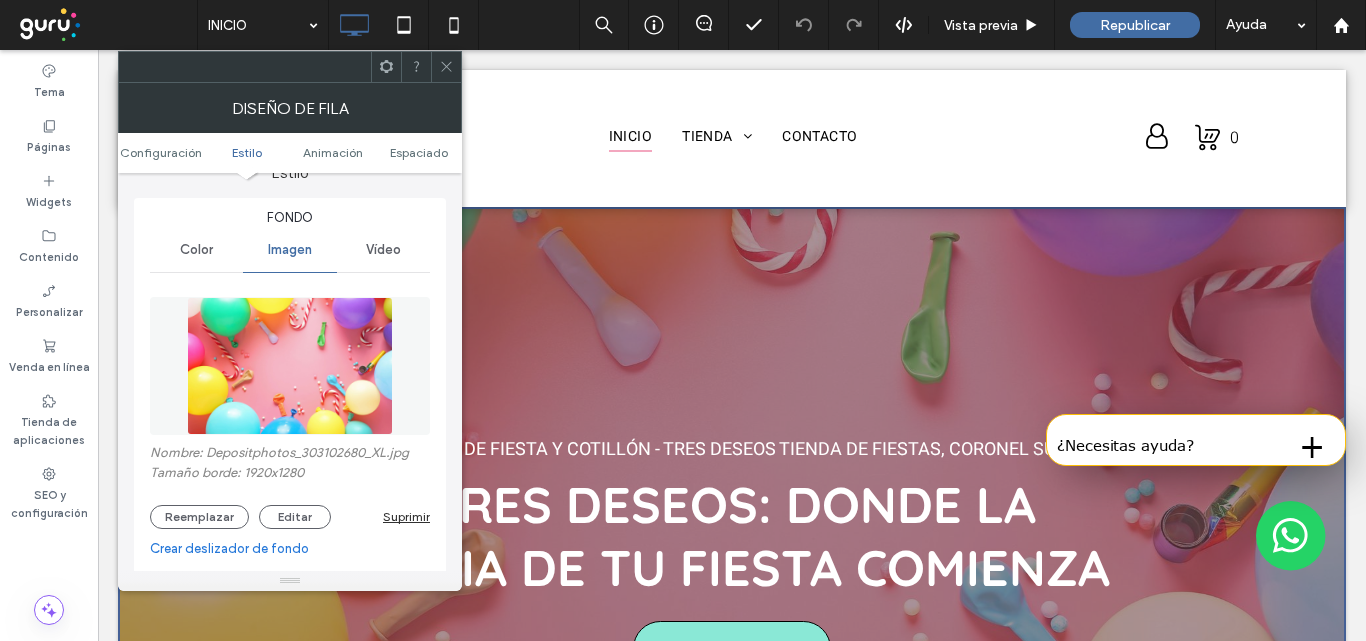 click 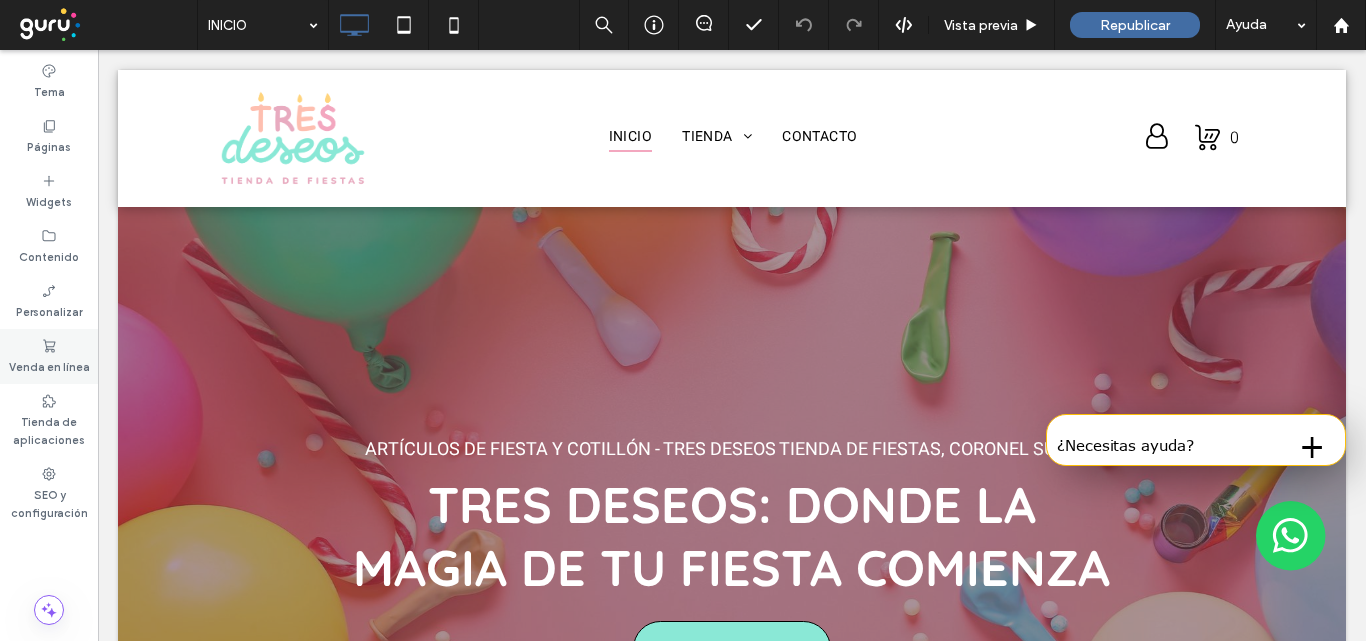 click on "Venda en línea" at bounding box center (49, 365) 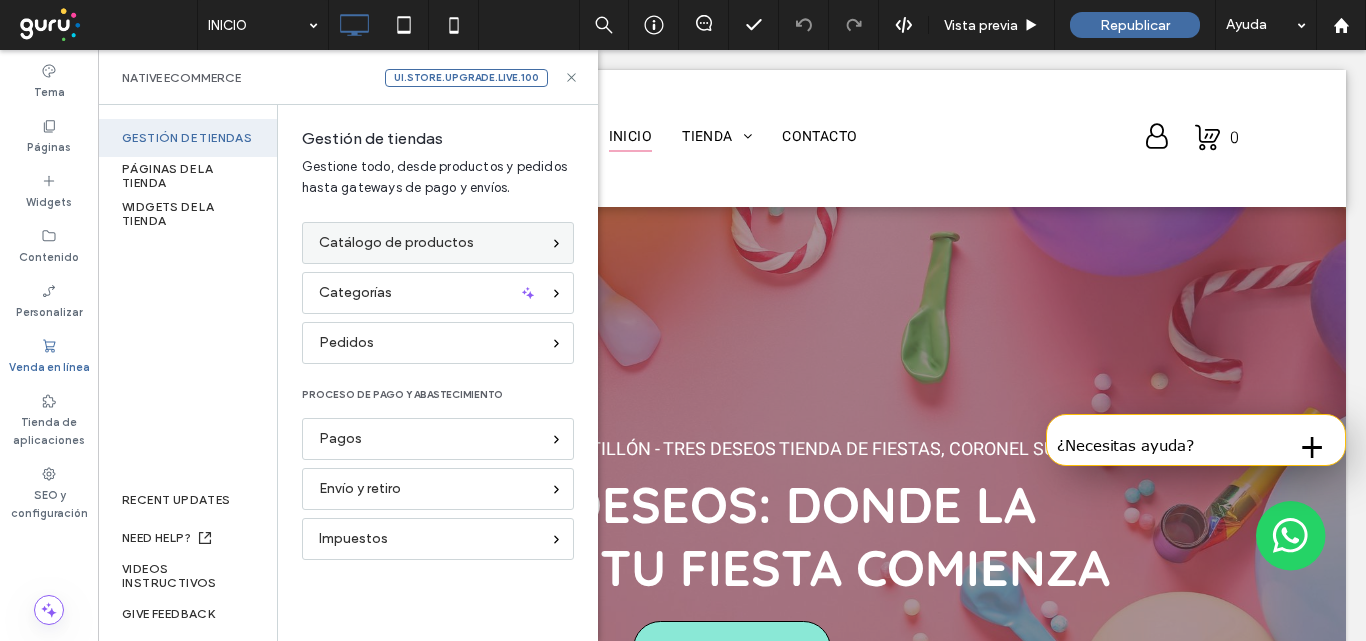 click on "Catálogo de productos" at bounding box center [396, 243] 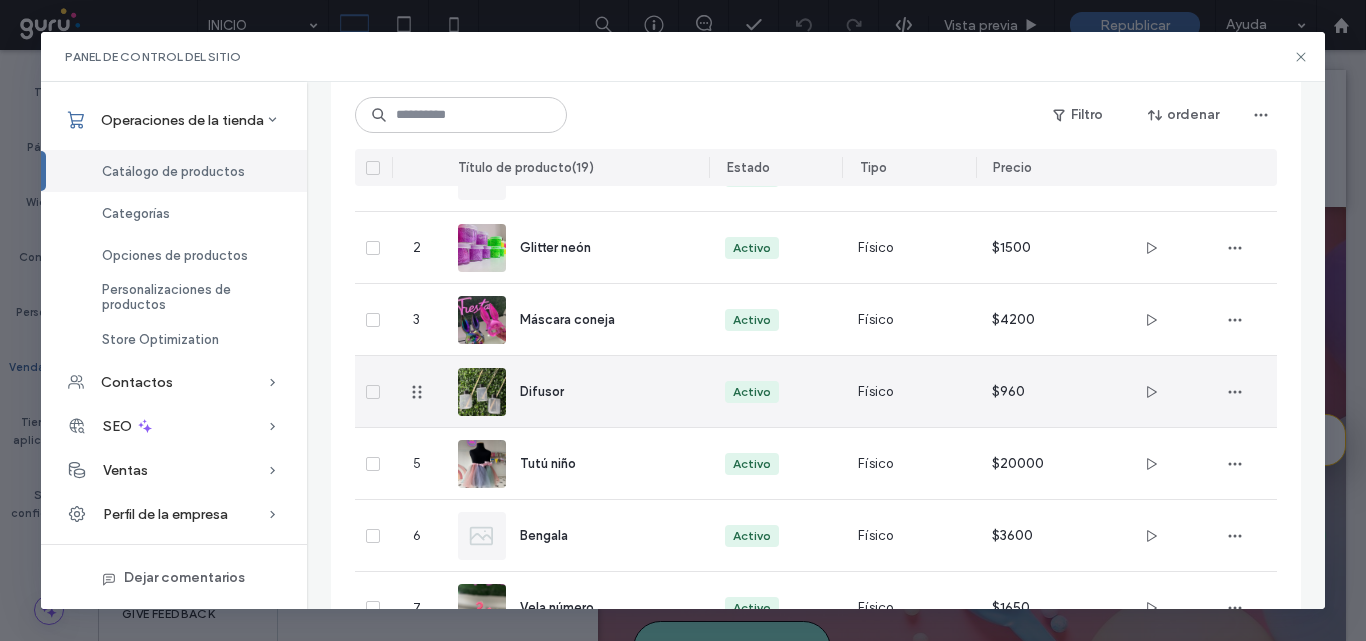 scroll, scrollTop: 78, scrollLeft: 0, axis: vertical 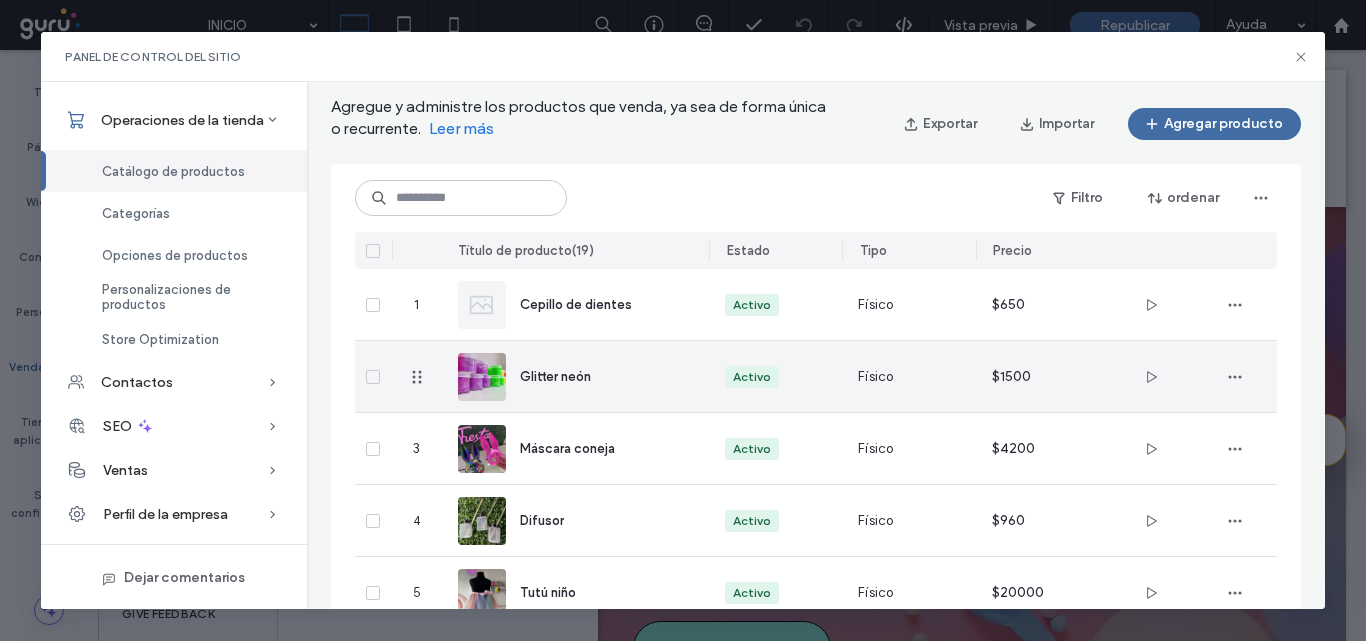 click on "Glitter neón" at bounding box center (598, 376) 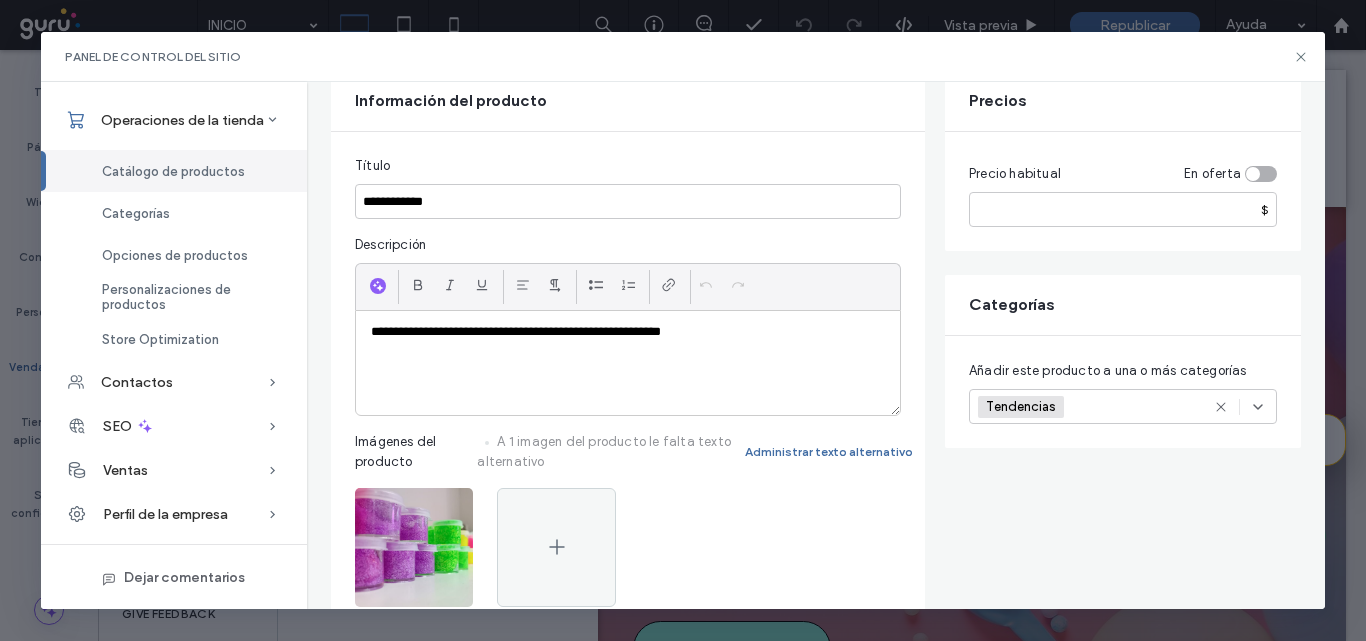 scroll, scrollTop: 0, scrollLeft: 0, axis: both 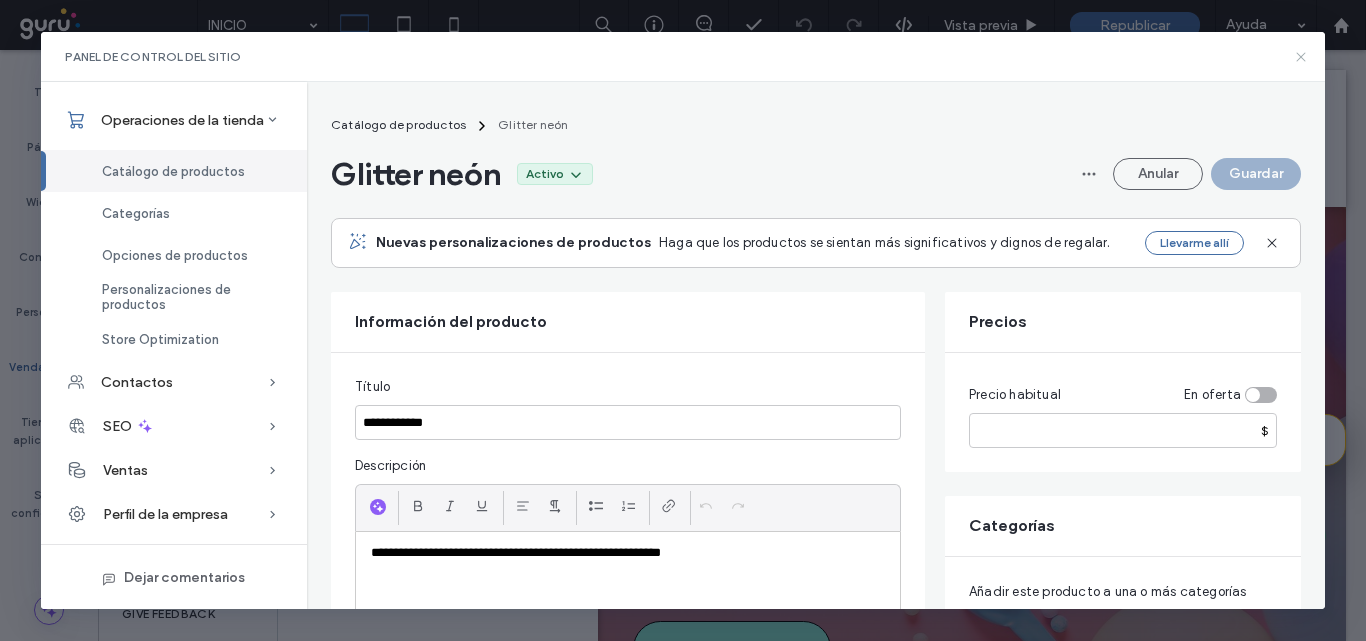 click 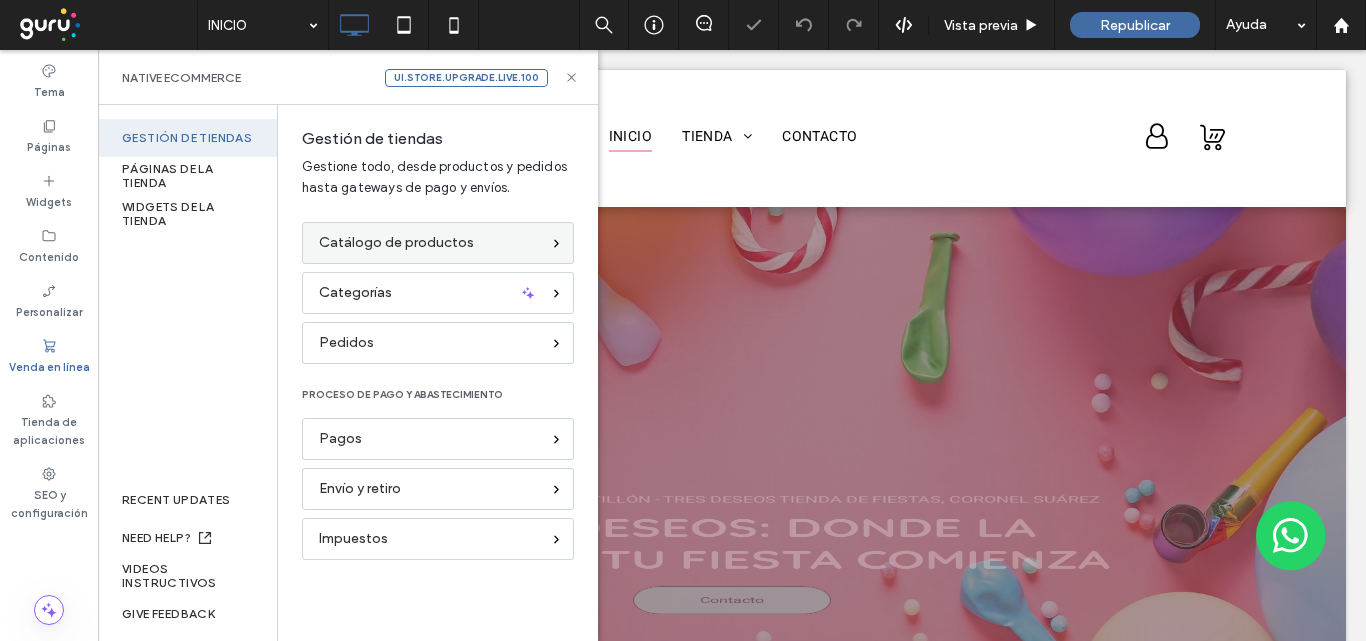 click on "Catálogo de productos" at bounding box center [396, 243] 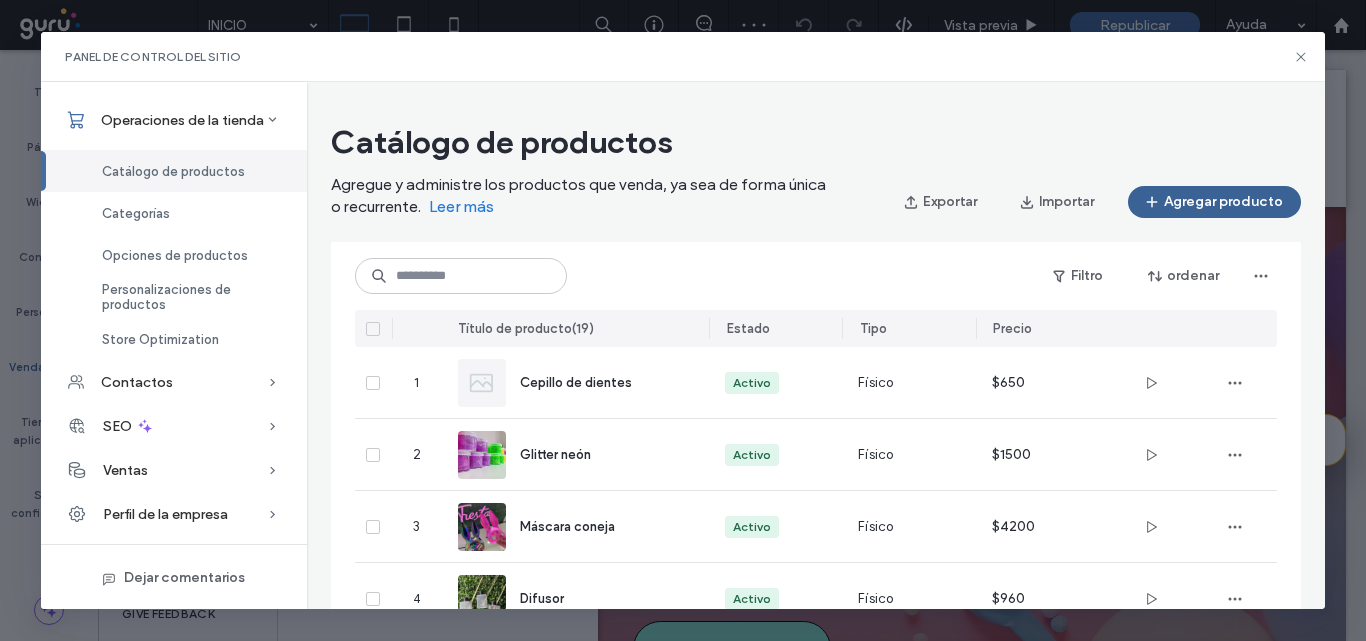 click on "Agregar producto" at bounding box center (1214, 202) 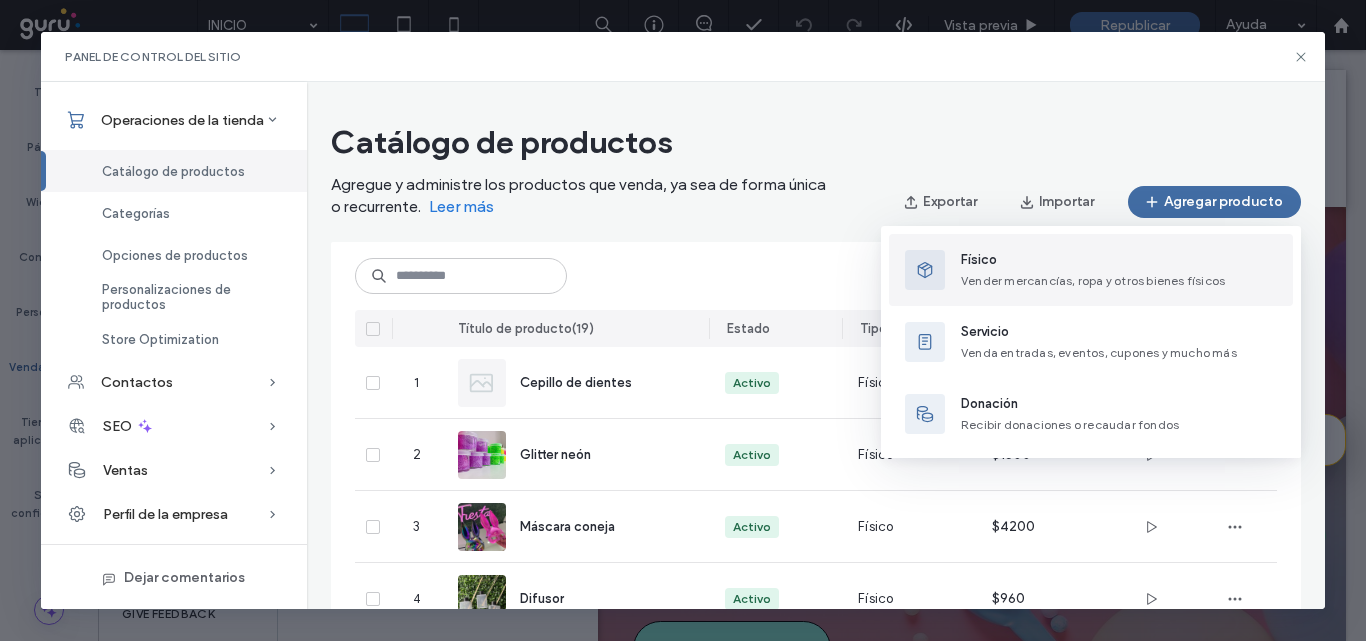 click on "Vender mercancías, ropa y otros bienes físicos" at bounding box center [1093, 280] 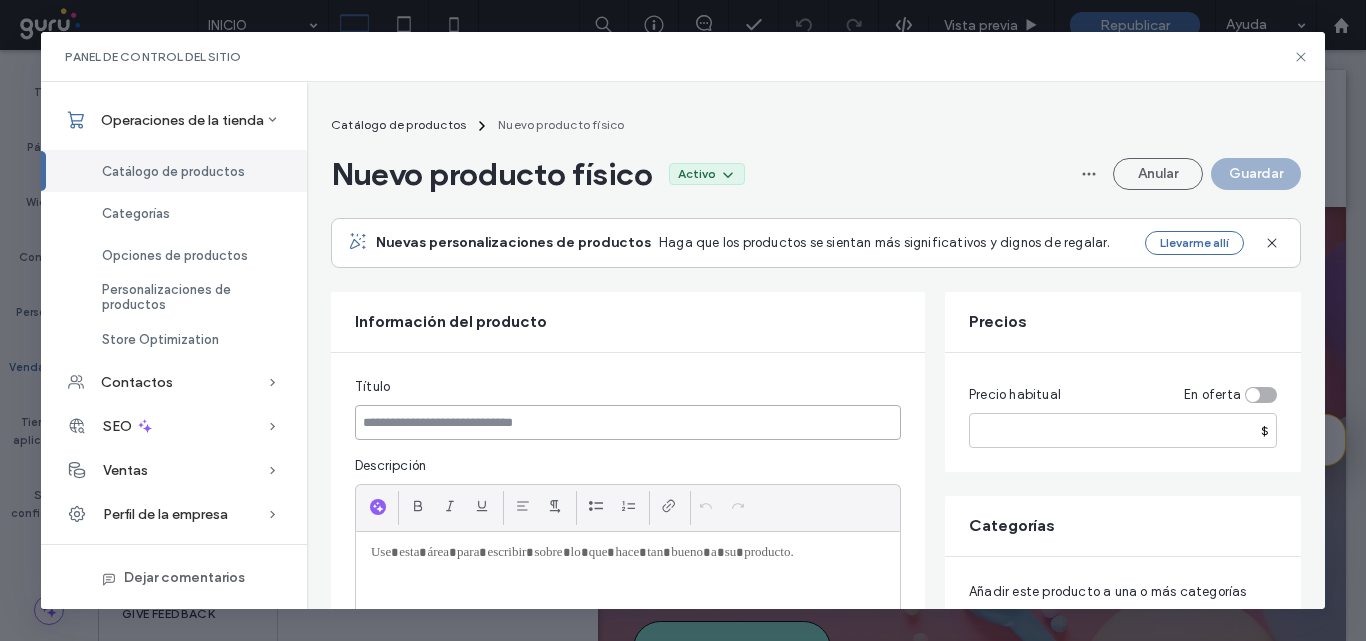 click at bounding box center (628, 422) 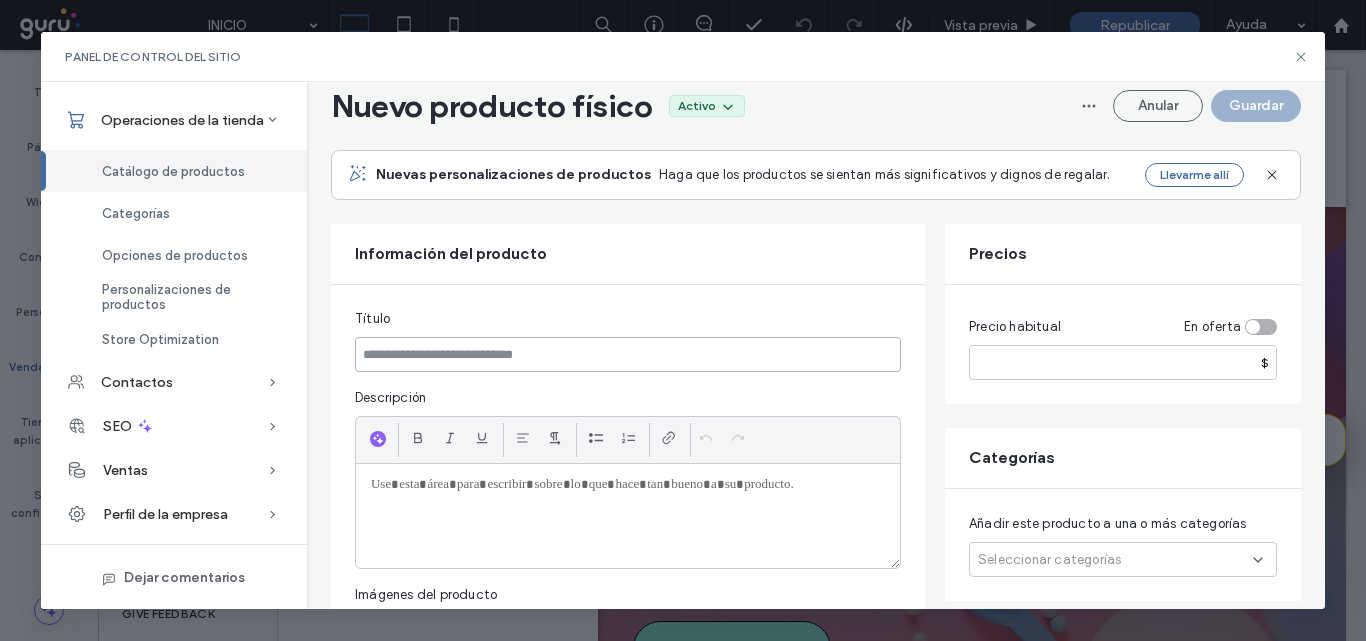scroll, scrollTop: 100, scrollLeft: 0, axis: vertical 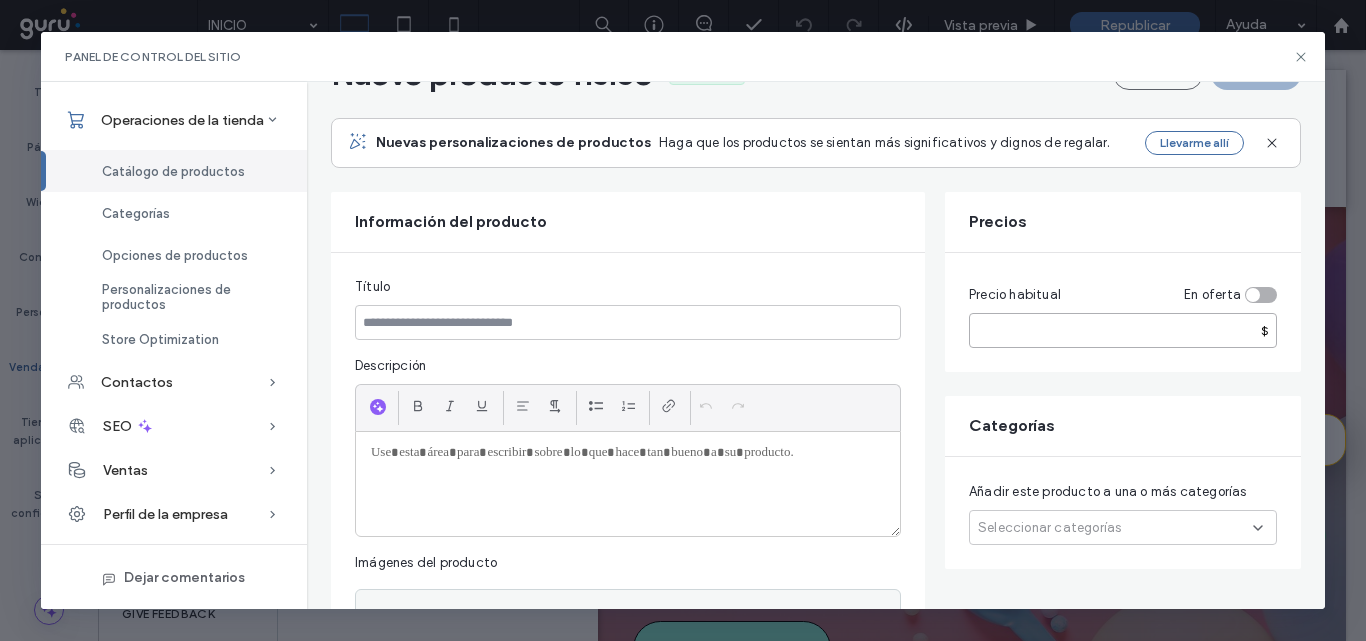 click at bounding box center [1123, 330] 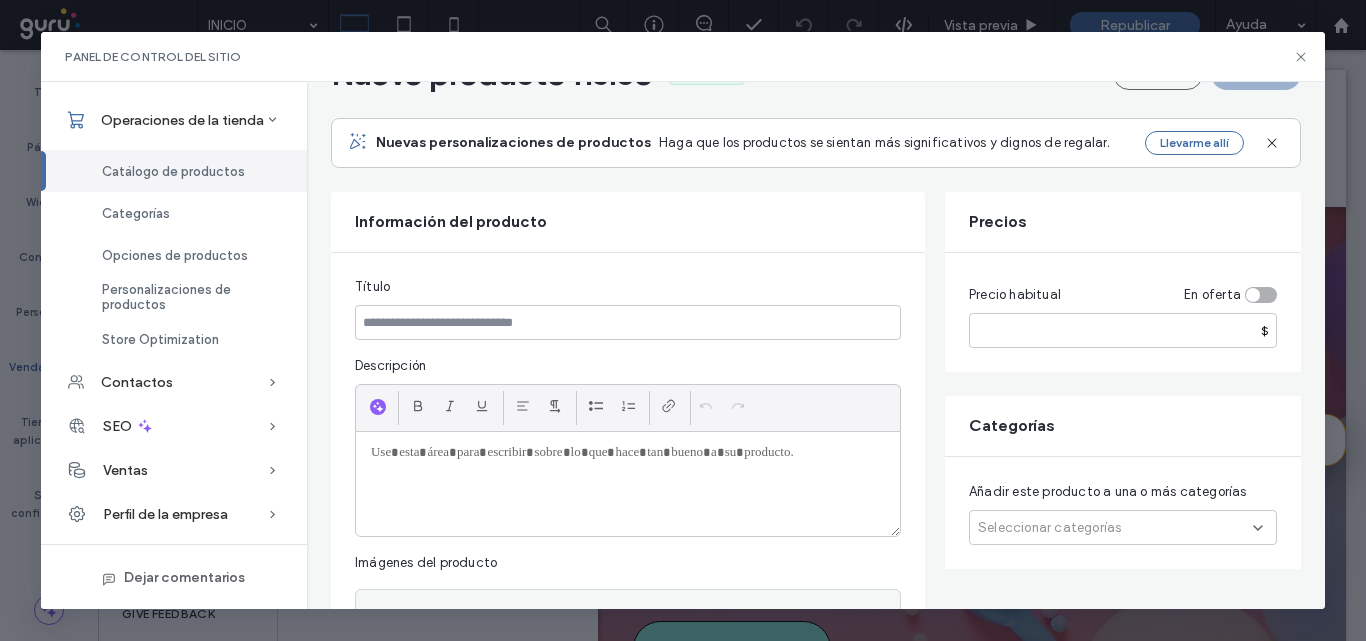 click at bounding box center (628, 484) 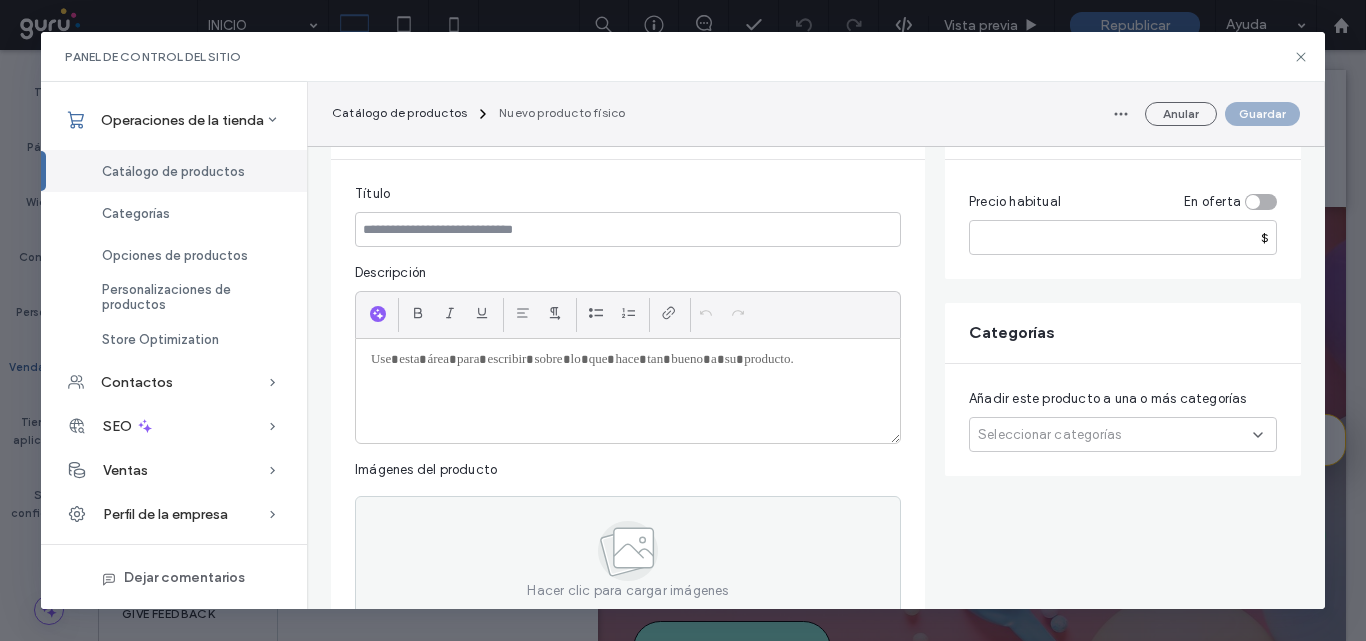 scroll, scrollTop: 300, scrollLeft: 0, axis: vertical 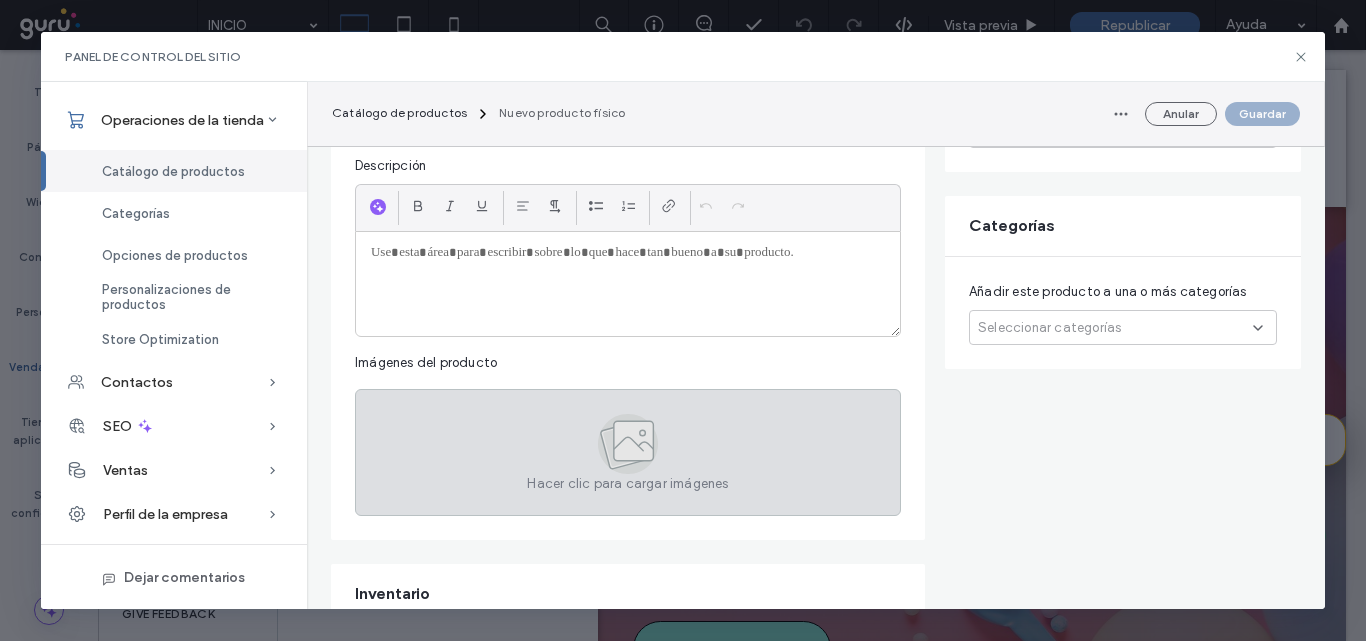 click 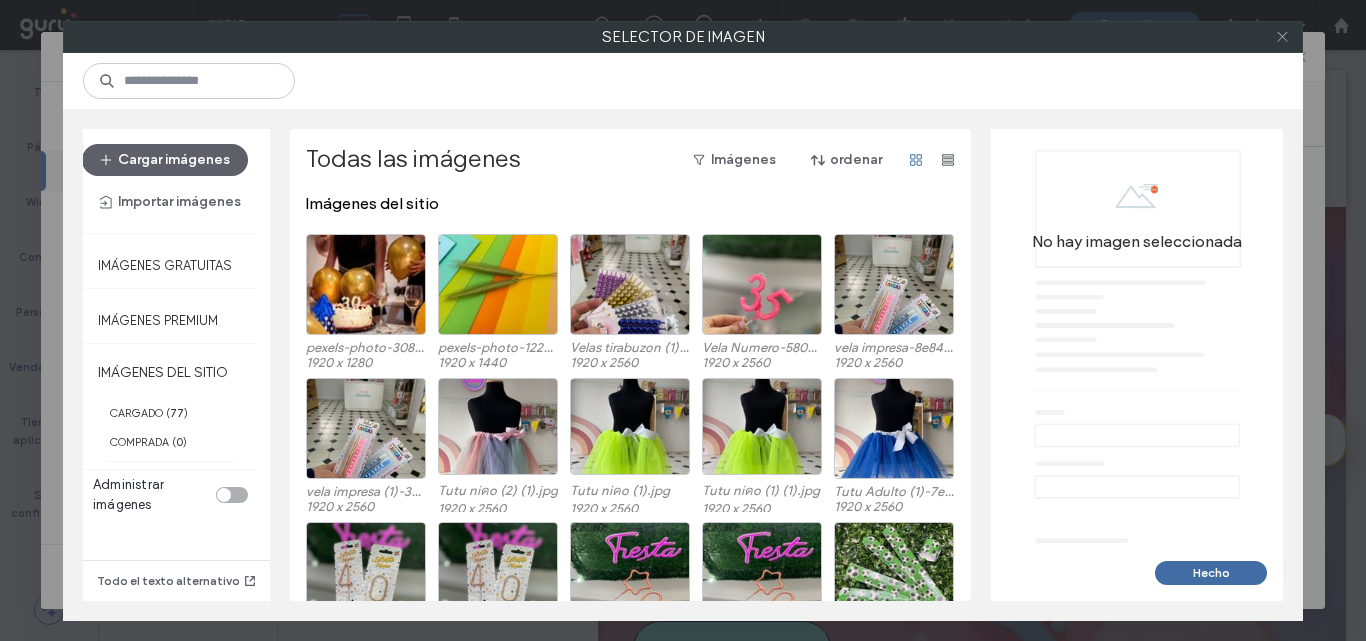 click 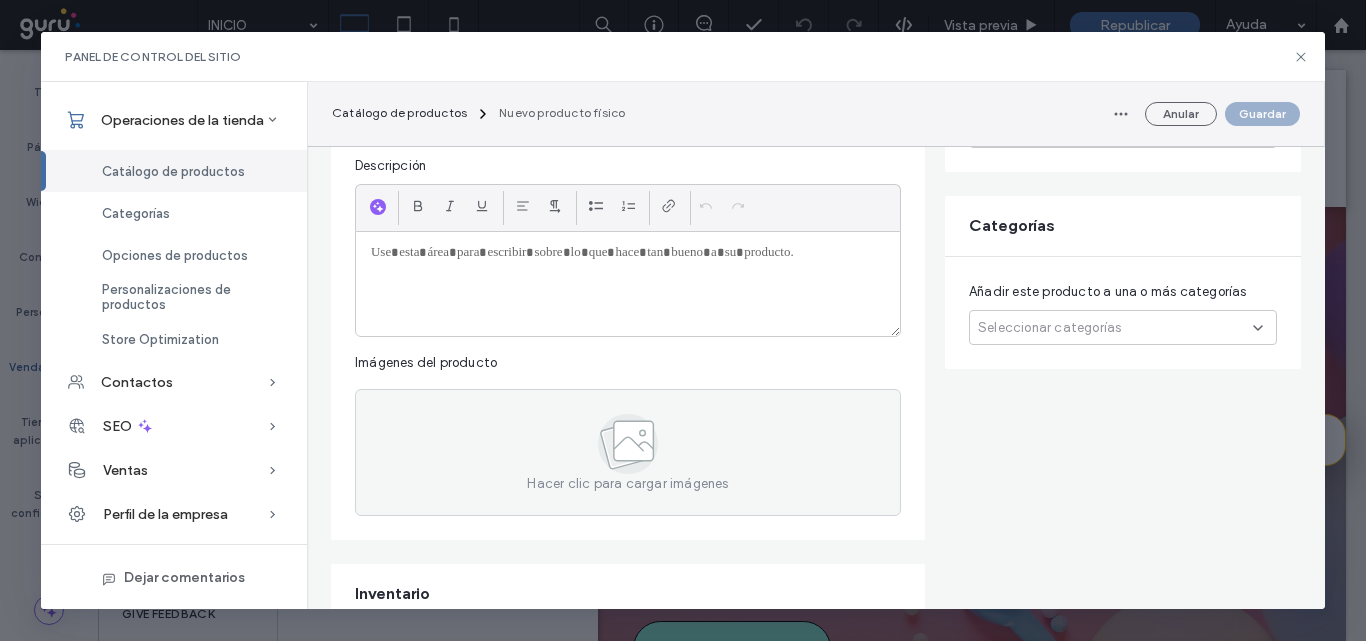click on "Seleccionar categorías" at bounding box center (1123, 327) 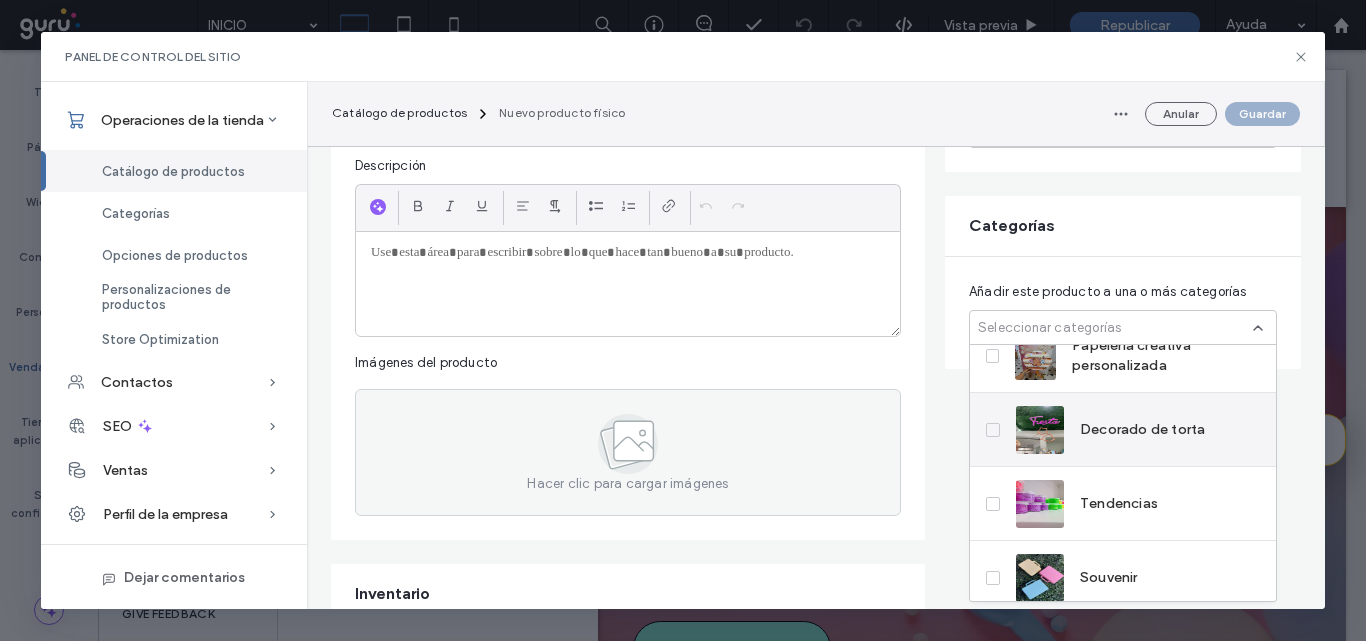 scroll, scrollTop: 198, scrollLeft: 0, axis: vertical 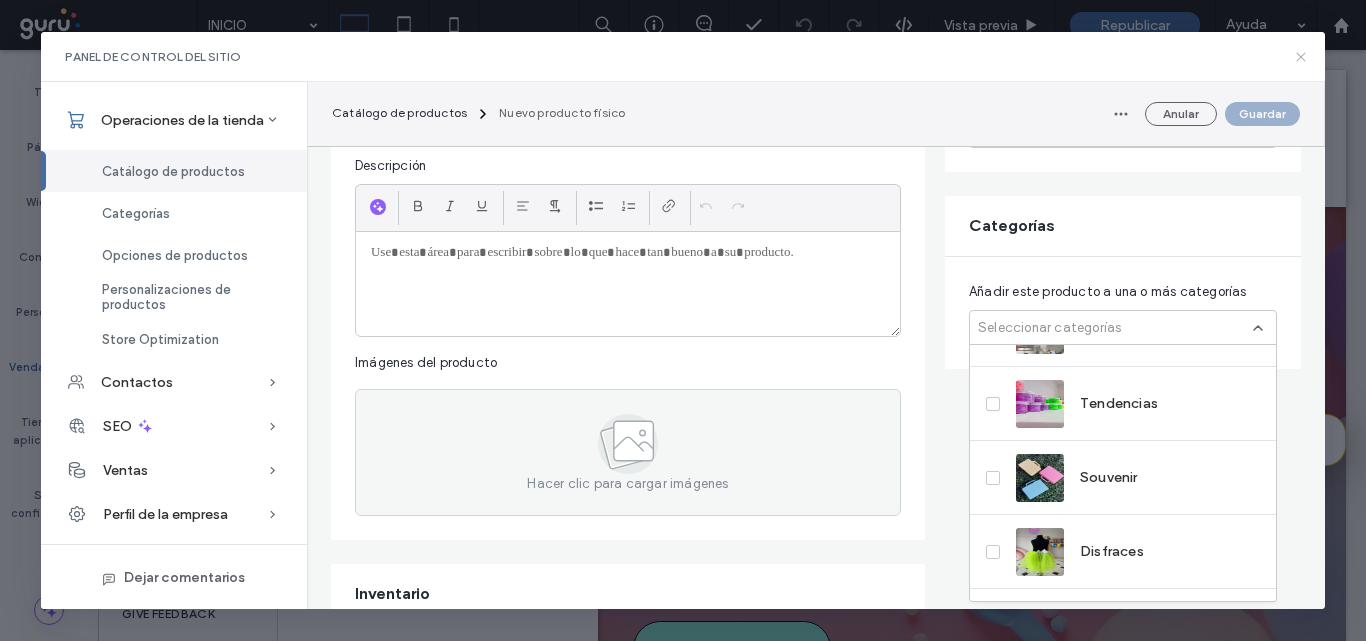 click 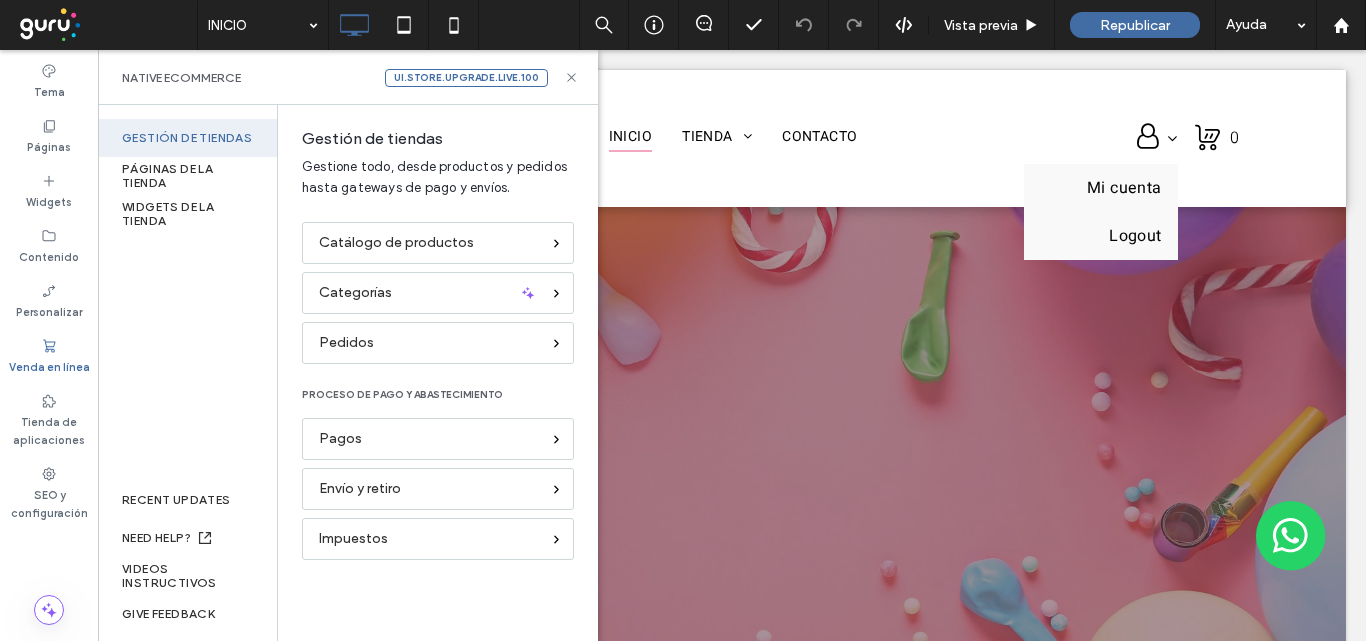 scroll, scrollTop: 0, scrollLeft: 0, axis: both 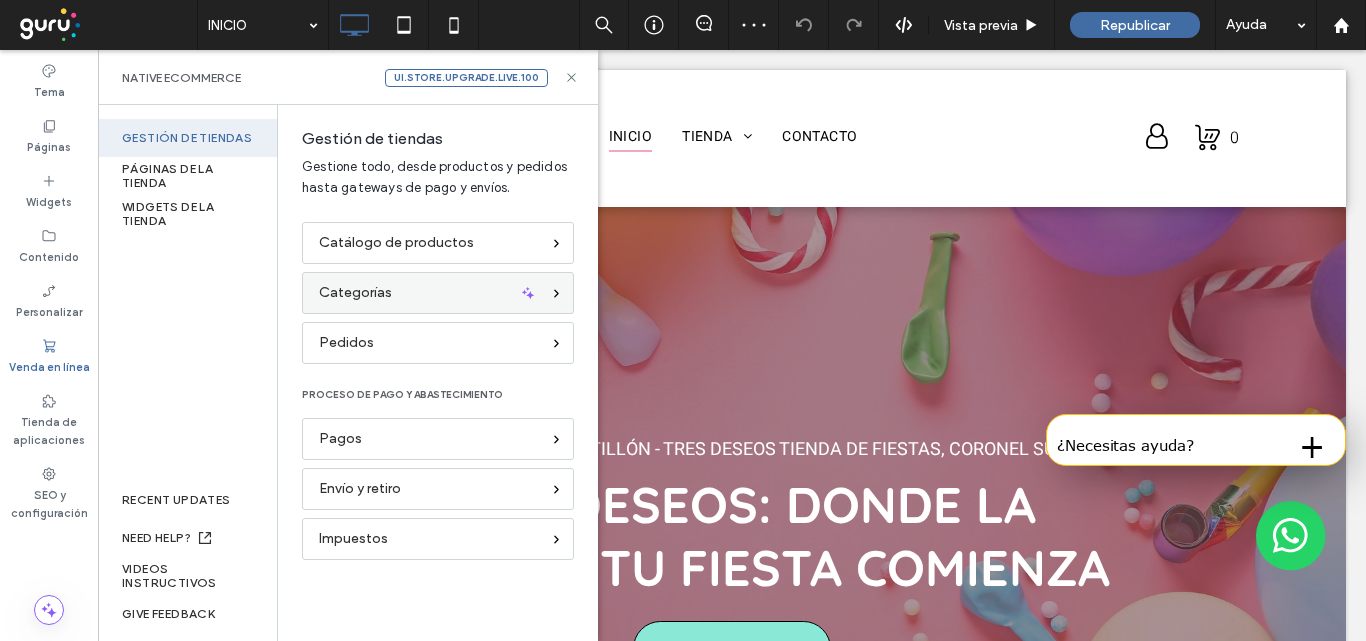 click on "Categorías" at bounding box center (429, 293) 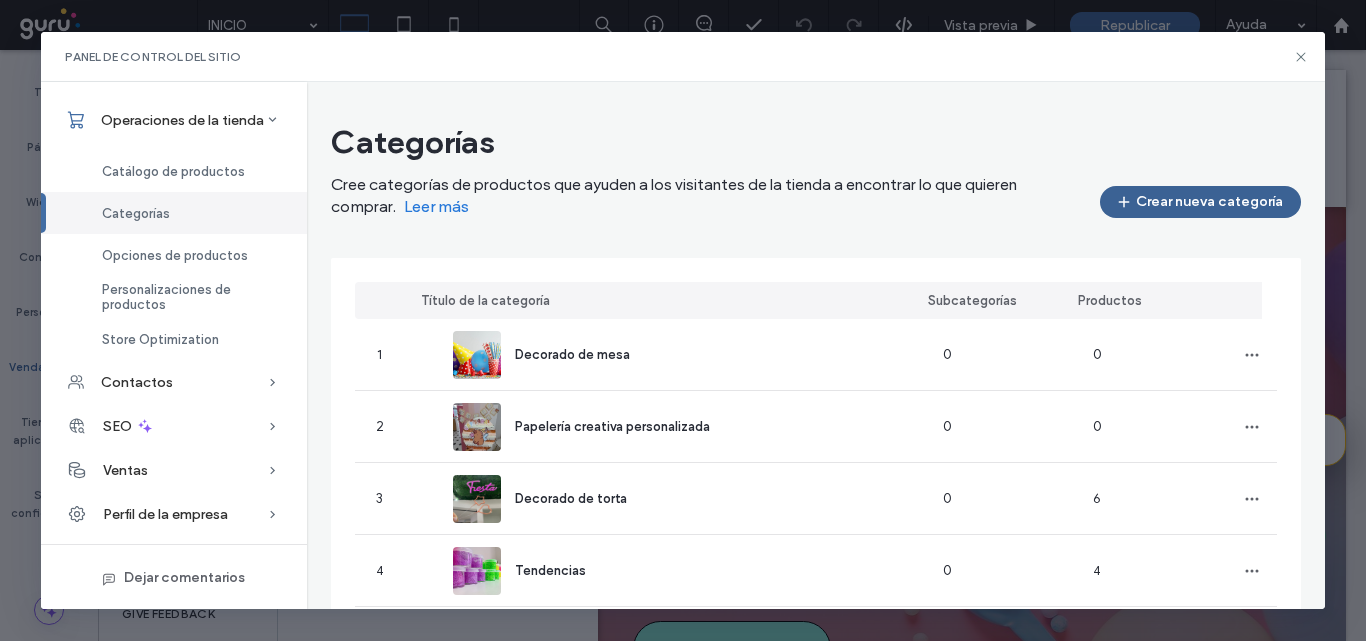 click on "Crear nueva categoría" at bounding box center [1200, 202] 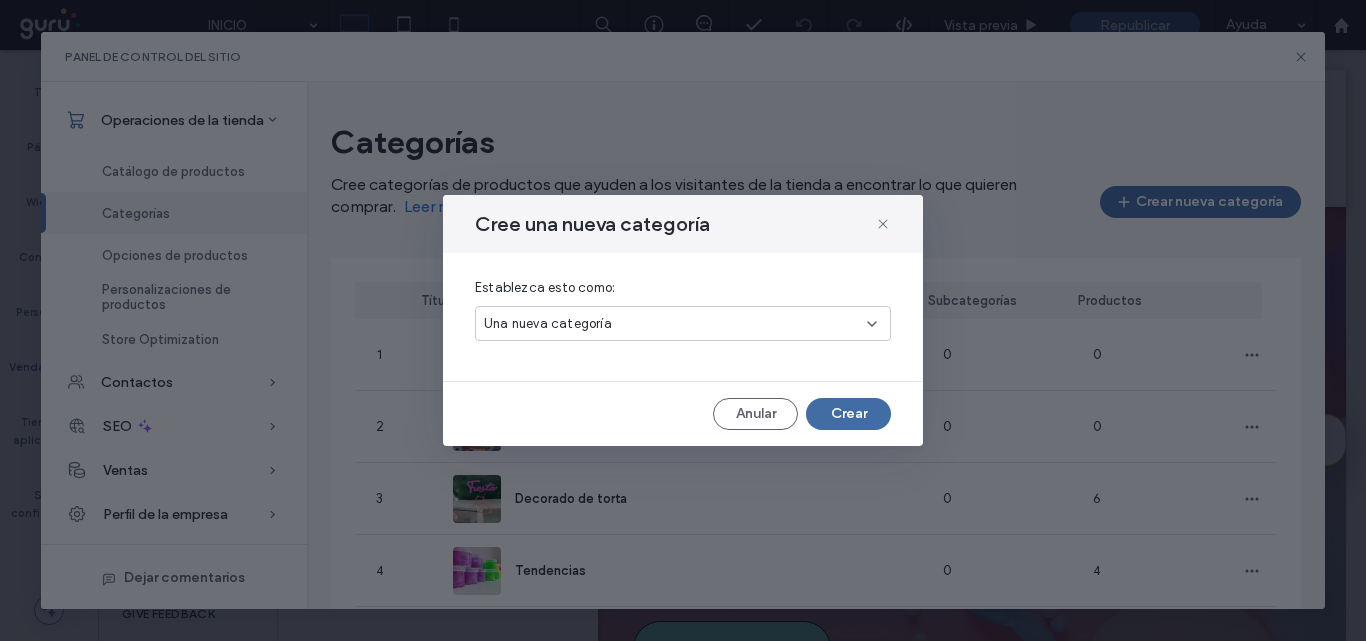 click on "Una nueva categoría" at bounding box center (675, 324) 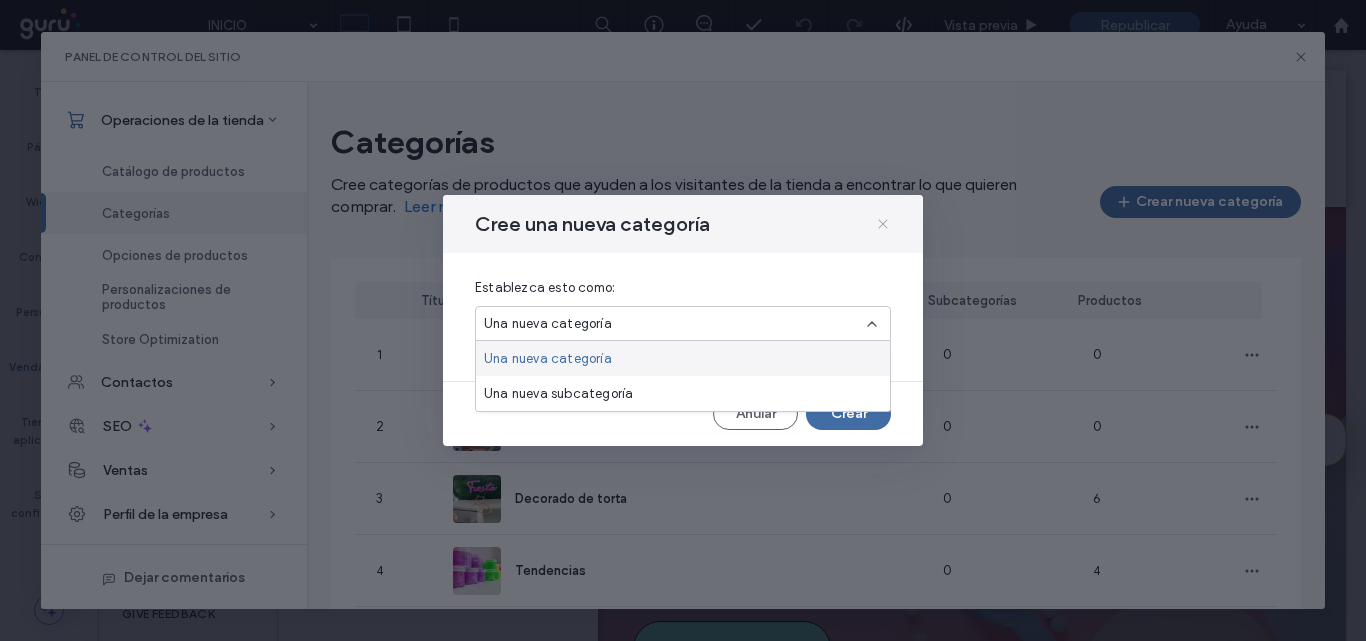 click 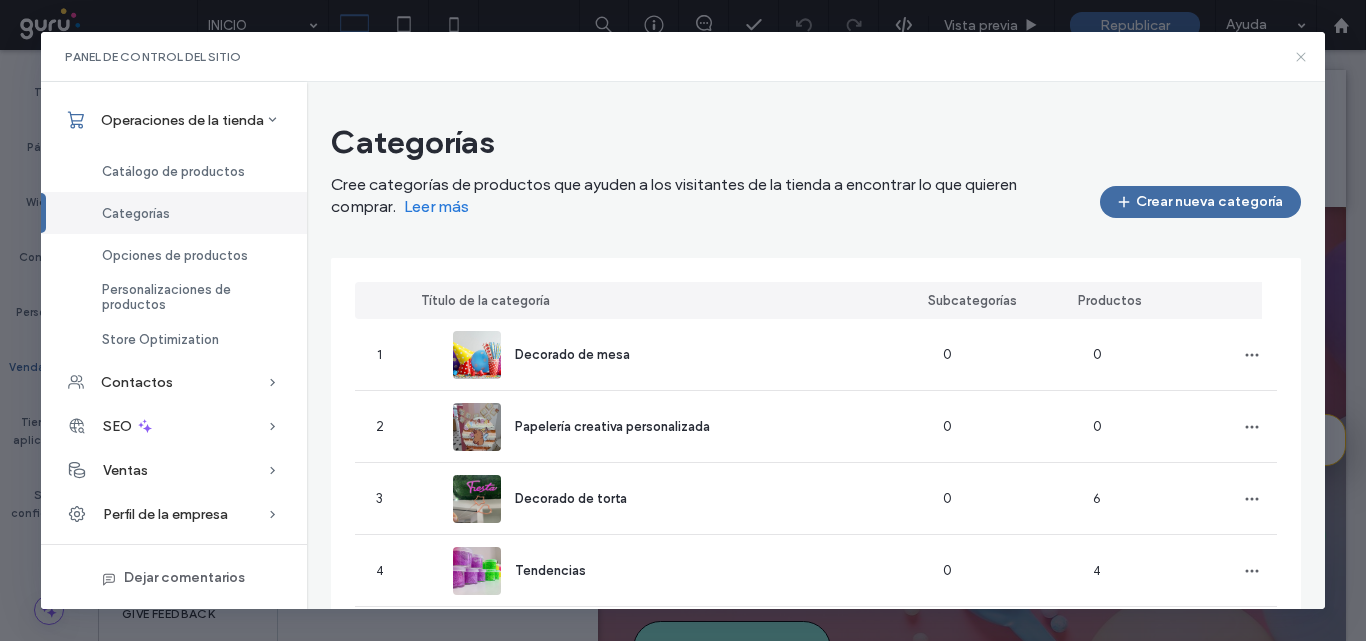 click 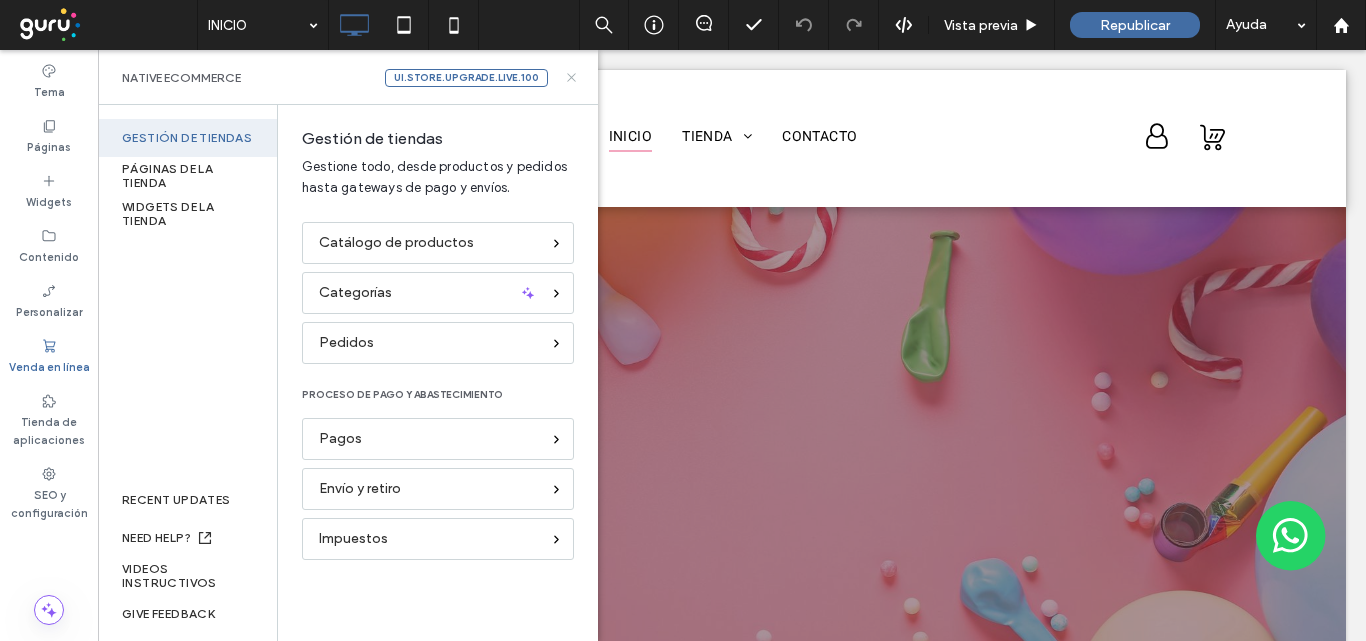 scroll, scrollTop: 0, scrollLeft: 0, axis: both 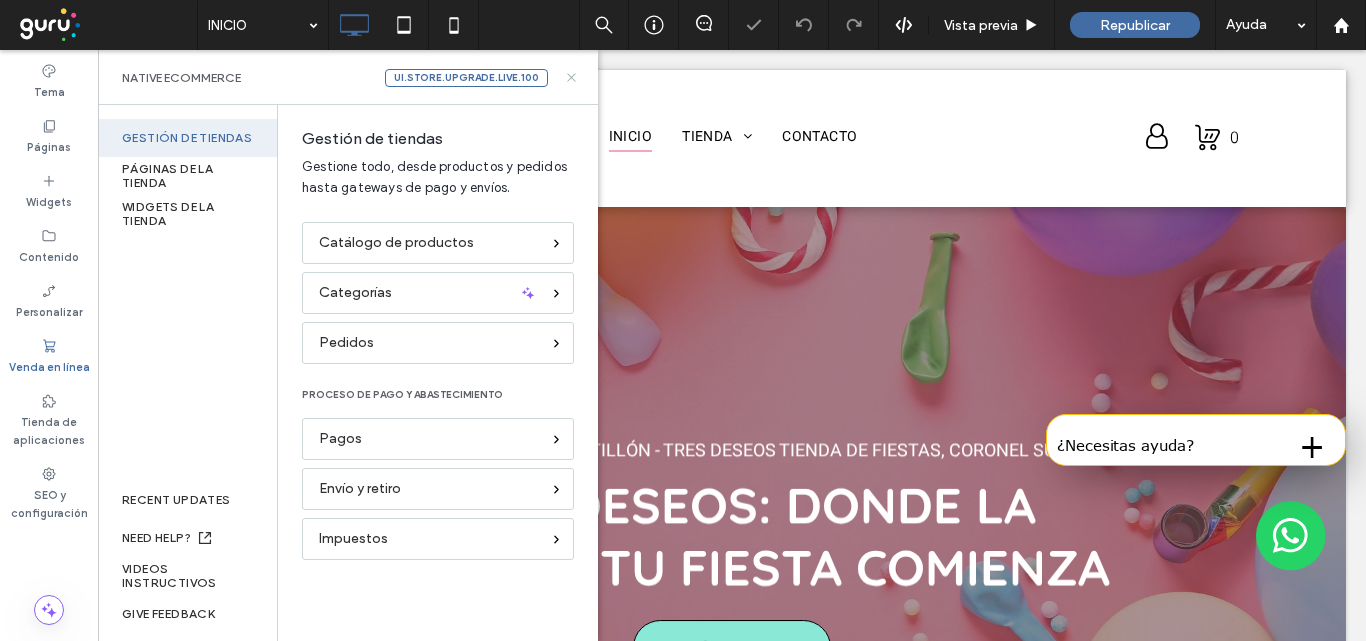 click 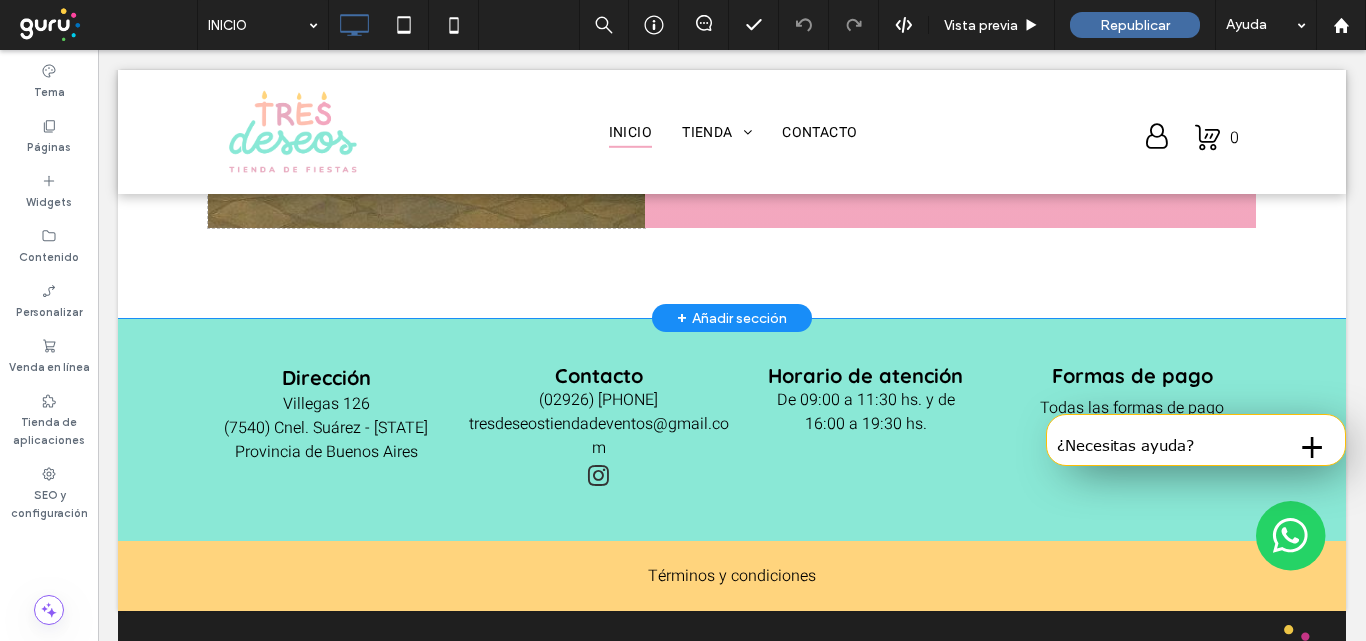 scroll, scrollTop: 2764, scrollLeft: 0, axis: vertical 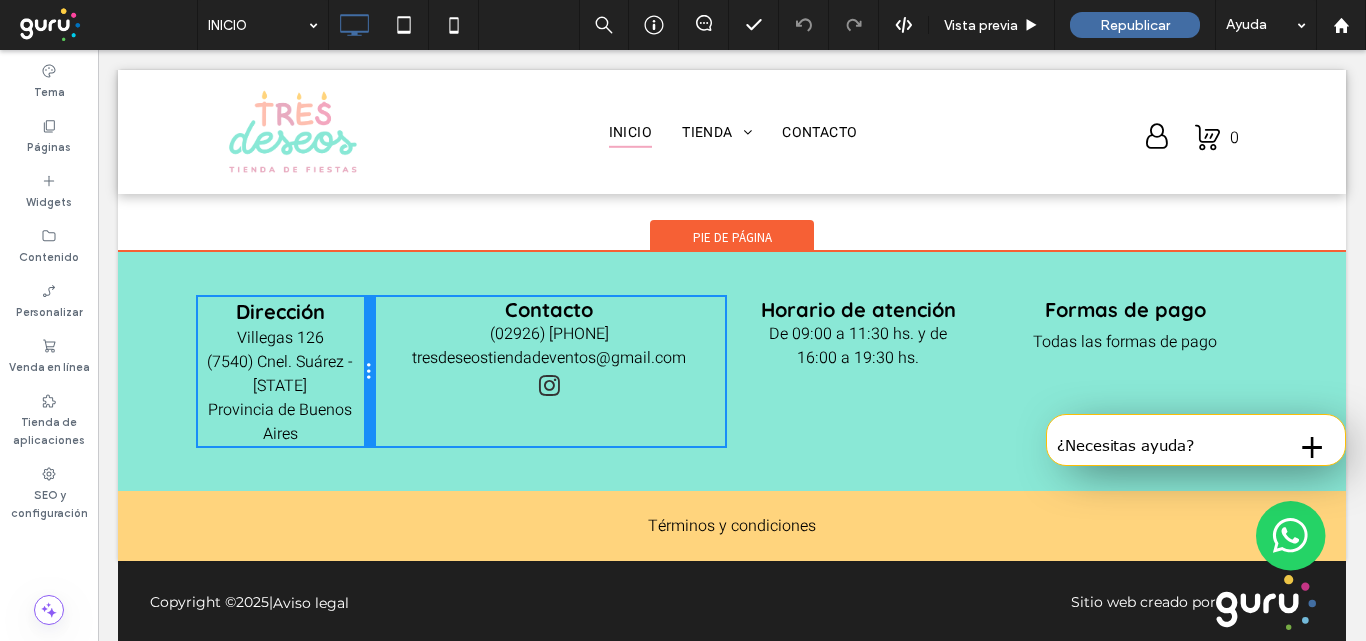drag, startPoint x: 460, startPoint y: 341, endPoint x: 414, endPoint y: 340, distance: 46.010868 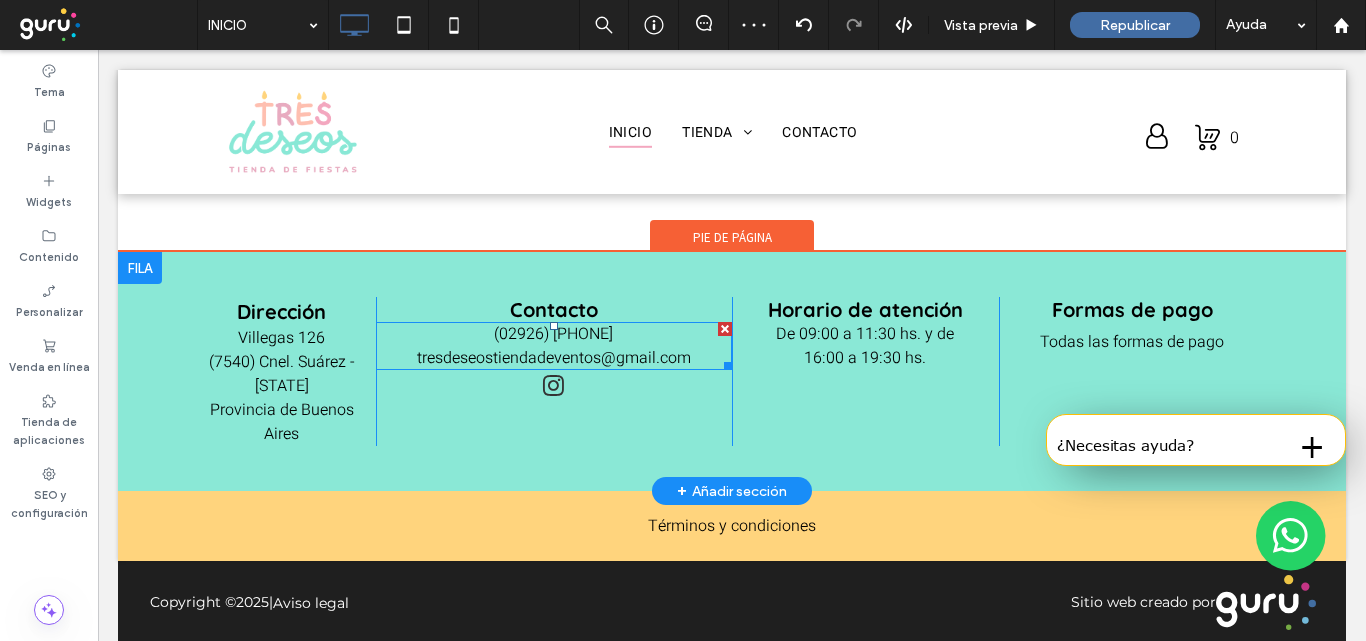 click on "tresdeseostiendadeventos@gmail.com" at bounding box center (554, 358) 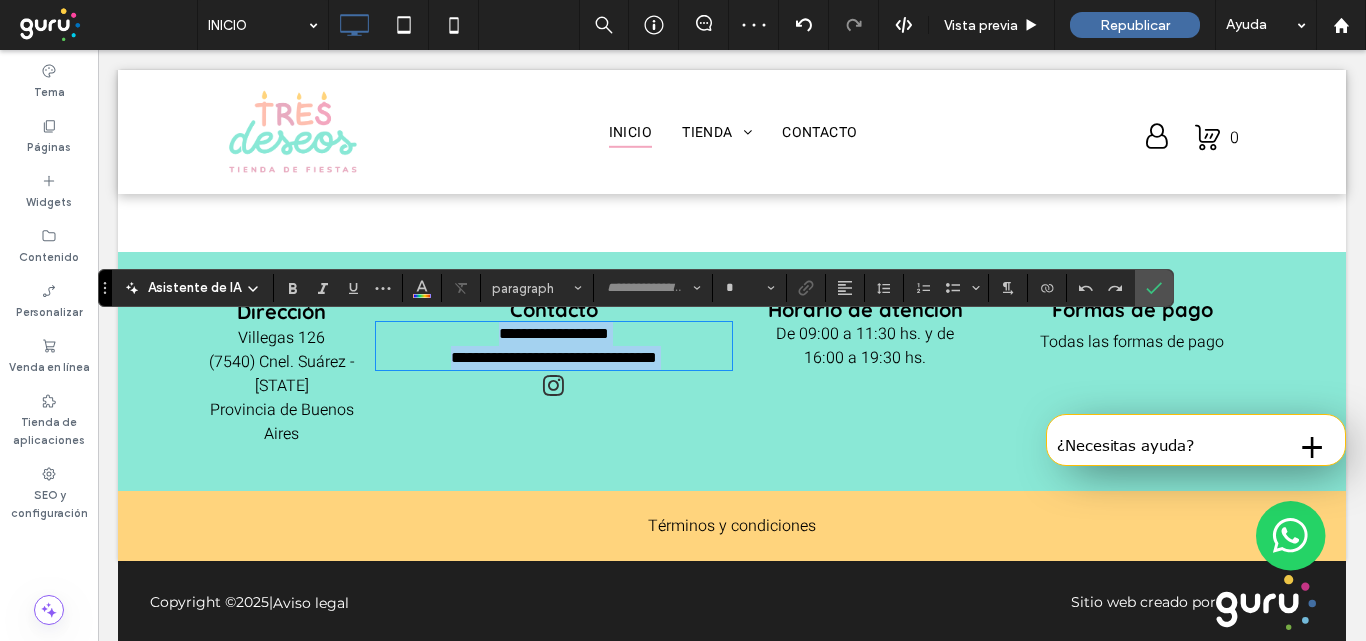 type on "*****" 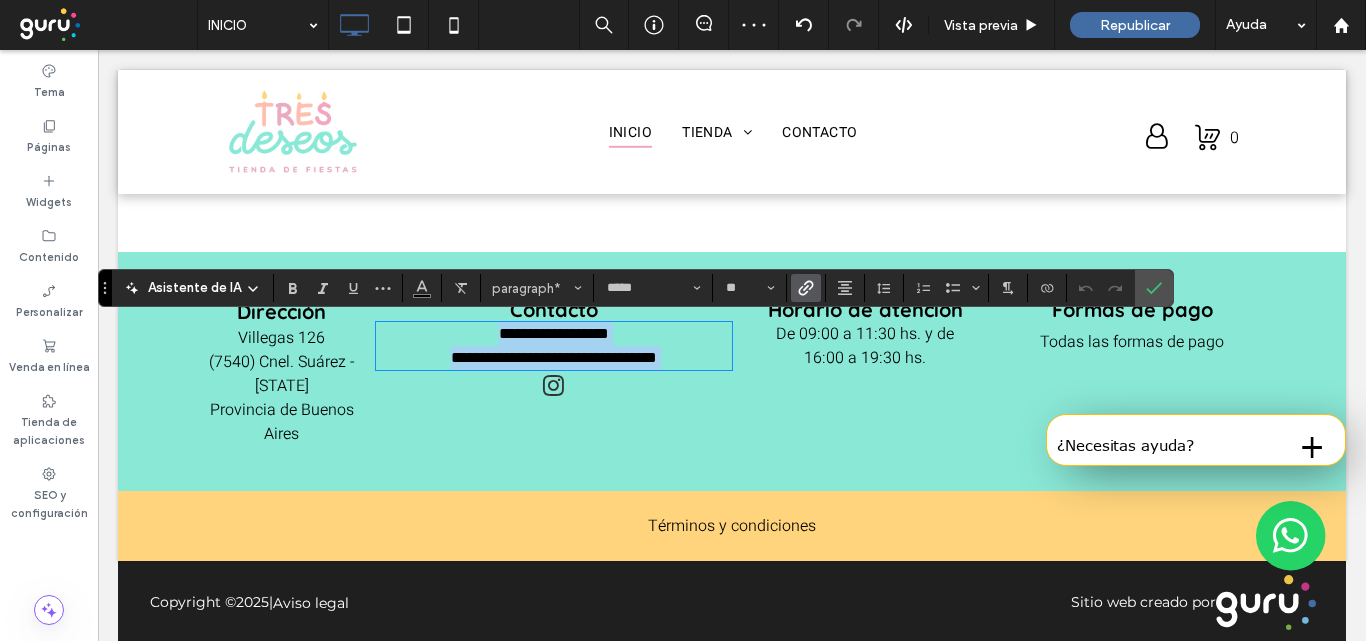click on "**********" at bounding box center (554, 358) 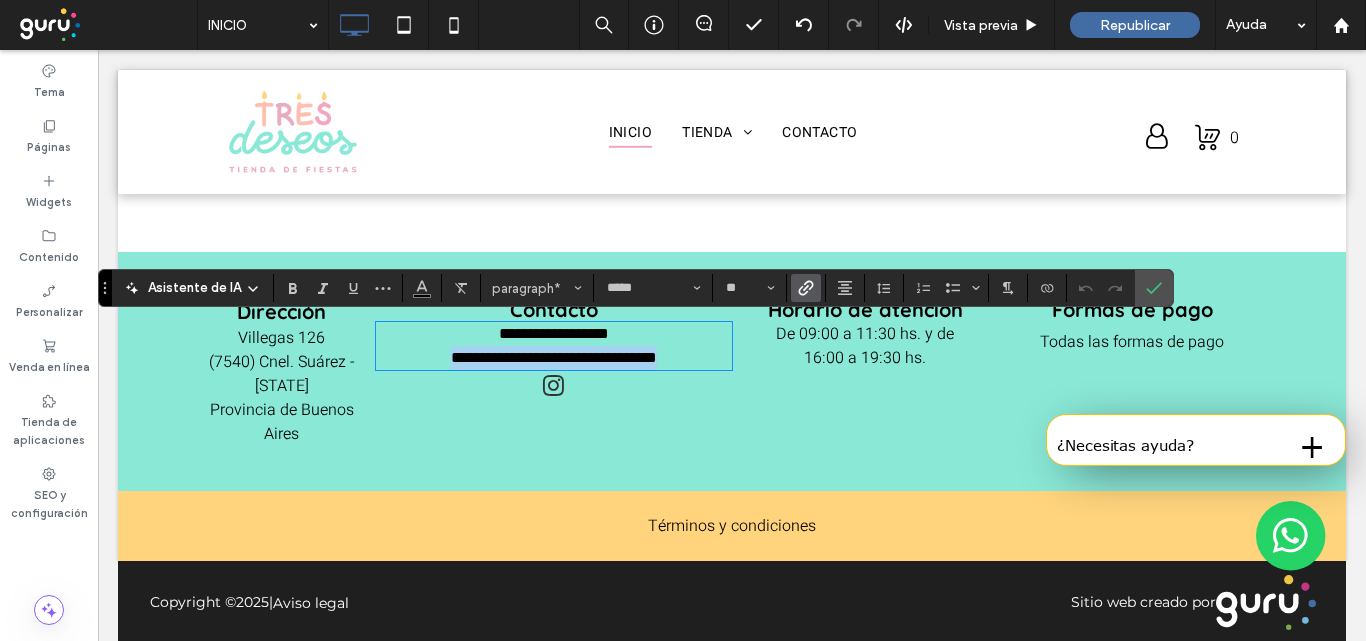 drag, startPoint x: 696, startPoint y: 358, endPoint x: 412, endPoint y: 359, distance: 284.00177 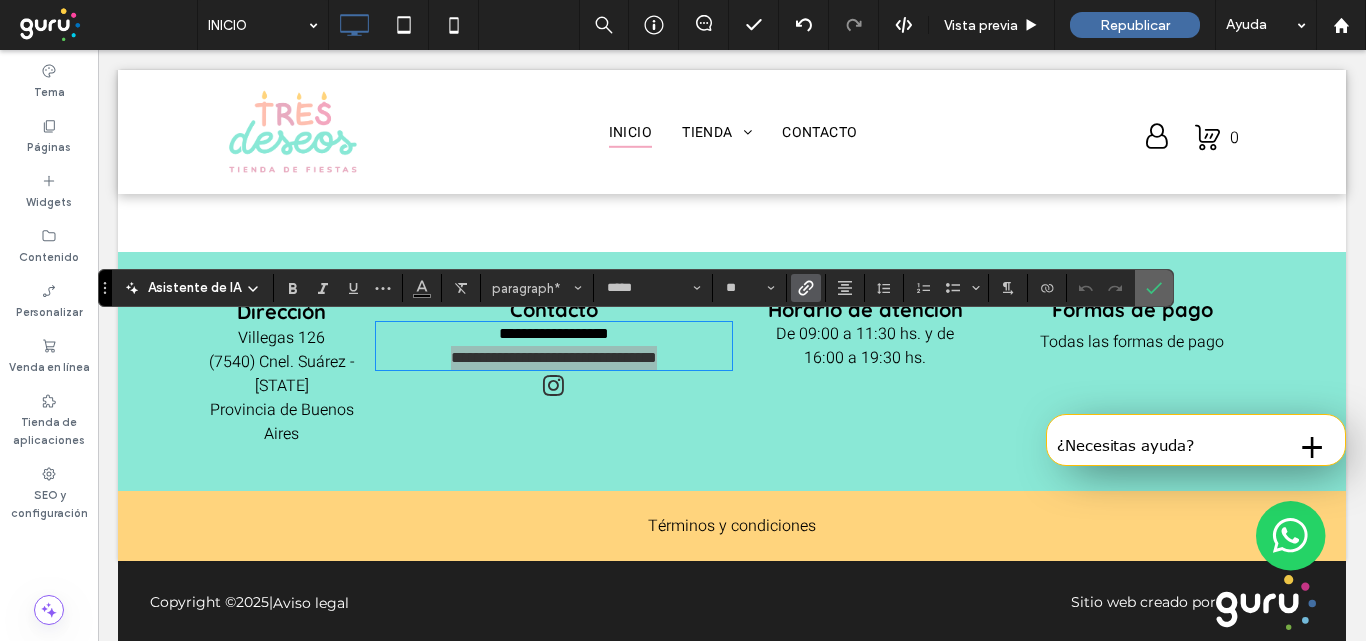 click 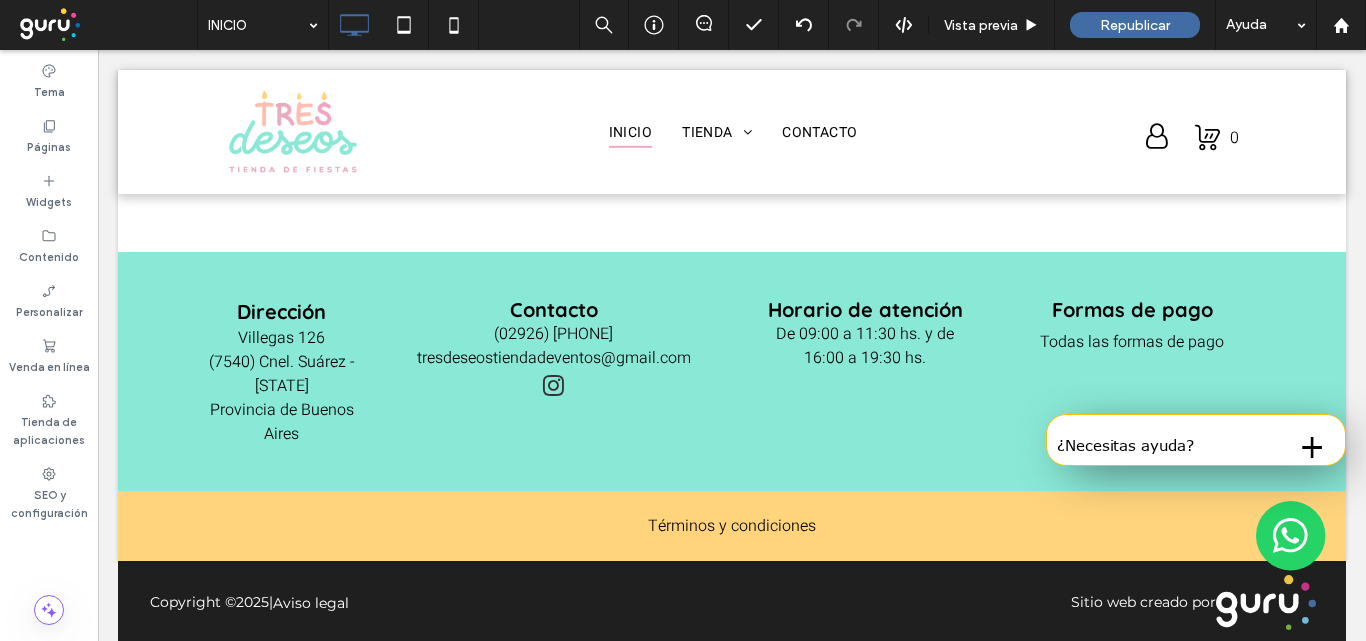 click at bounding box center [106, 25] 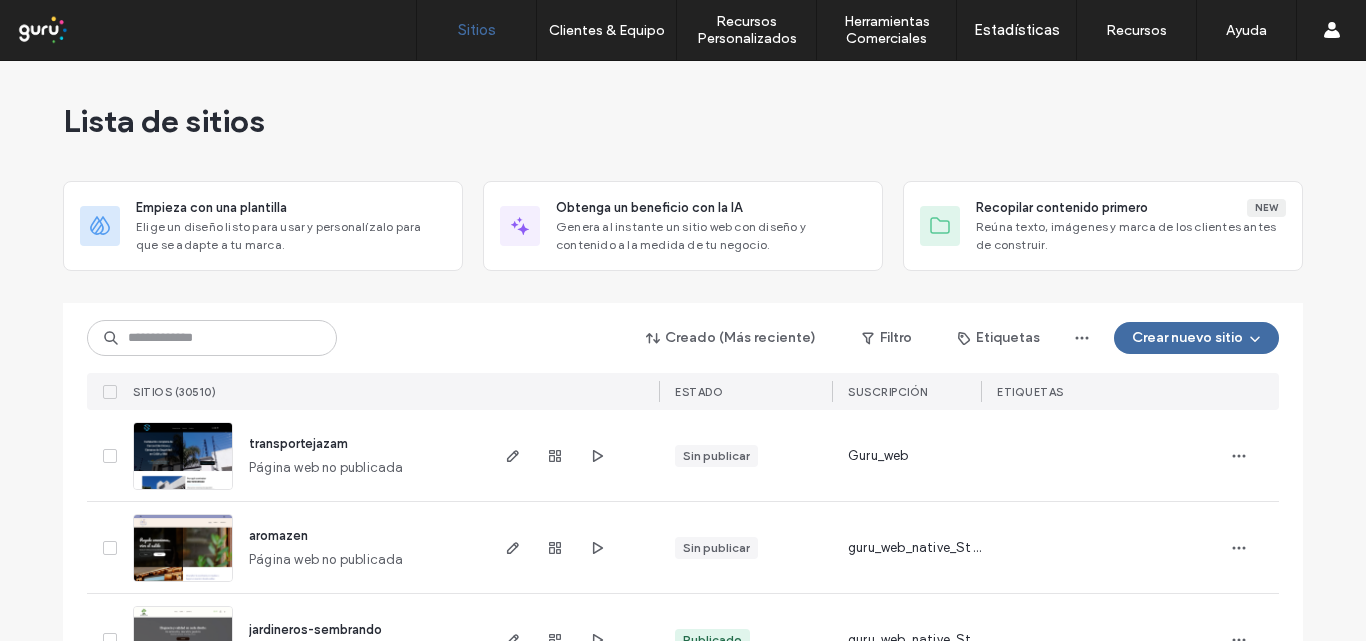 scroll, scrollTop: 0, scrollLeft: 0, axis: both 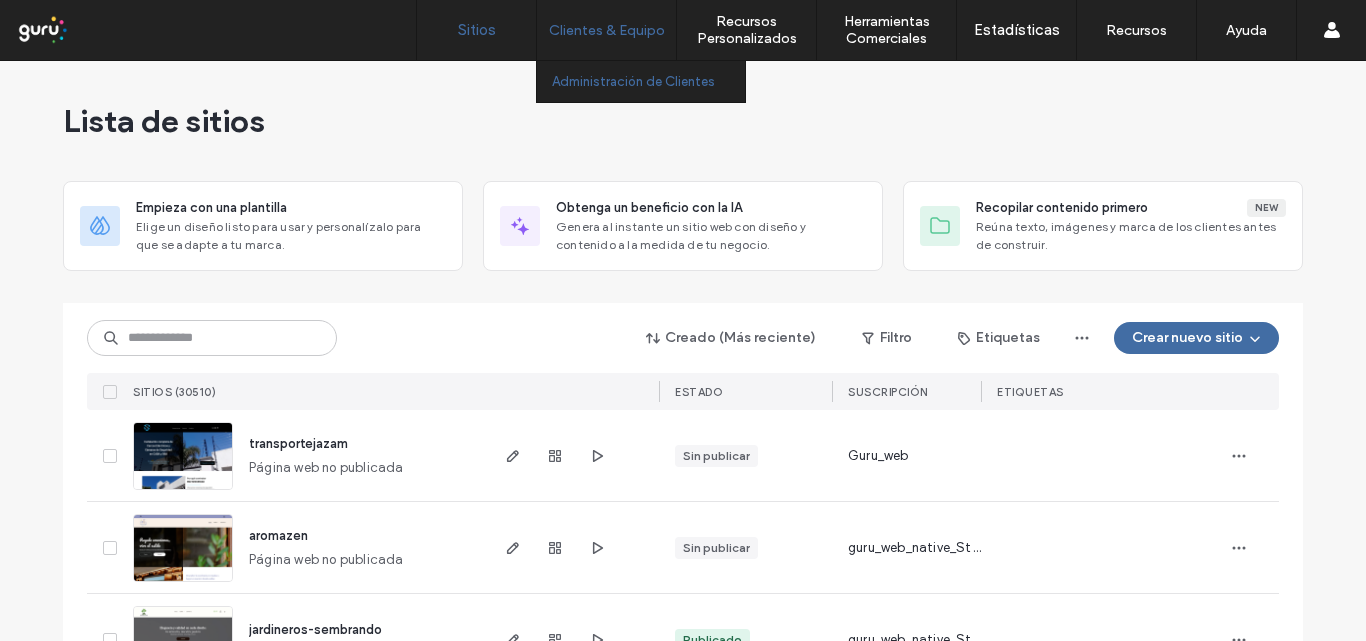 click on "Administración de Clientes" at bounding box center (633, 81) 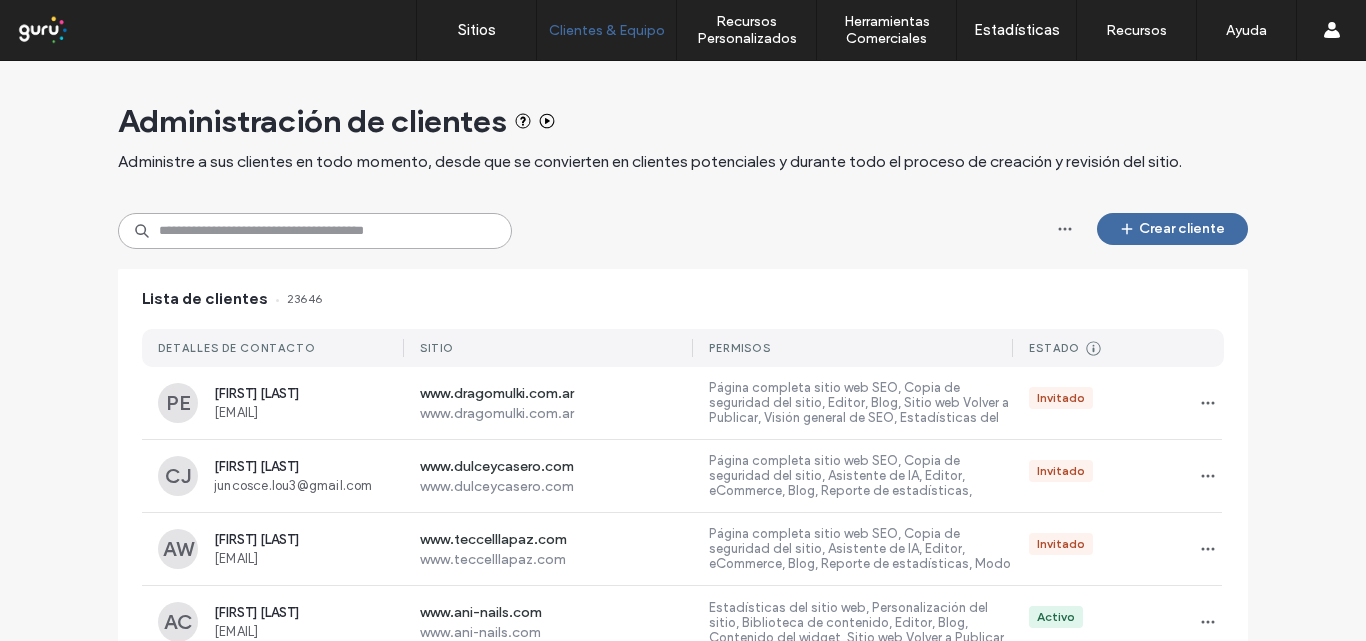 click at bounding box center (315, 231) 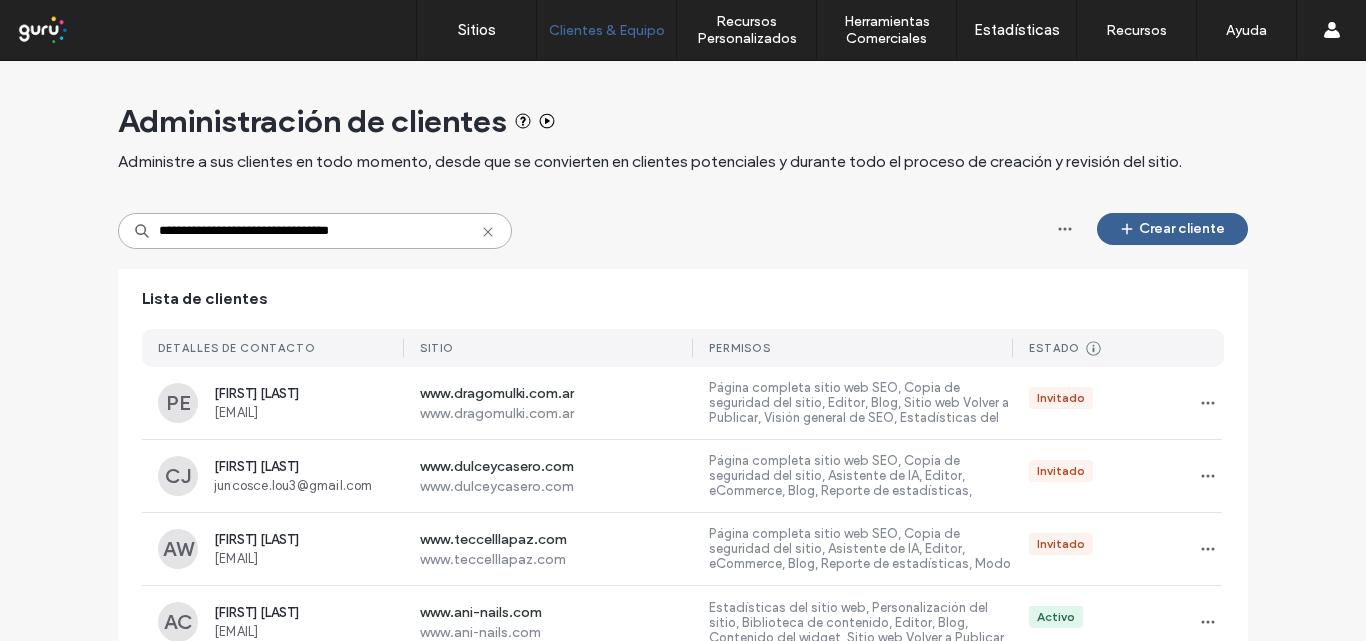 type on "**********" 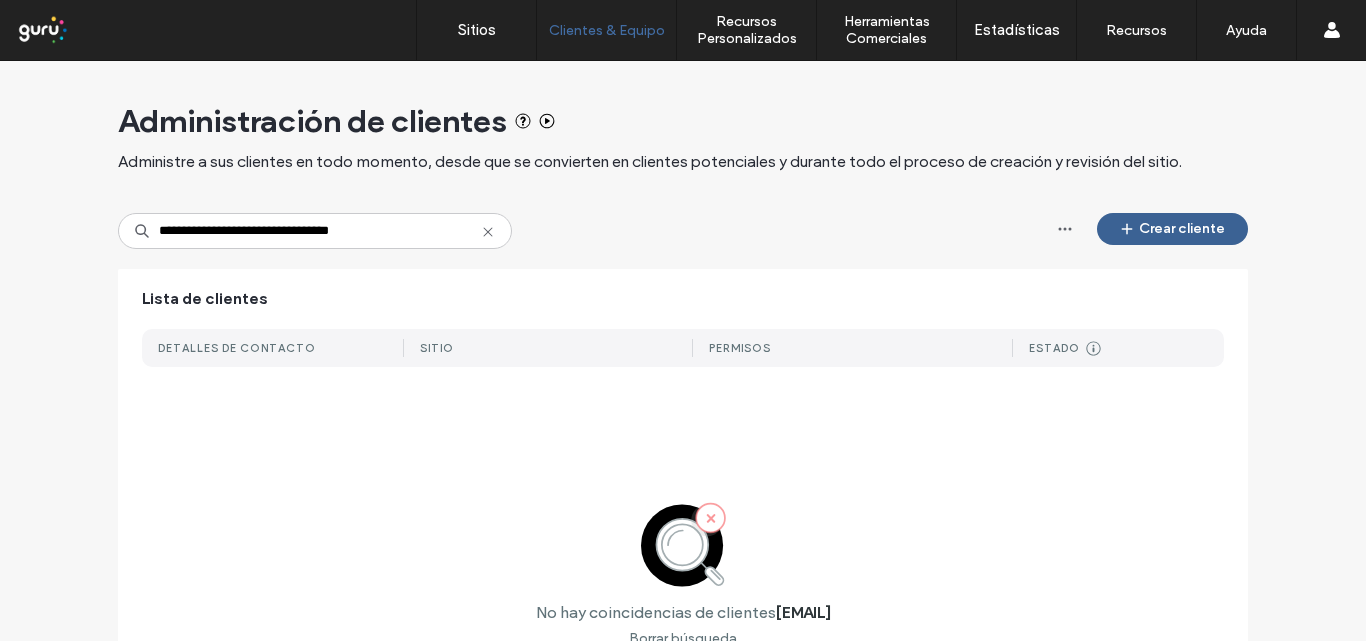 click 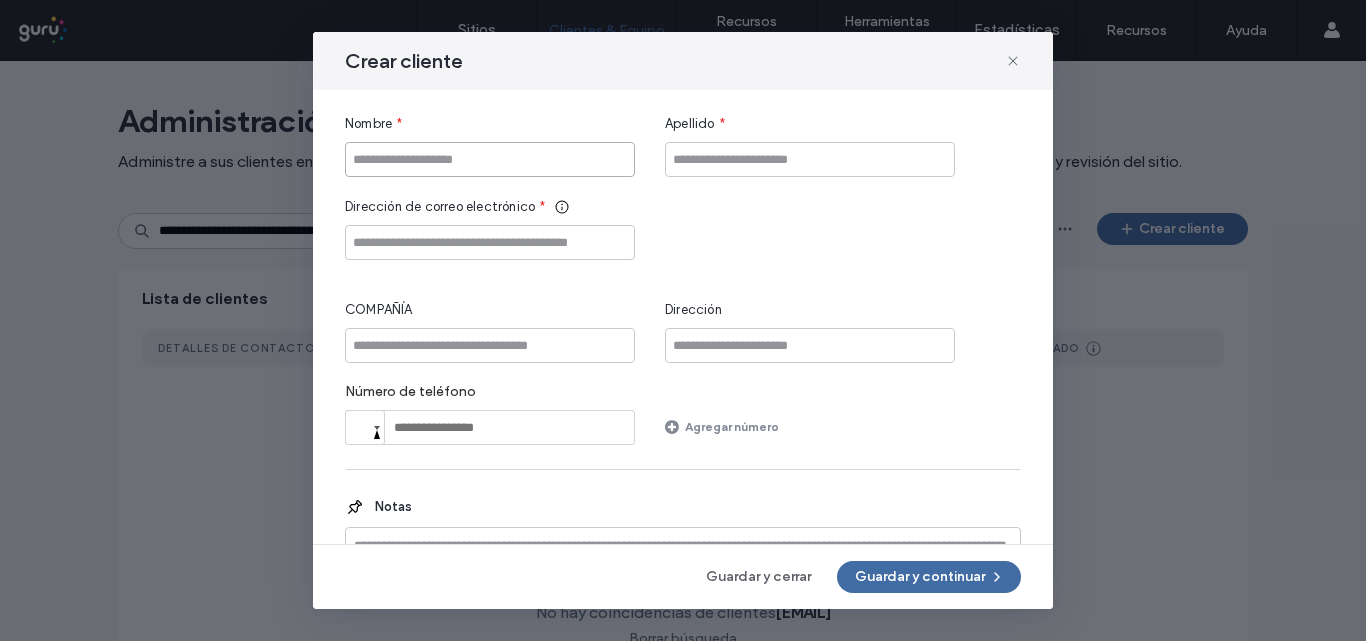 click at bounding box center [490, 159] 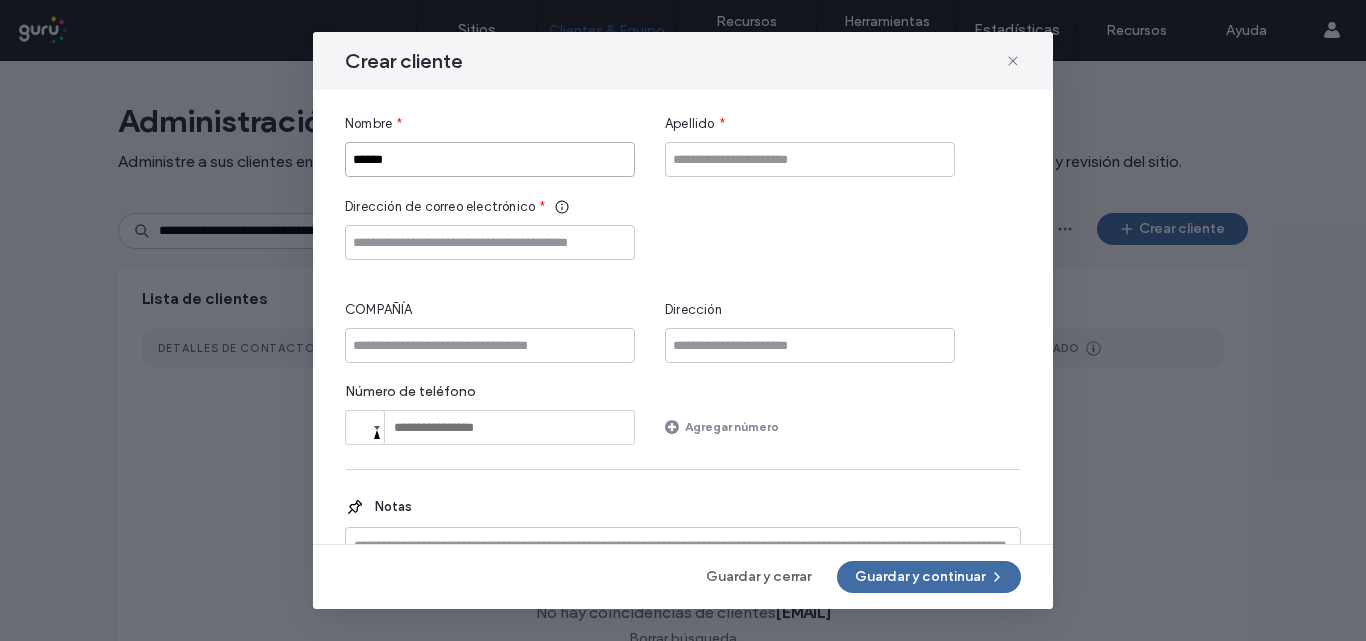 type on "******" 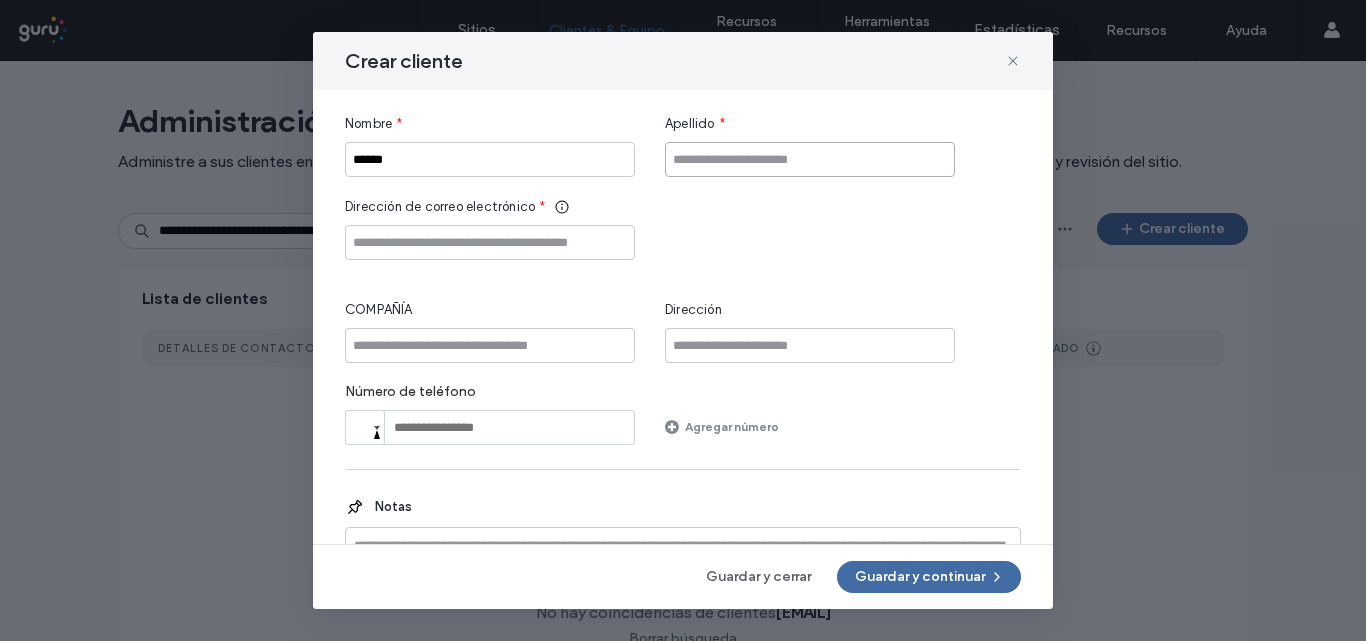 click at bounding box center (810, 159) 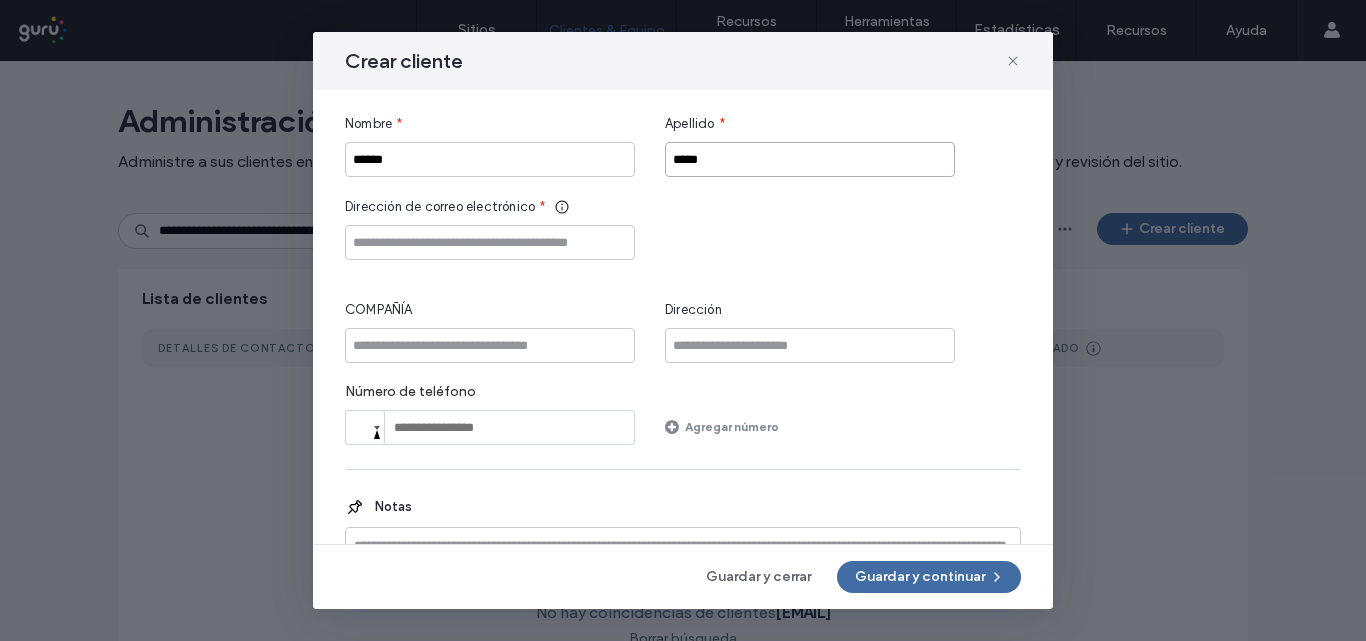 type on "*****" 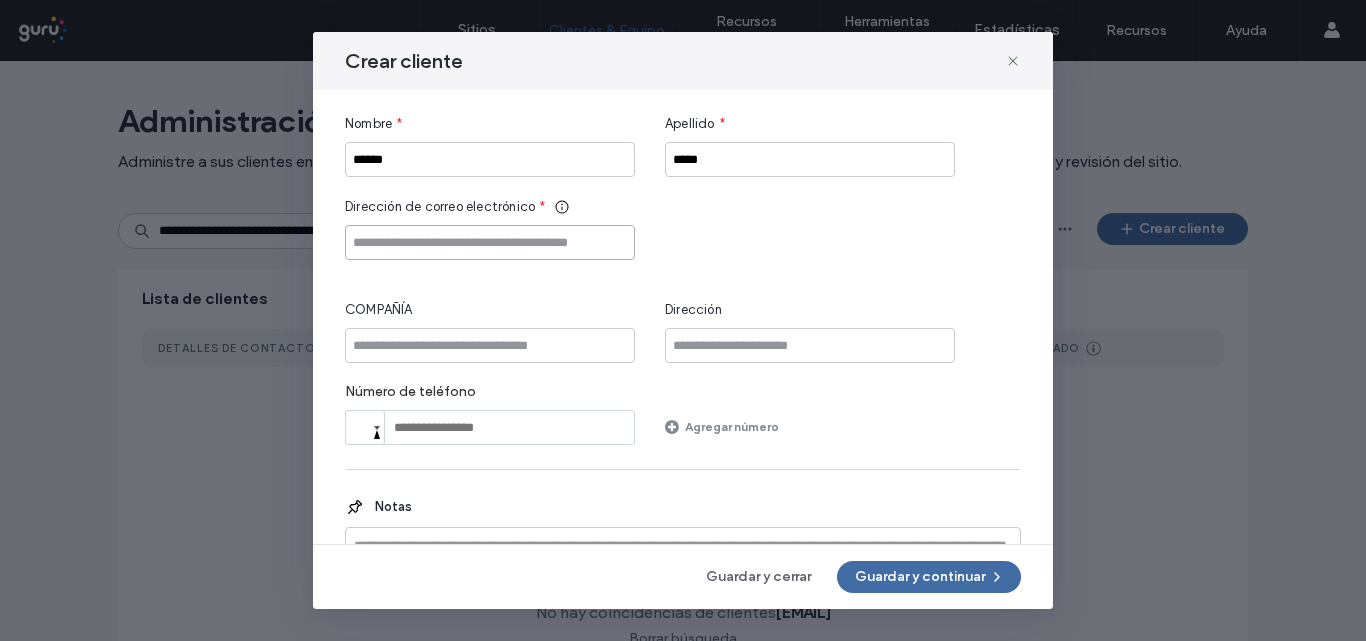paste on "**********" 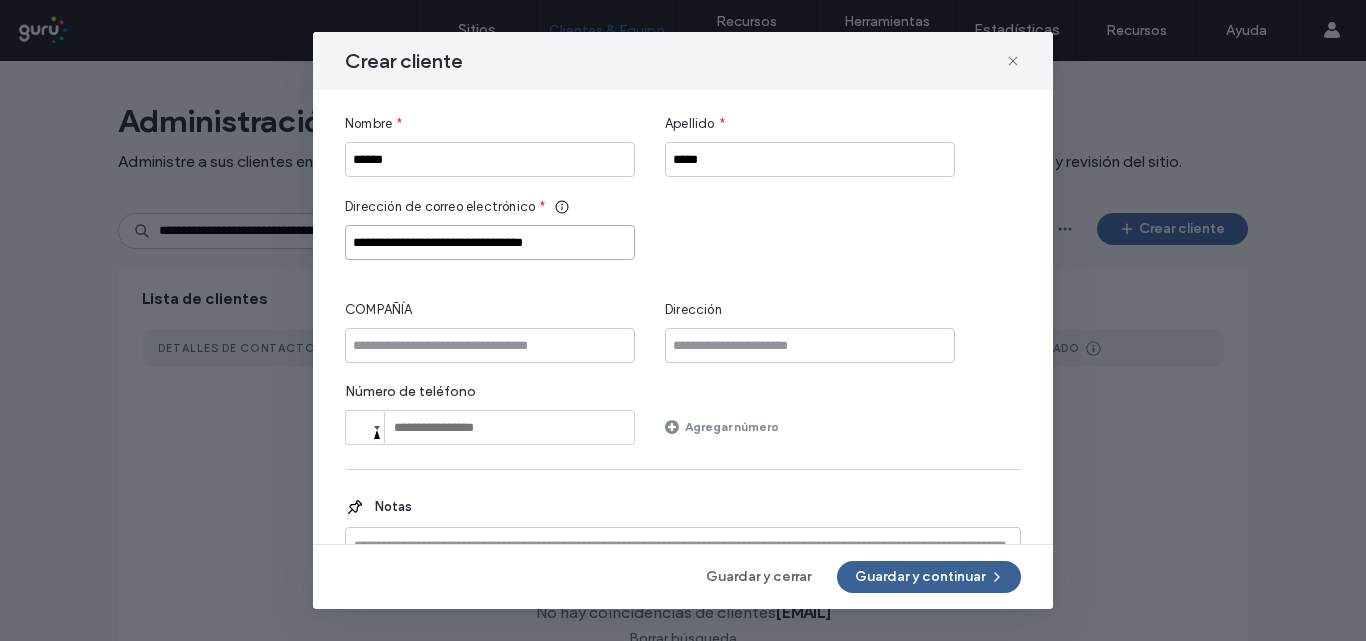 type on "**********" 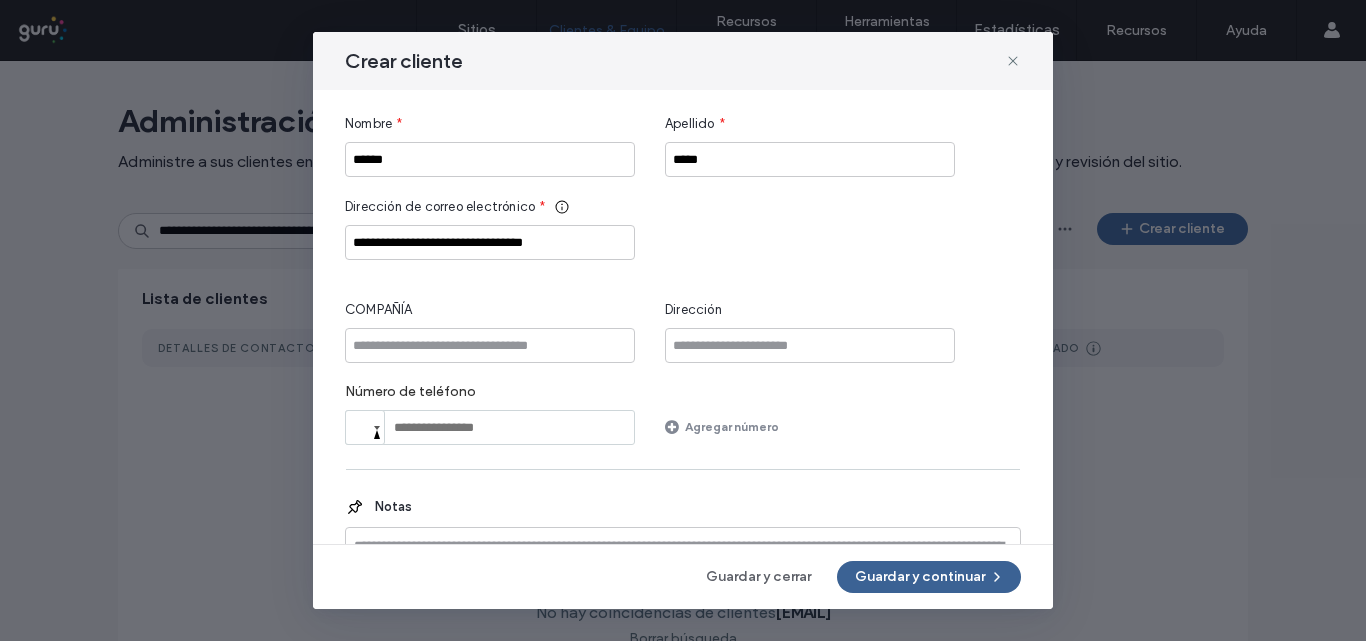click on "Guardar y continuar" at bounding box center (929, 577) 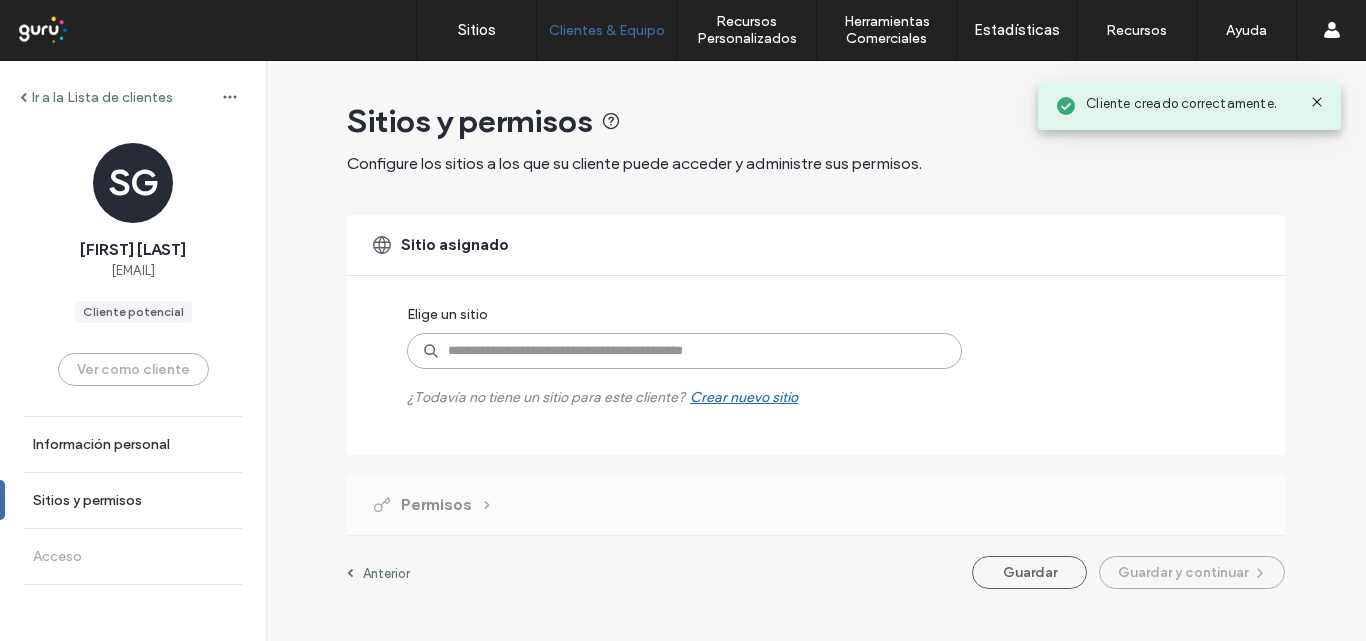 click at bounding box center [684, 351] 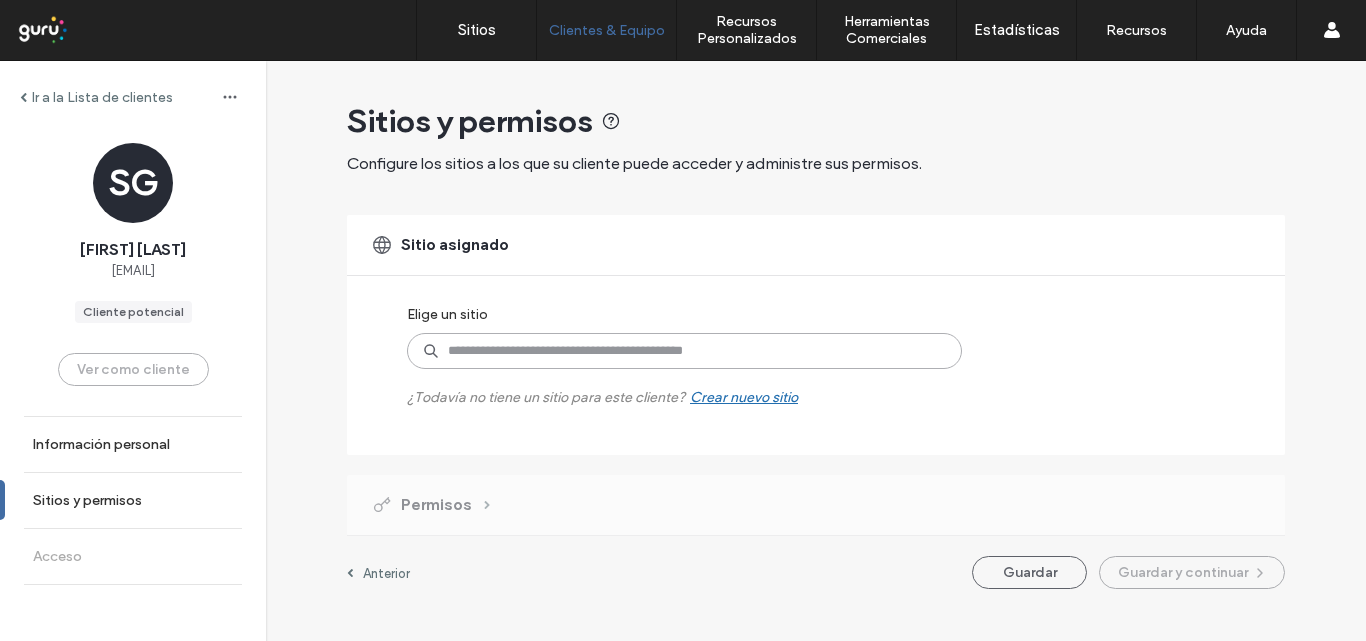 click at bounding box center [684, 351] 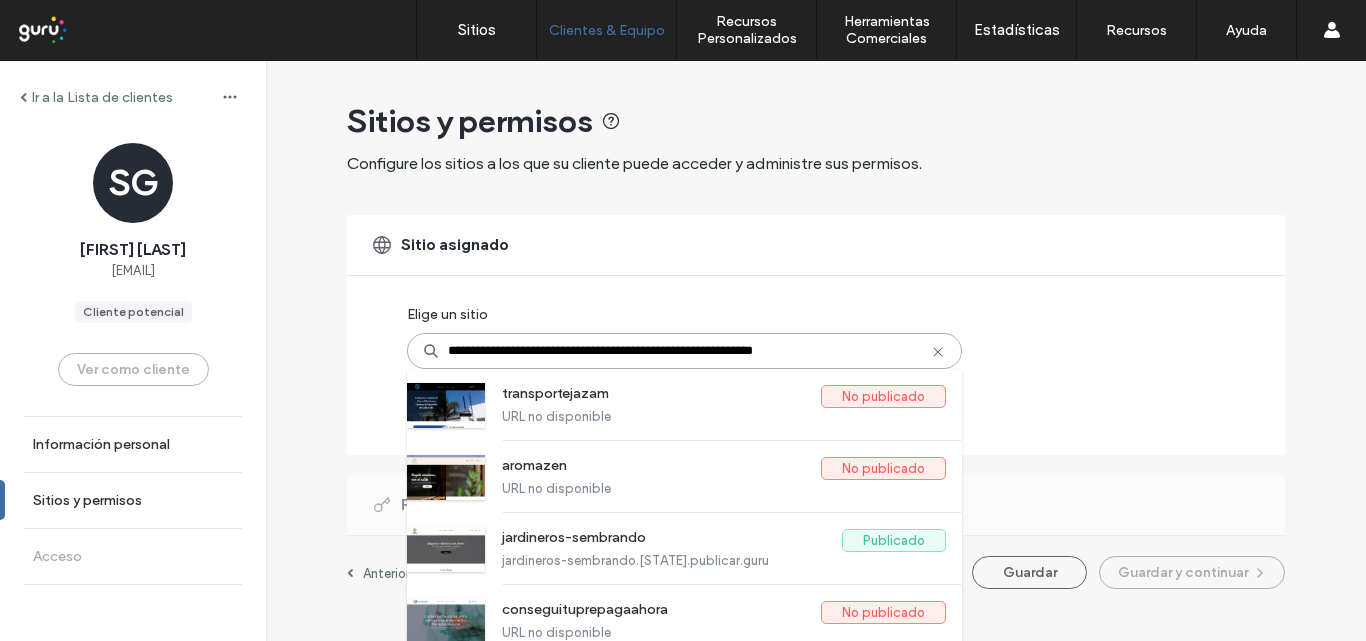 type on "**********" 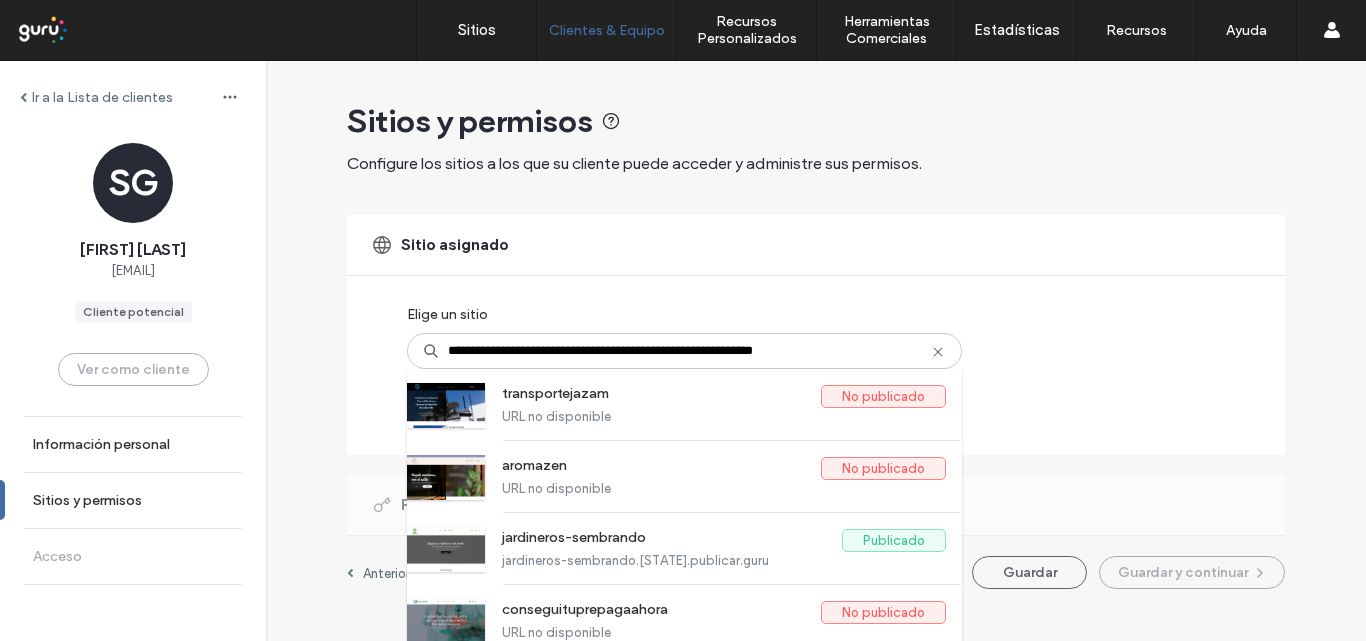 click on "**********" at bounding box center [816, 335] 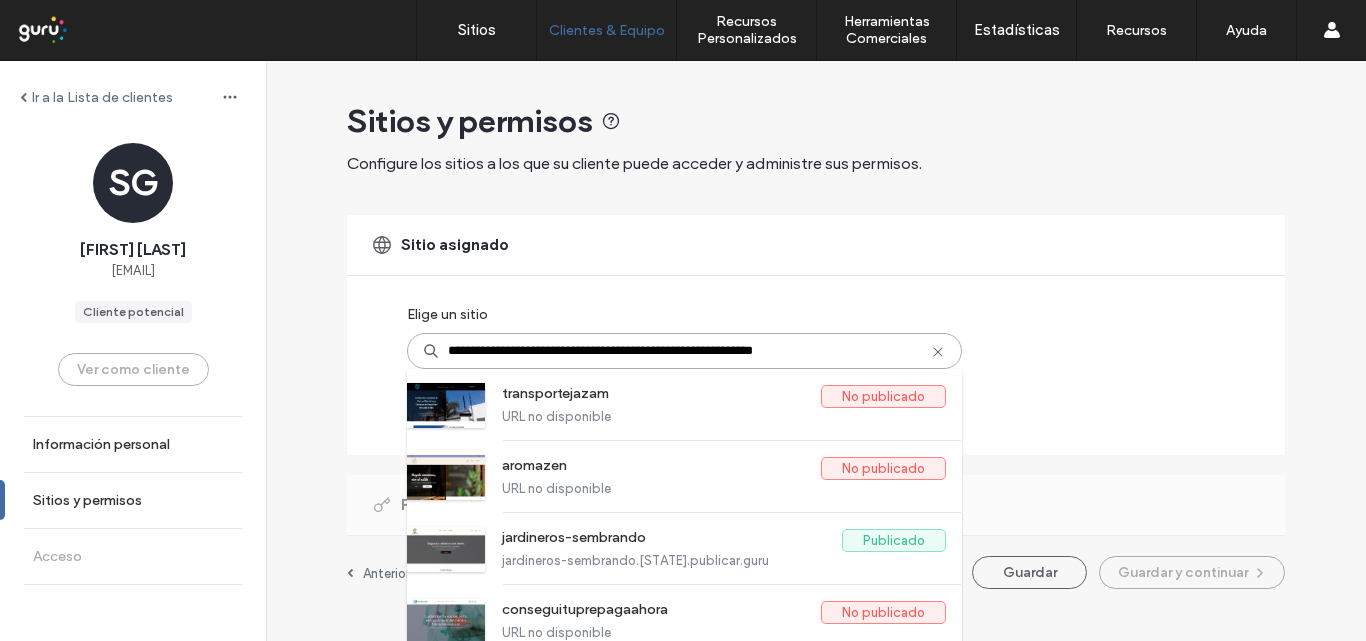 click on "**********" at bounding box center (684, 351) 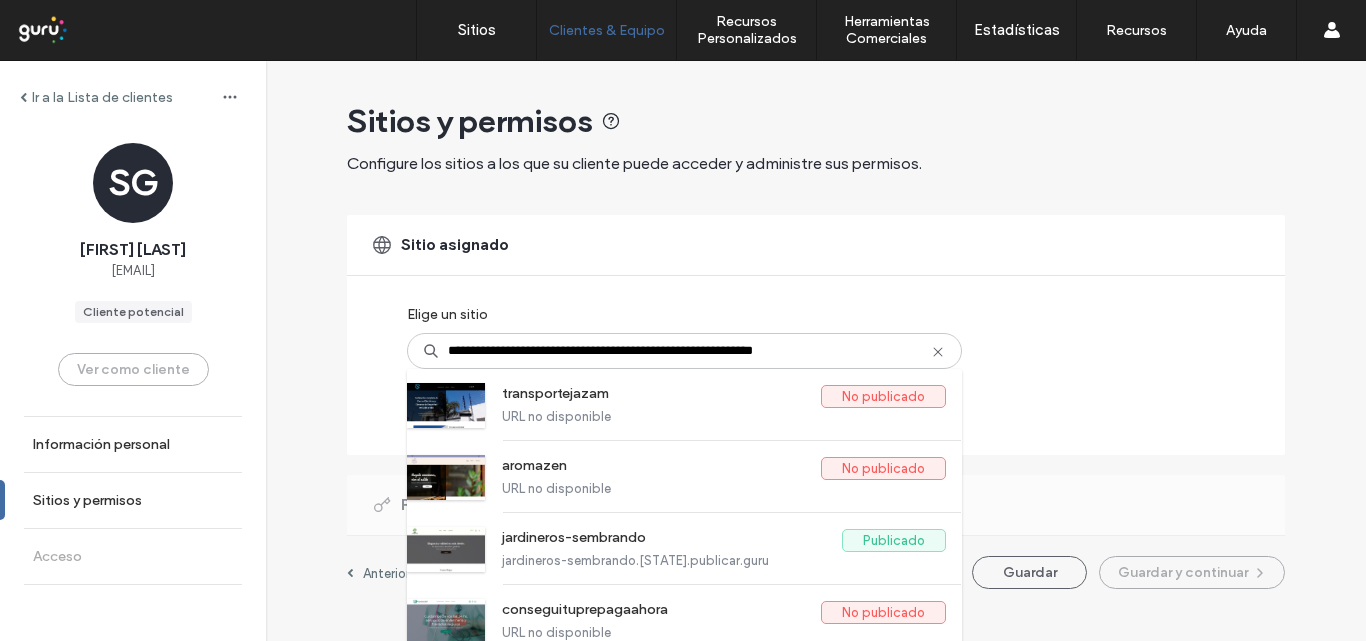 click 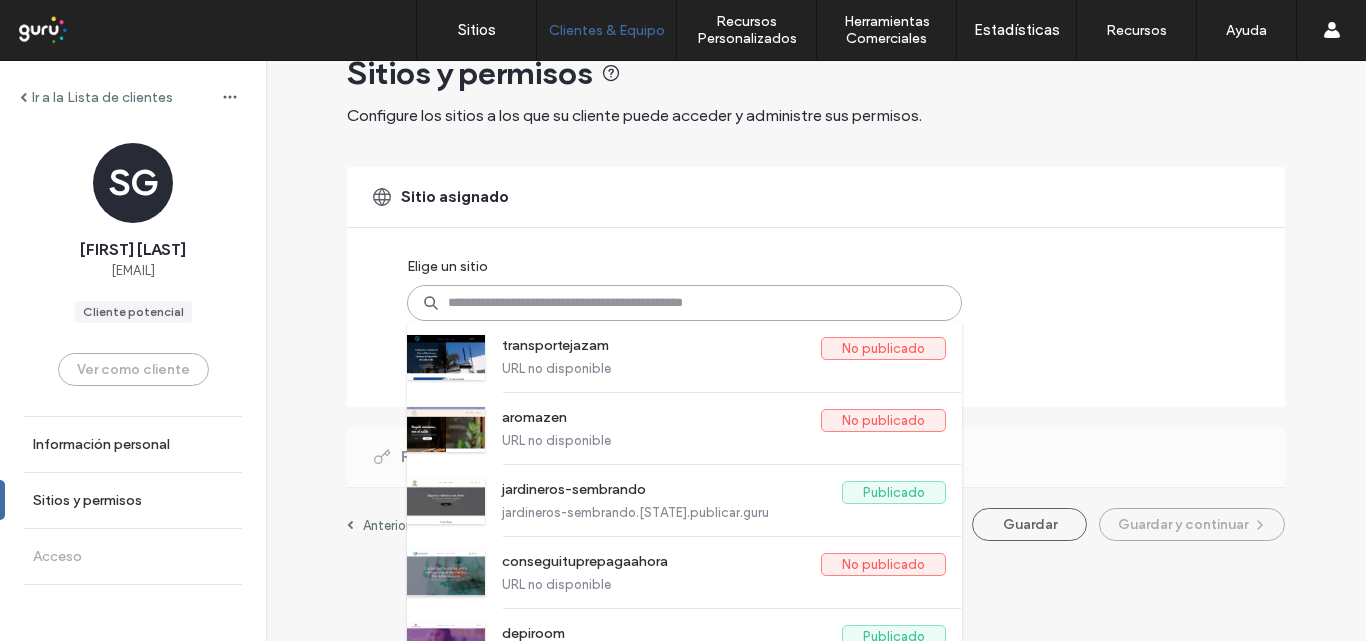 scroll, scrollTop: 88, scrollLeft: 0, axis: vertical 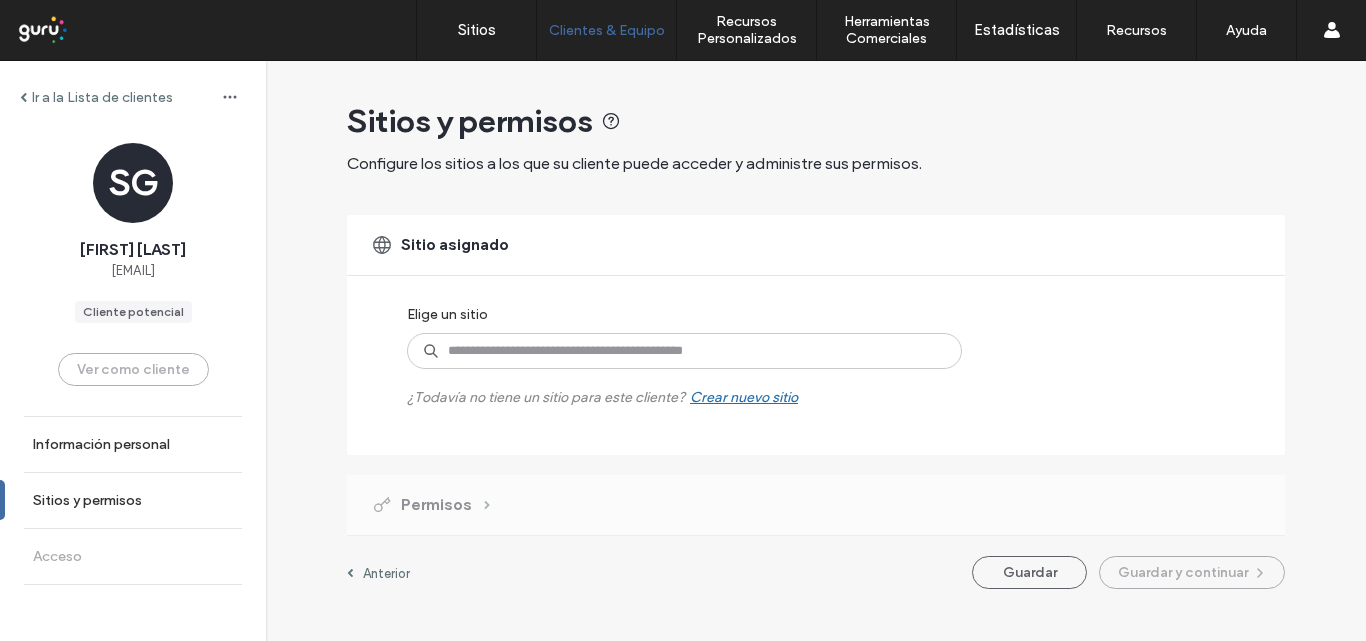 click on "Sitio asignado Elige un sitio ¿Todavía no tiene un sitio para este cliente? Crear nuevo sitio" at bounding box center [816, 335] 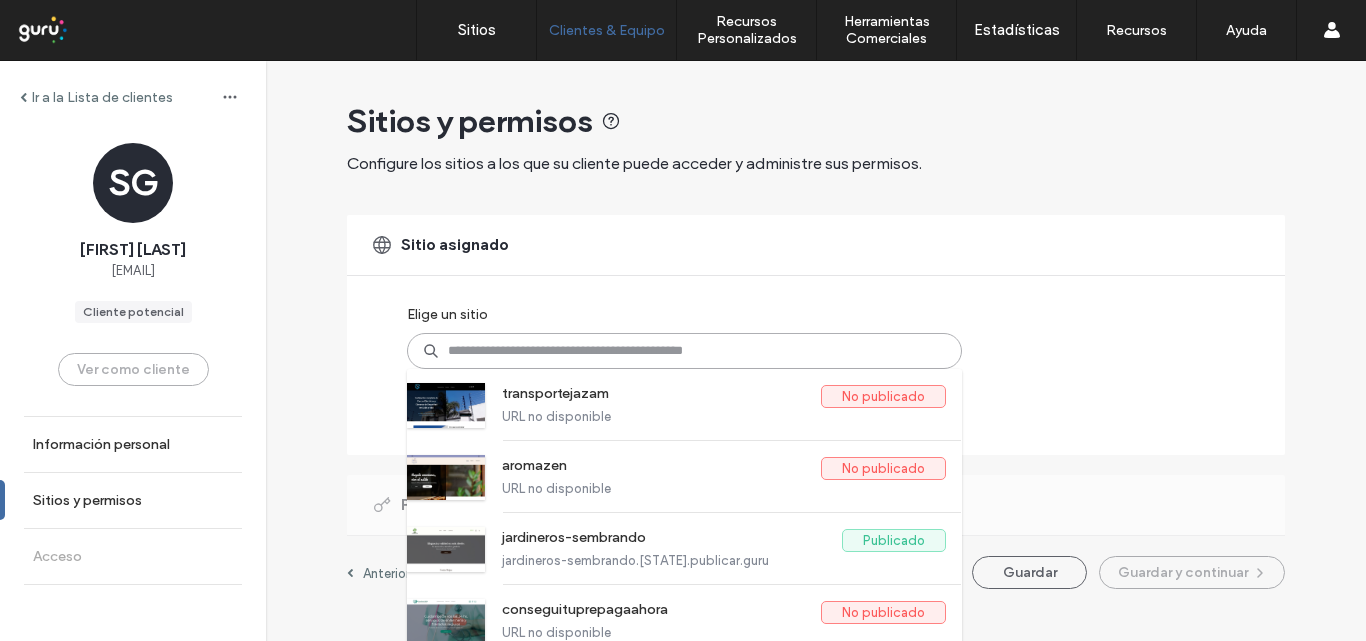 click at bounding box center (684, 351) 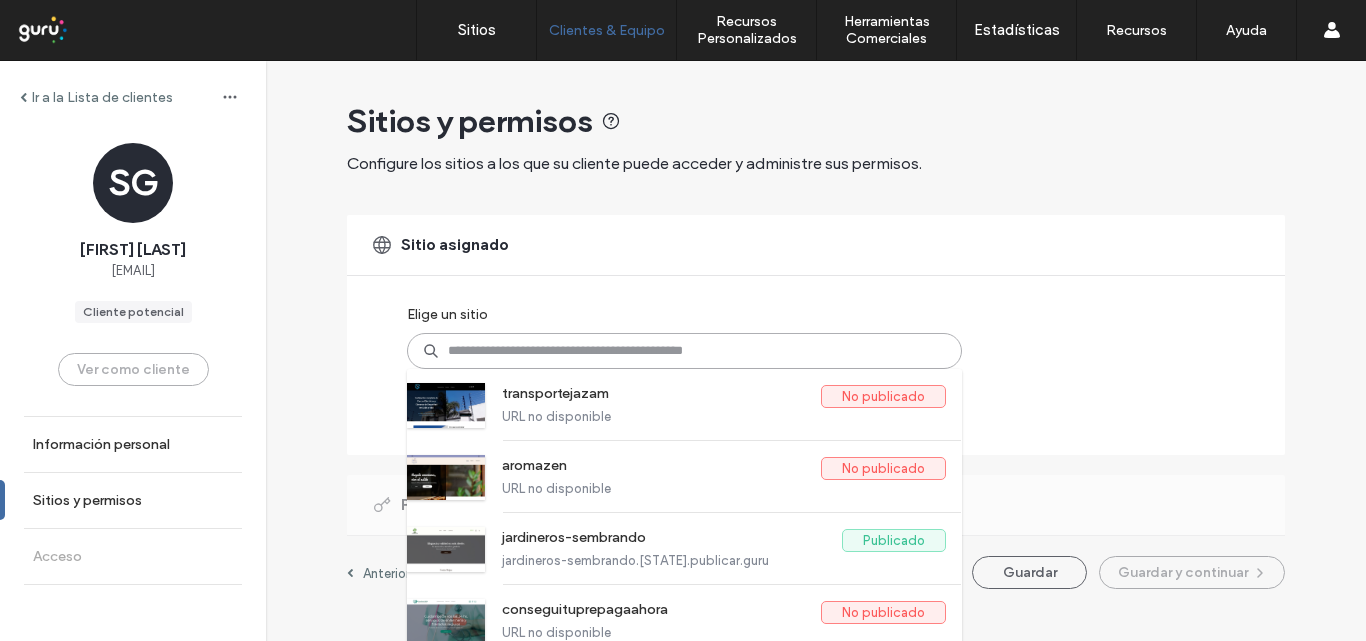paste on "**********" 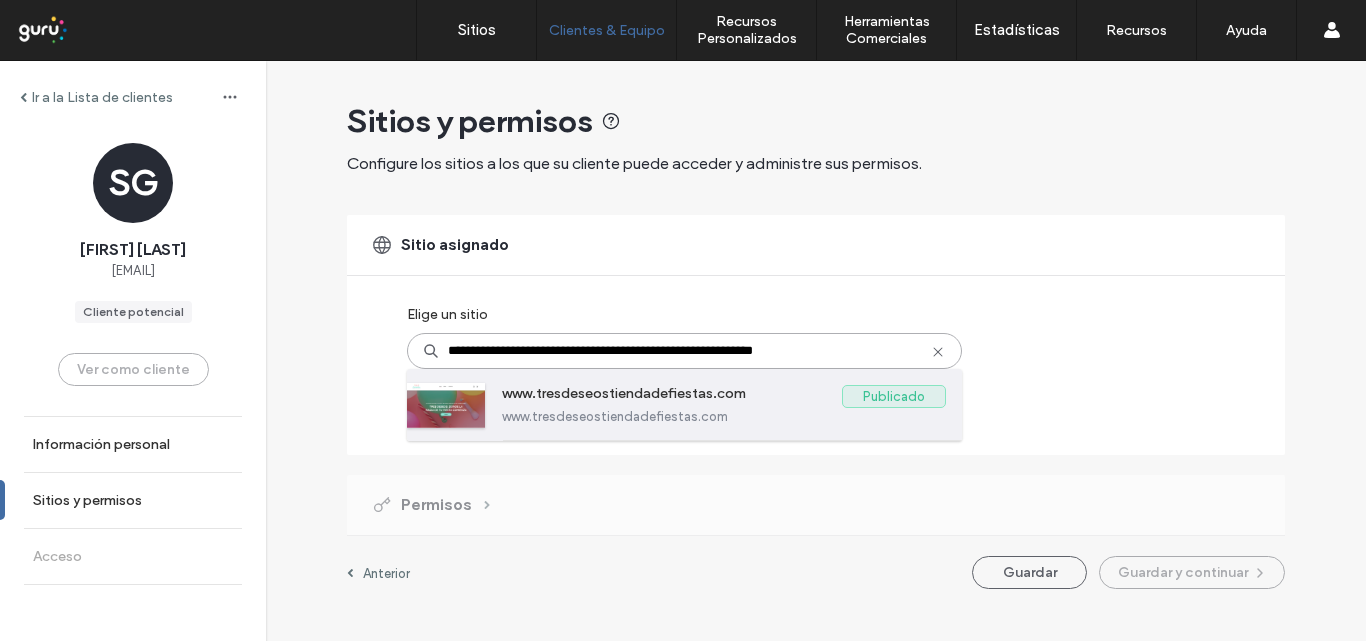 click on "www.tresdeseostiendadefiestas.com" at bounding box center [672, 397] 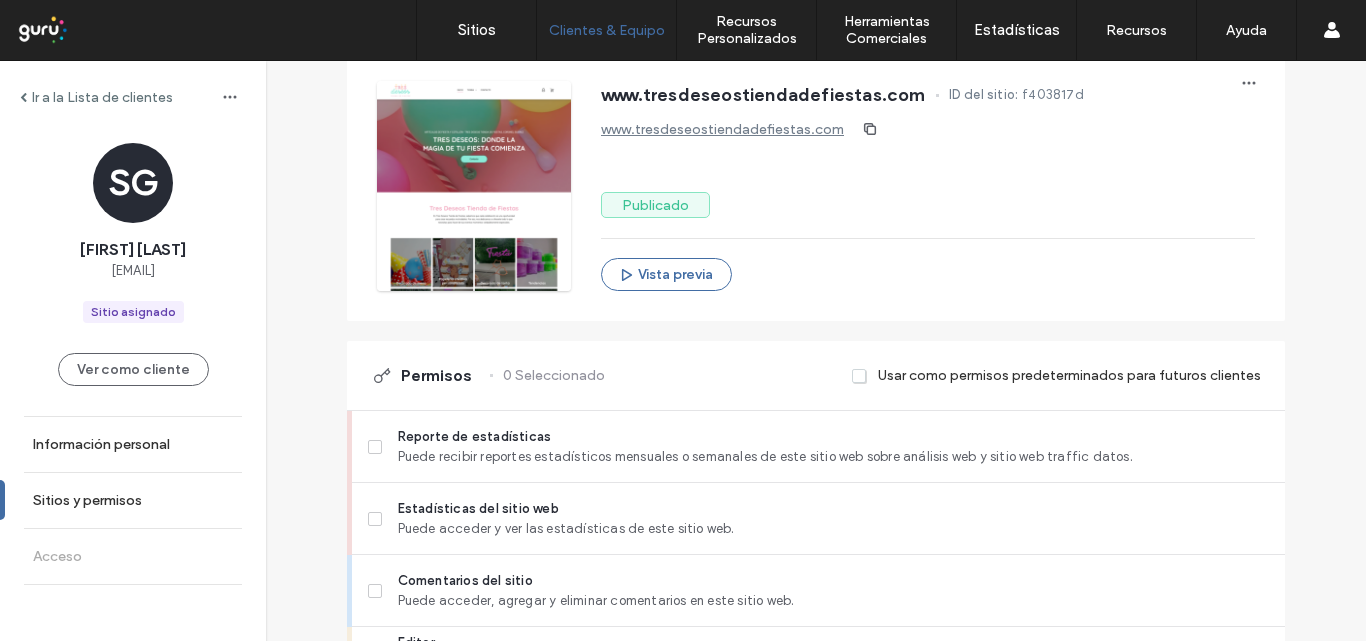 scroll, scrollTop: 300, scrollLeft: 0, axis: vertical 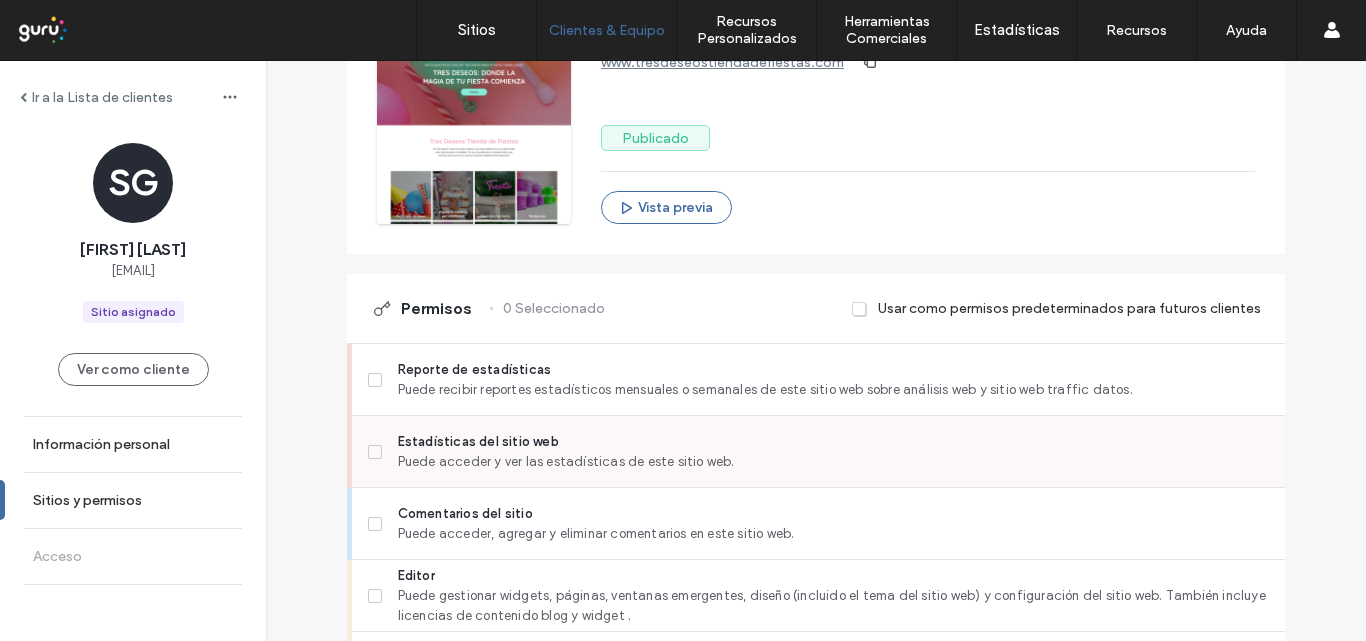 drag, startPoint x: 364, startPoint y: 385, endPoint x: 360, endPoint y: 453, distance: 68.117546 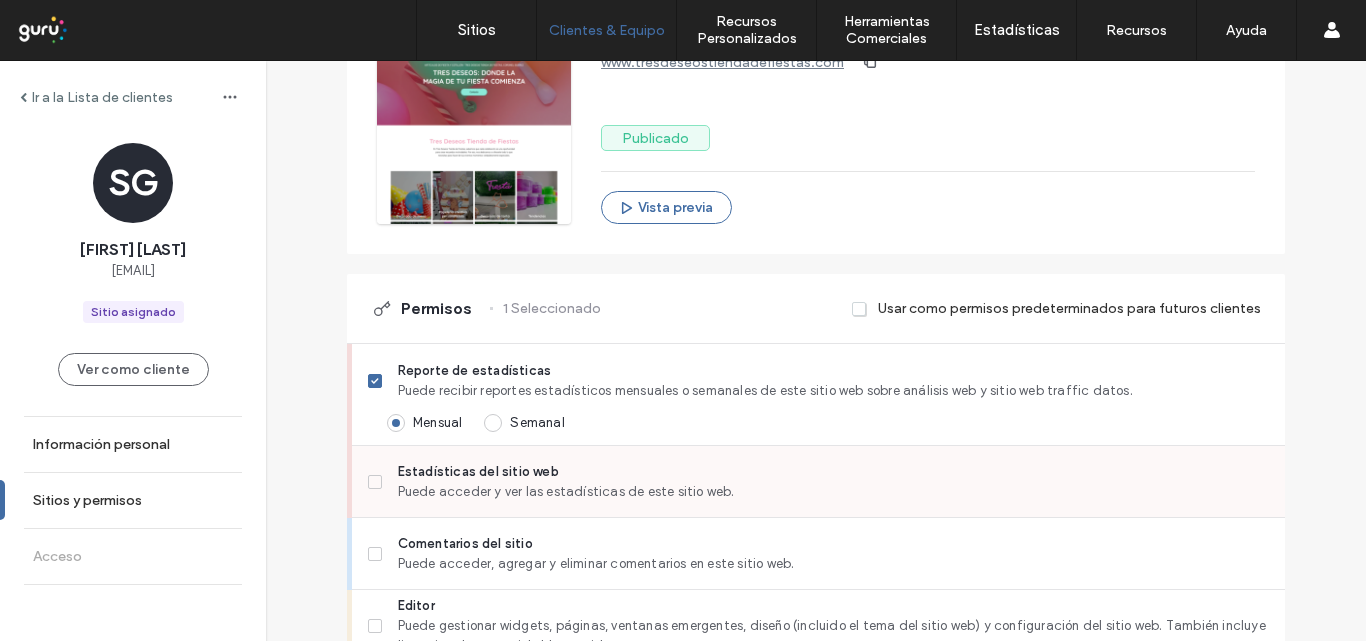 click on "Estadísticas del sitio web Puede acceder y ver las estadísticas de este sitio web." at bounding box center [818, 482] 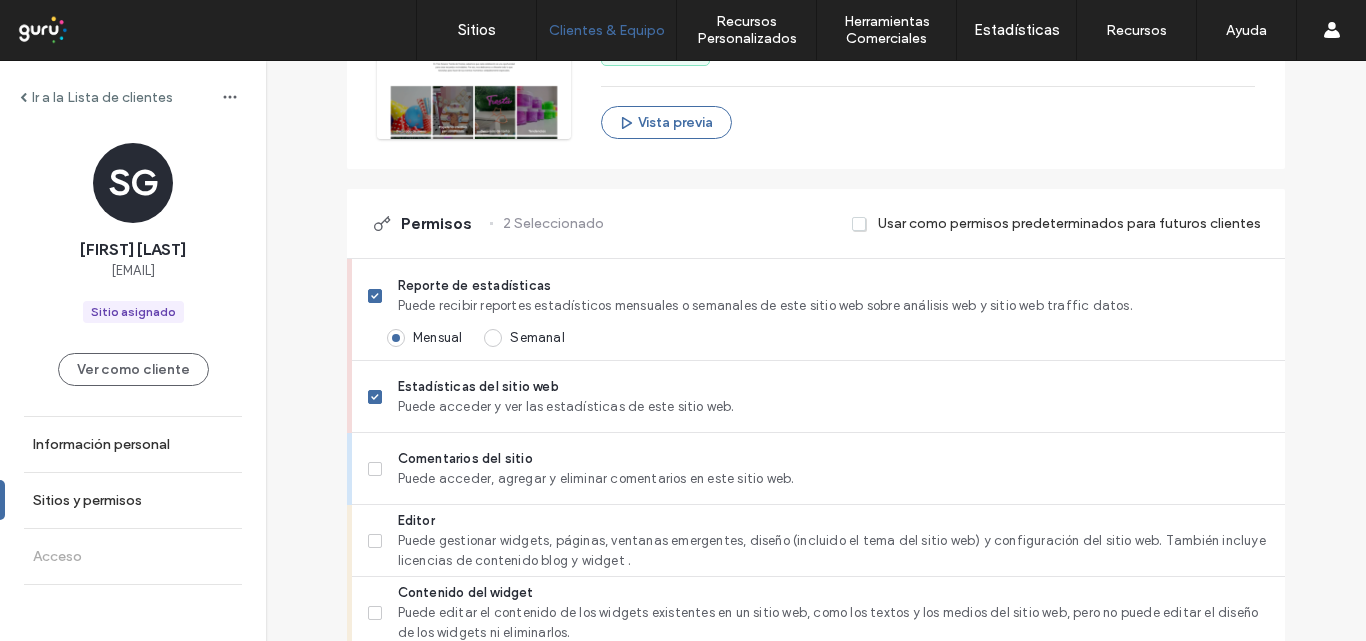 scroll, scrollTop: 600, scrollLeft: 0, axis: vertical 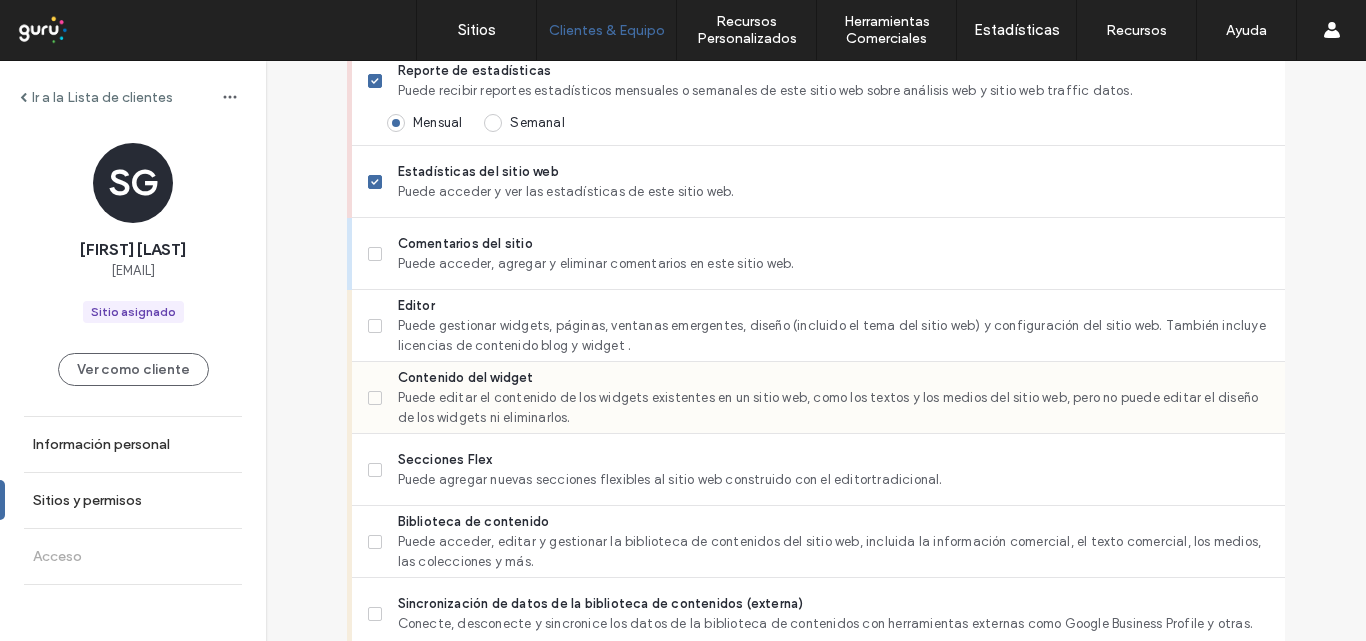 click at bounding box center [375, 398] 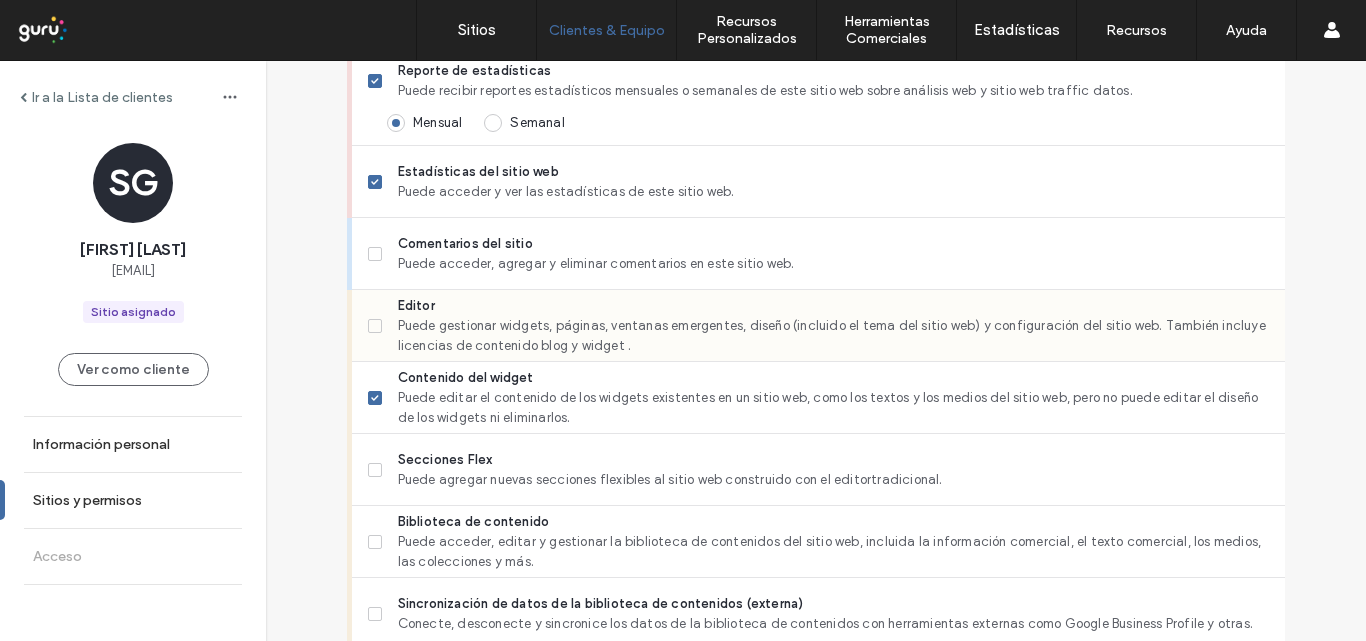 drag, startPoint x: 373, startPoint y: 330, endPoint x: 372, endPoint y: 320, distance: 10.049875 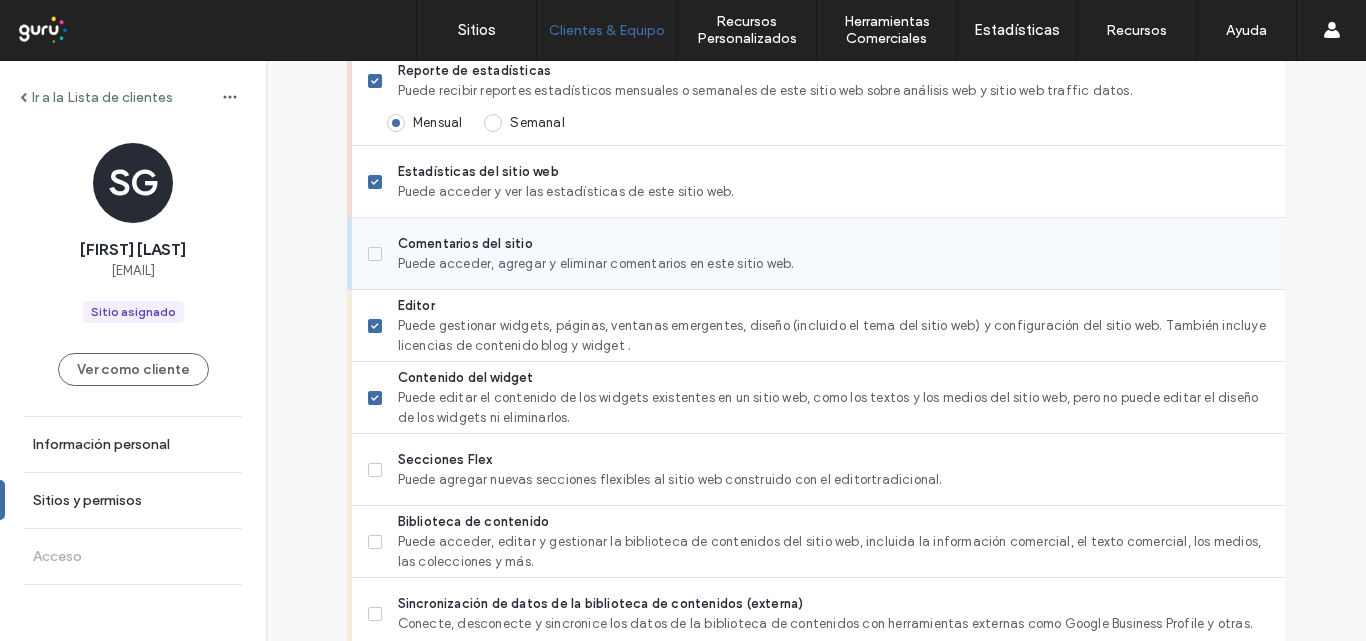 click at bounding box center (375, 254) 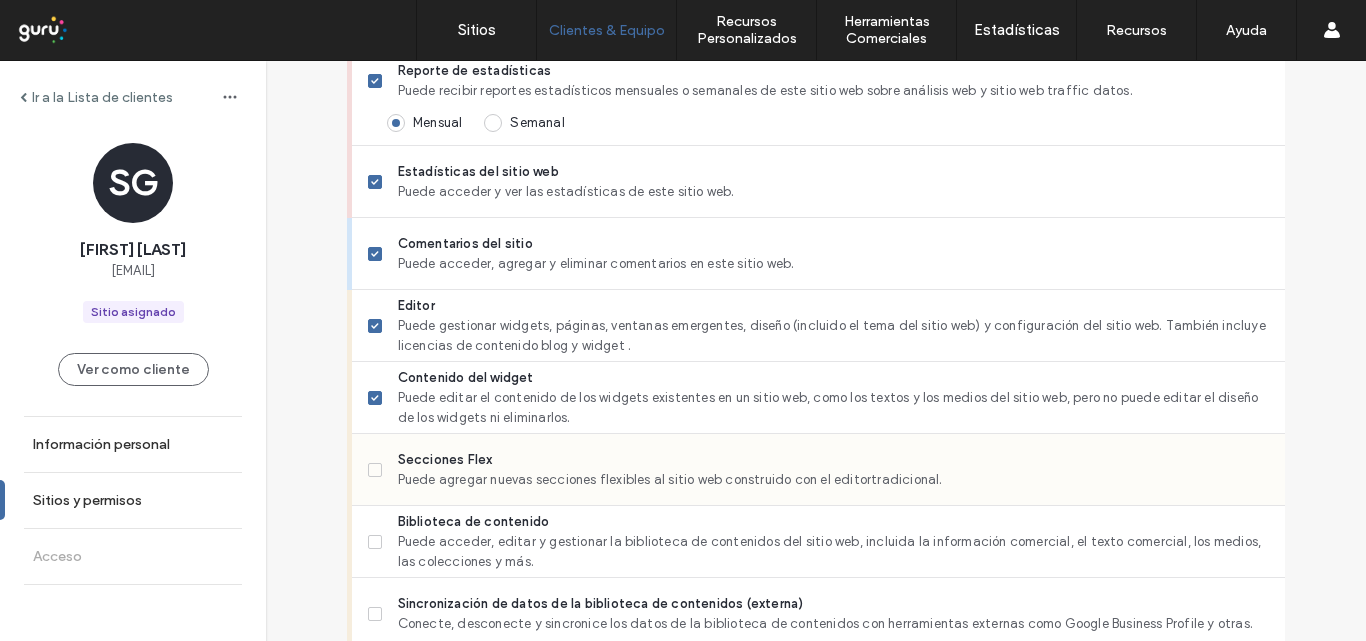 click 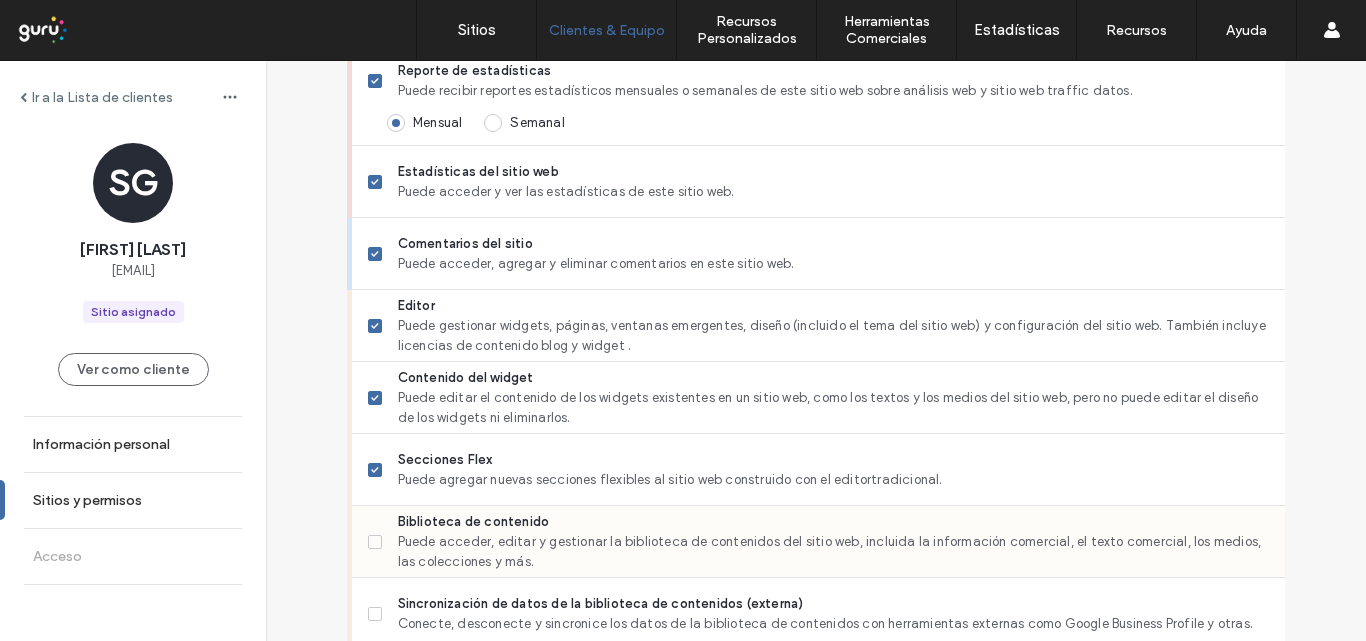 click at bounding box center [375, 542] 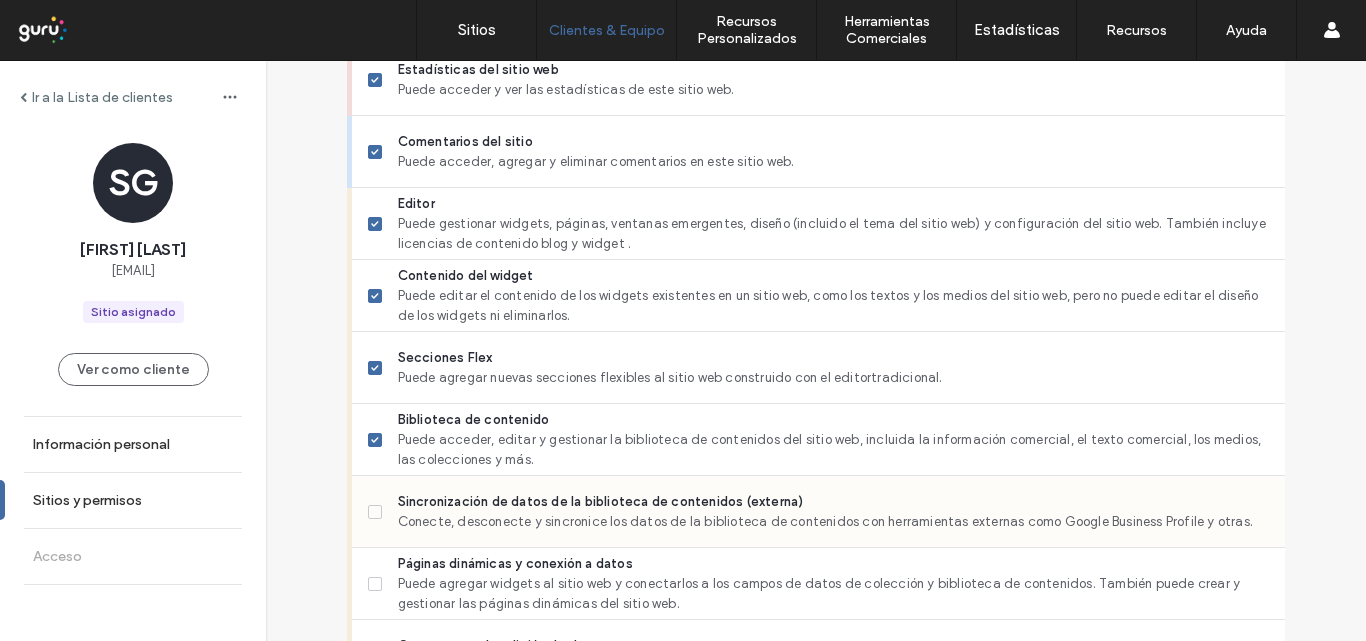 scroll, scrollTop: 900, scrollLeft: 0, axis: vertical 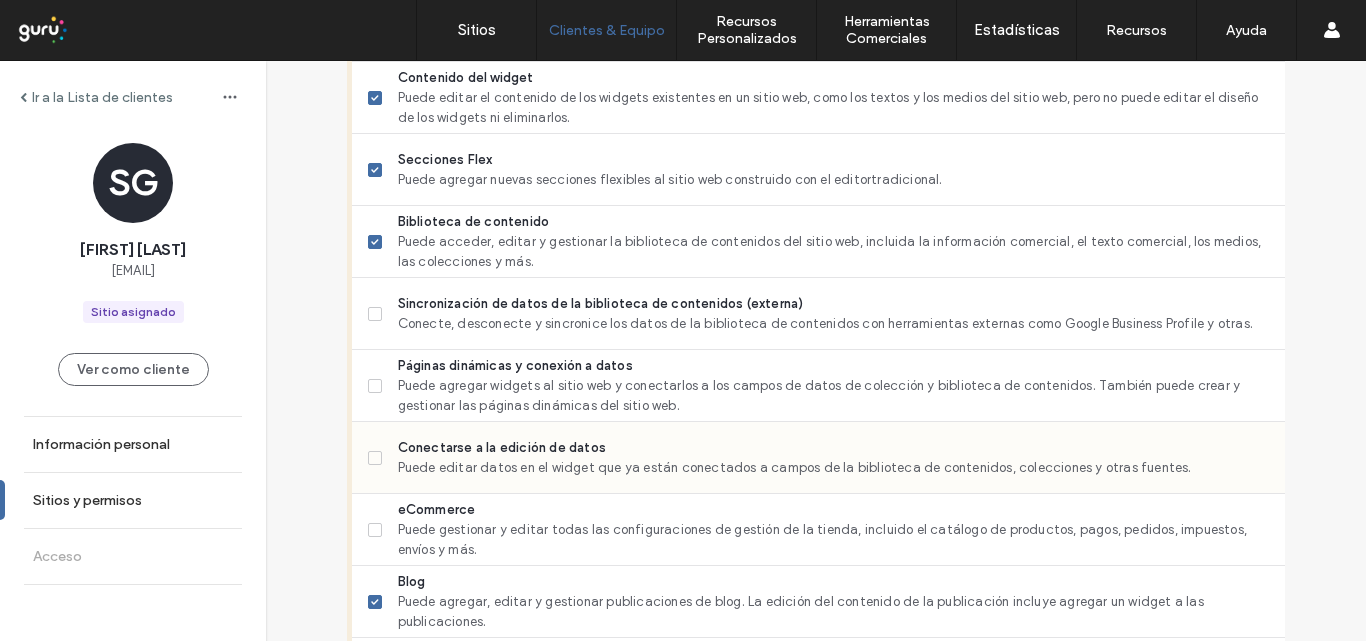 drag, startPoint x: 370, startPoint y: 447, endPoint x: 366, endPoint y: 424, distance: 23.345236 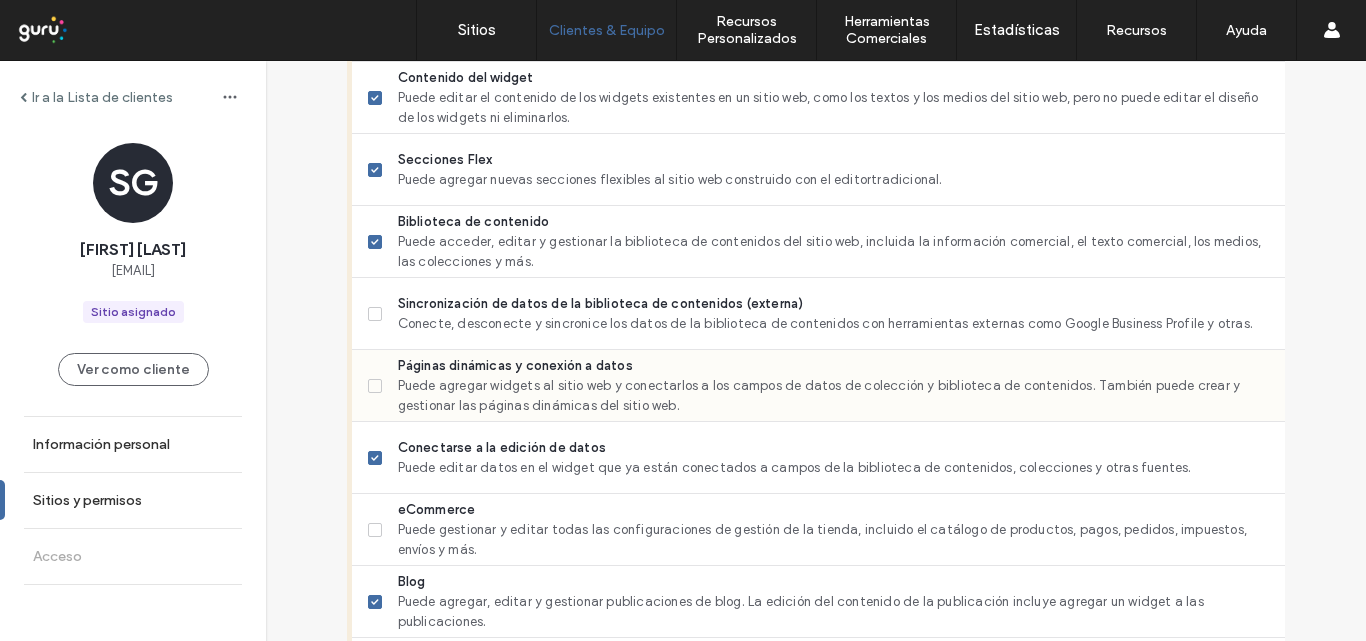 drag, startPoint x: 370, startPoint y: 382, endPoint x: 360, endPoint y: 355, distance: 28.79236 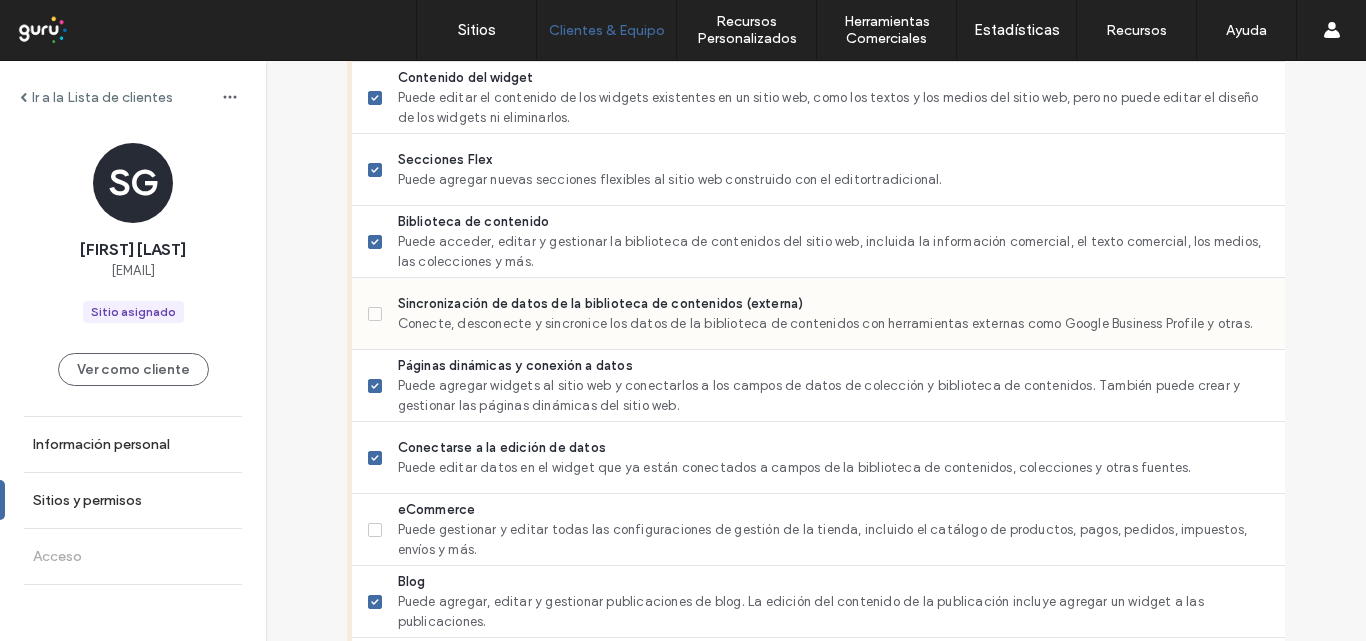 click at bounding box center (375, 314) 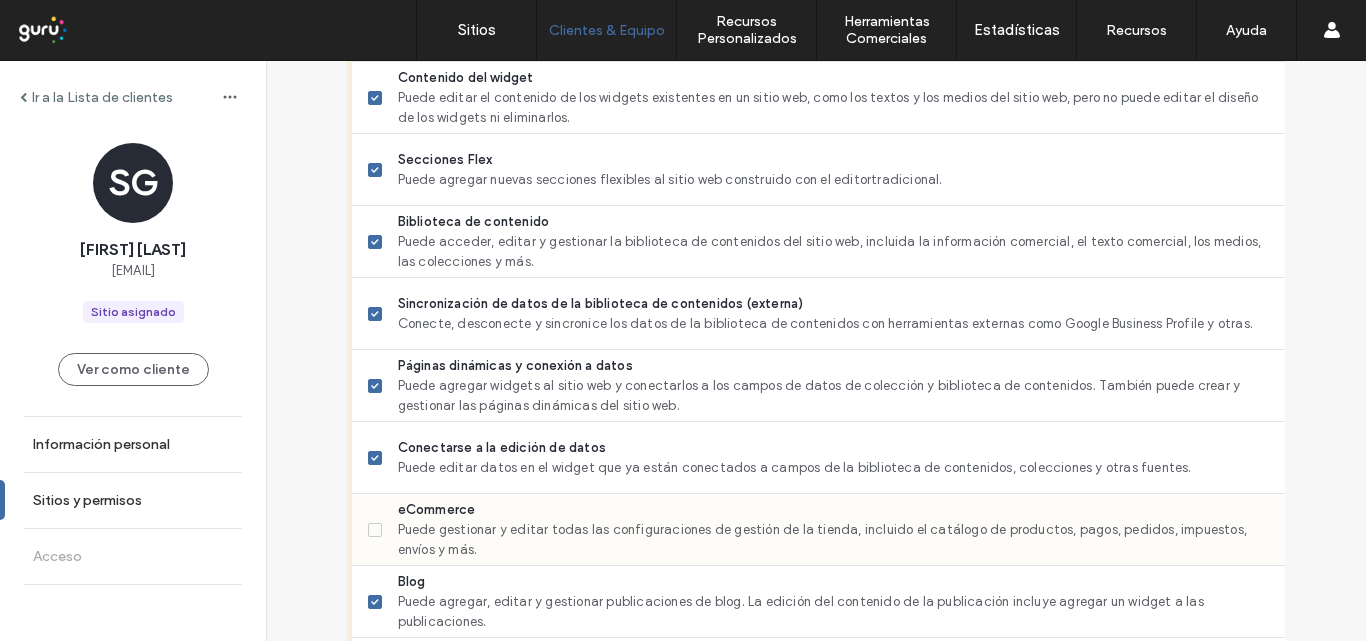 click on "eCommerce Puede gestionar y editar todas las configuraciones de gestión de la tienda, incluido el catálogo de productos, pagos, pedidos, impuestos, envíos y más." at bounding box center [818, 530] 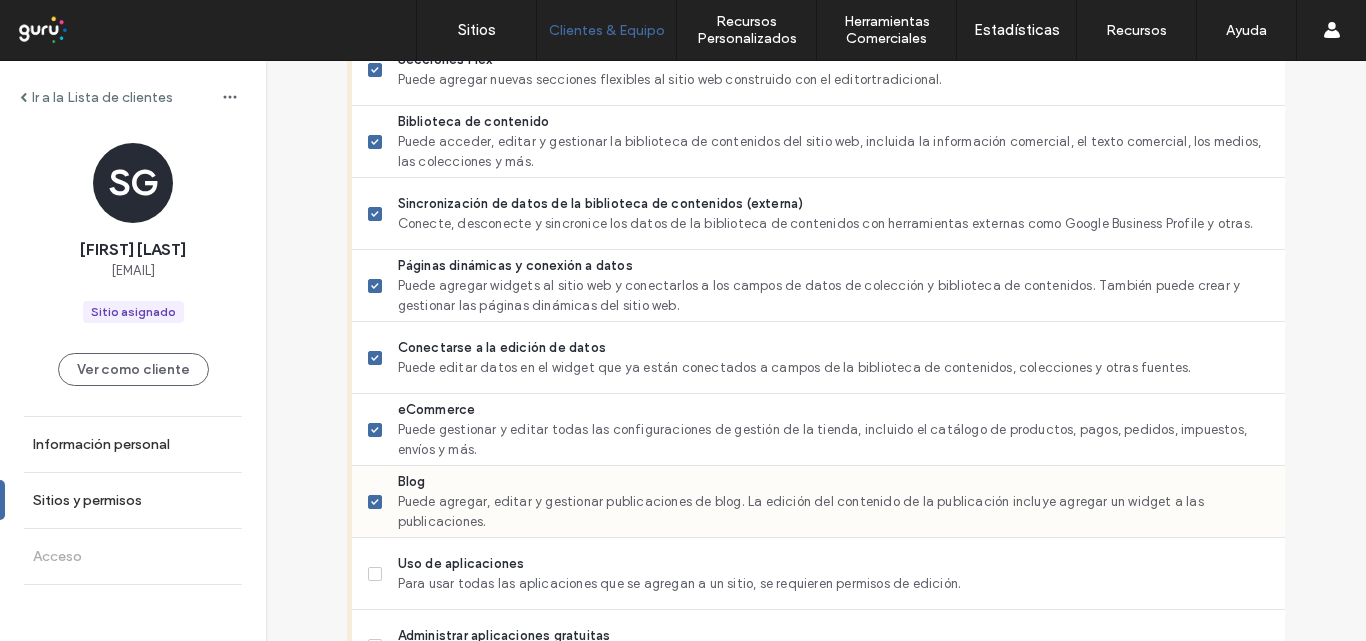 scroll, scrollTop: 1200, scrollLeft: 0, axis: vertical 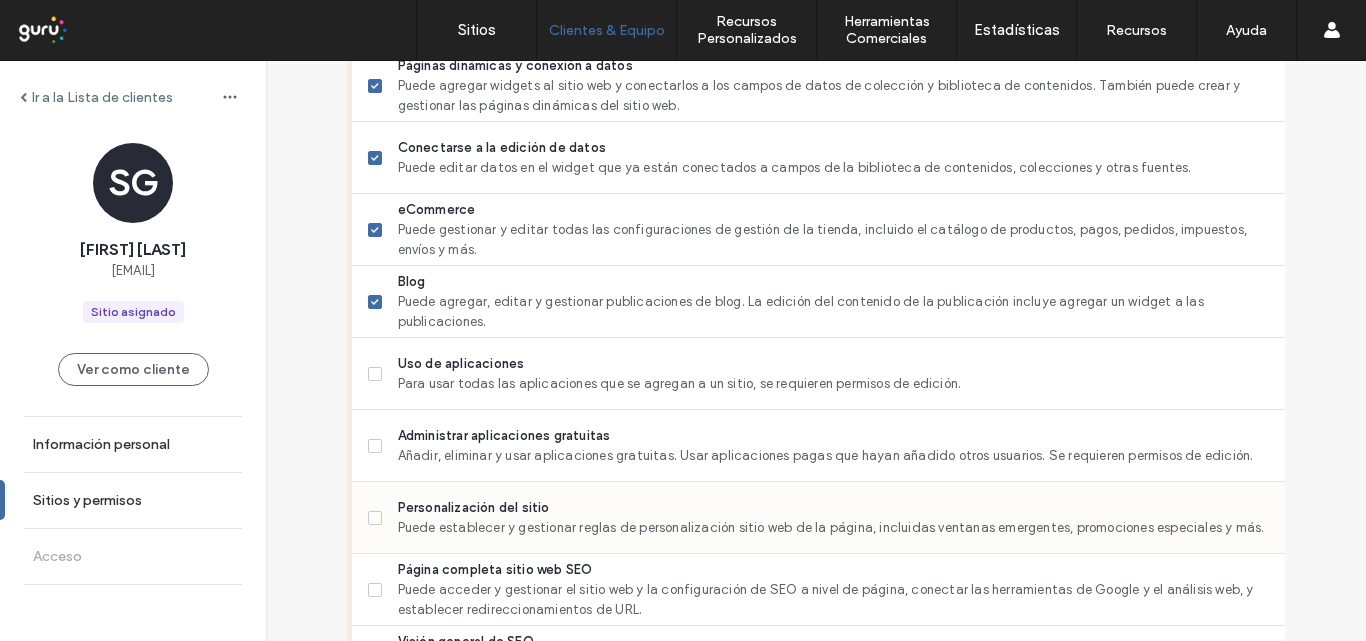 click at bounding box center [375, 518] 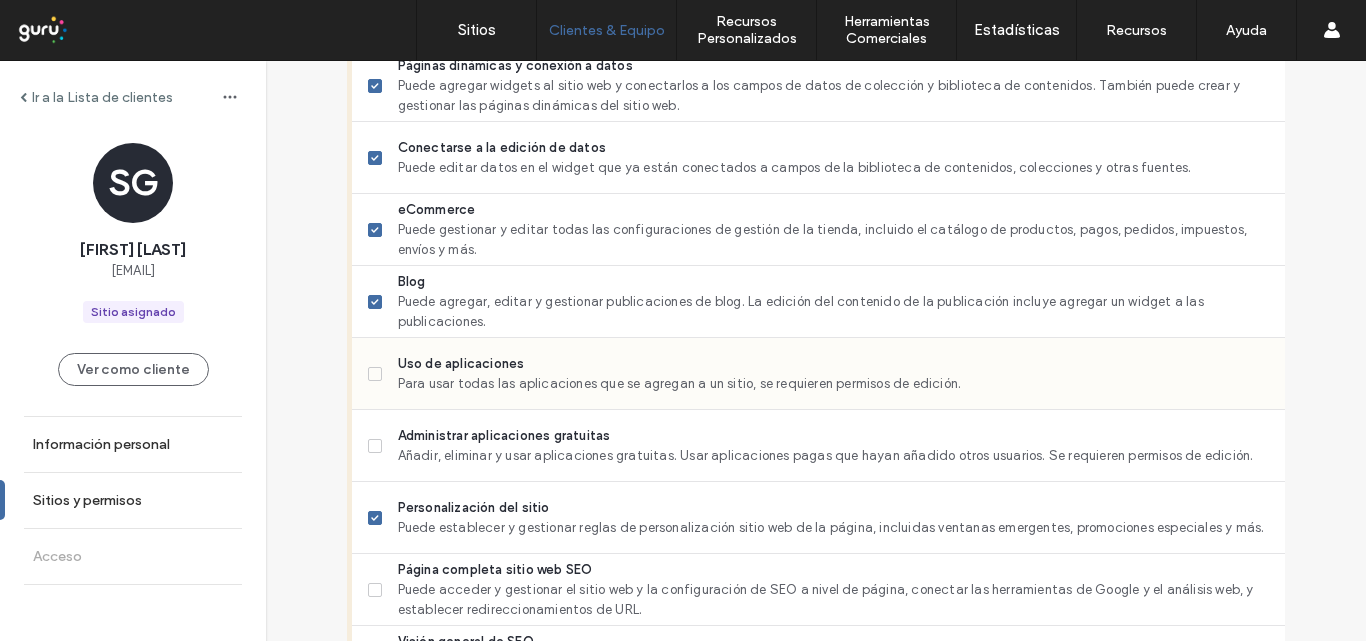 drag, startPoint x: 372, startPoint y: 437, endPoint x: 371, endPoint y: 385, distance: 52.009613 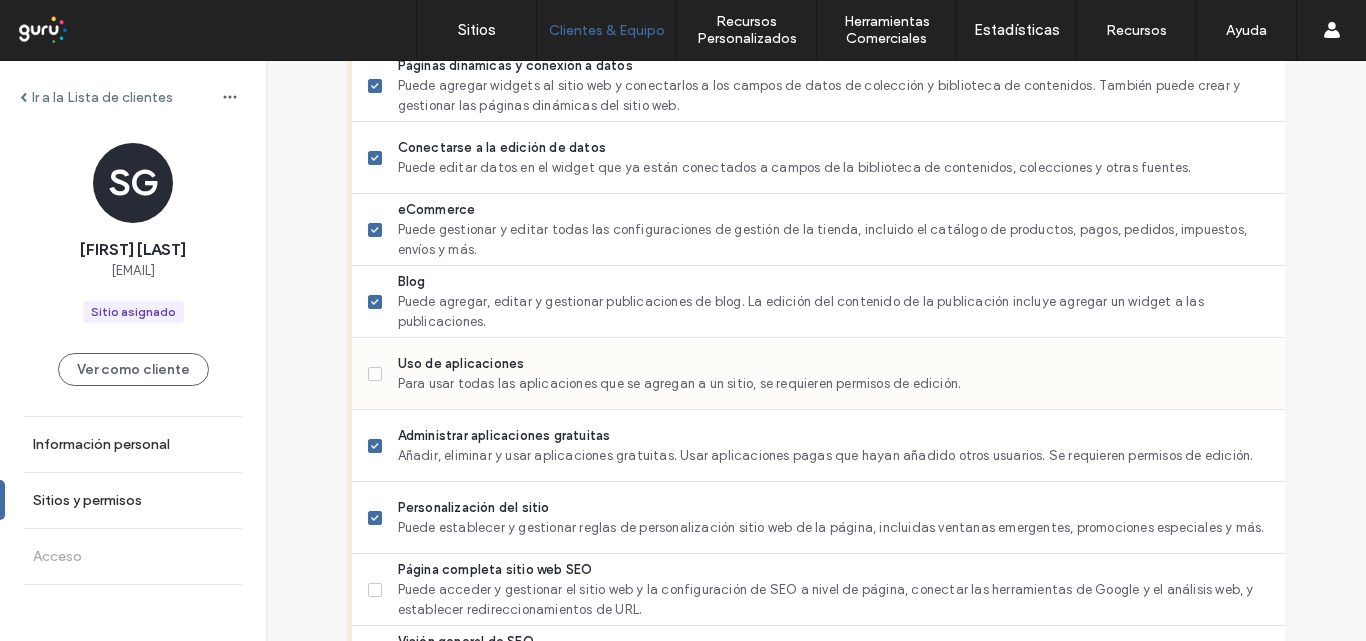 drag, startPoint x: 369, startPoint y: 364, endPoint x: 370, endPoint y: 374, distance: 10.049875 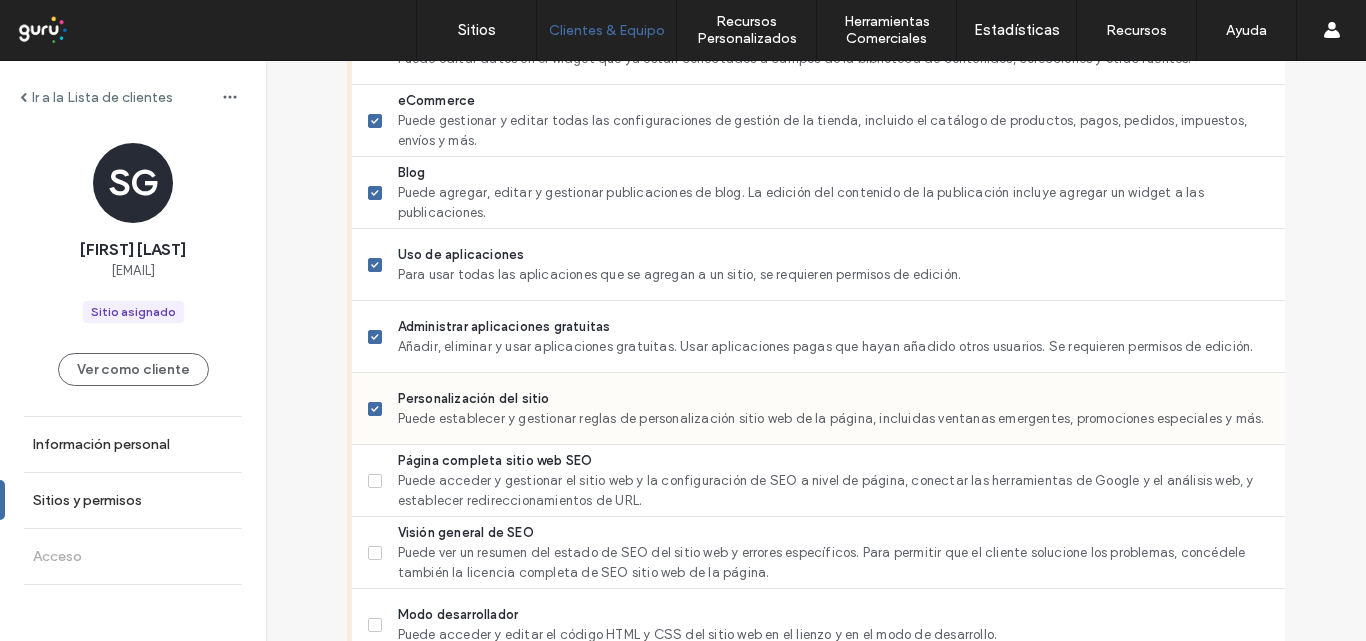 scroll, scrollTop: 1500, scrollLeft: 0, axis: vertical 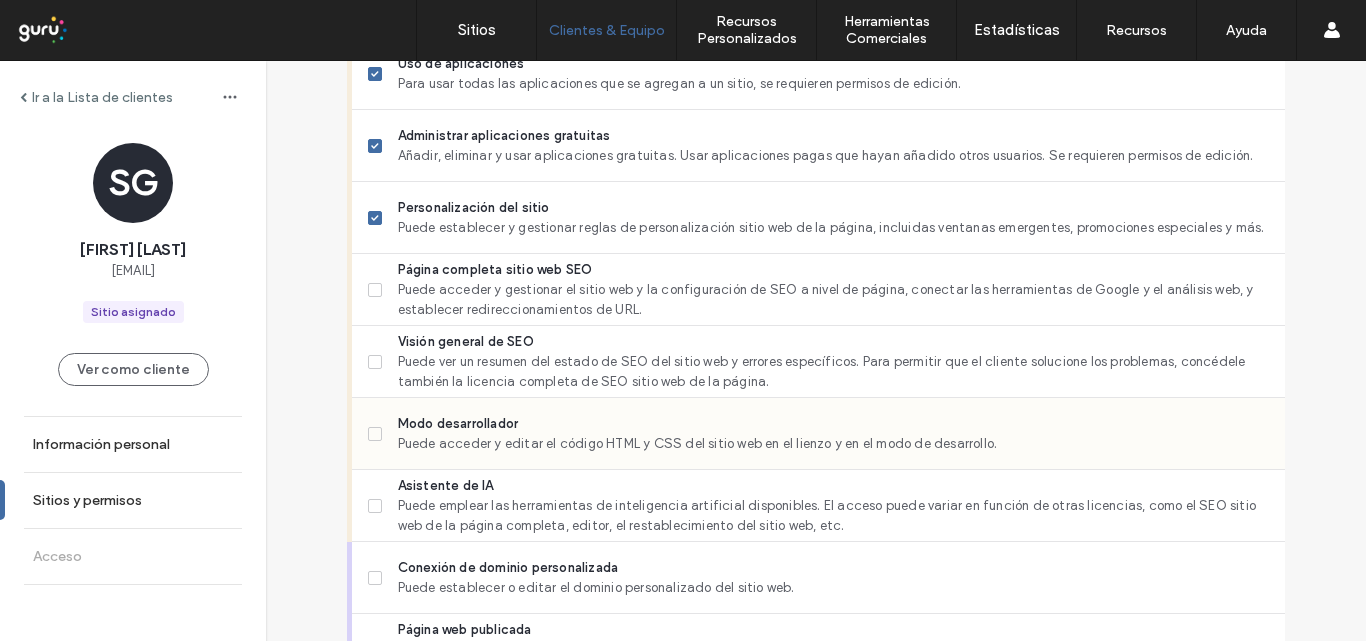 drag, startPoint x: 371, startPoint y: 432, endPoint x: 367, endPoint y: 403, distance: 29.274563 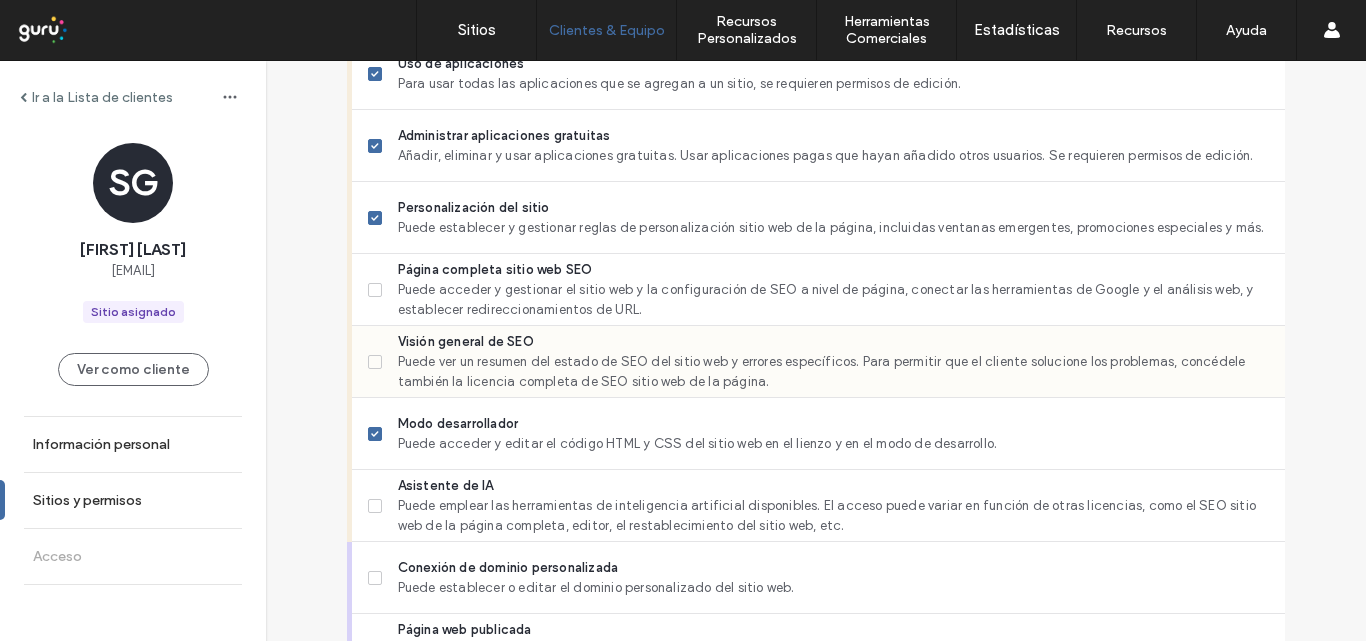 click on "Visión general de SEO Puede ver un resumen del estado de SEO del sitio web y errores específicos. Para permitir que el cliente solucione los problemas, concédele también la licencia completa de SEO sitio web de la página." at bounding box center [818, 362] 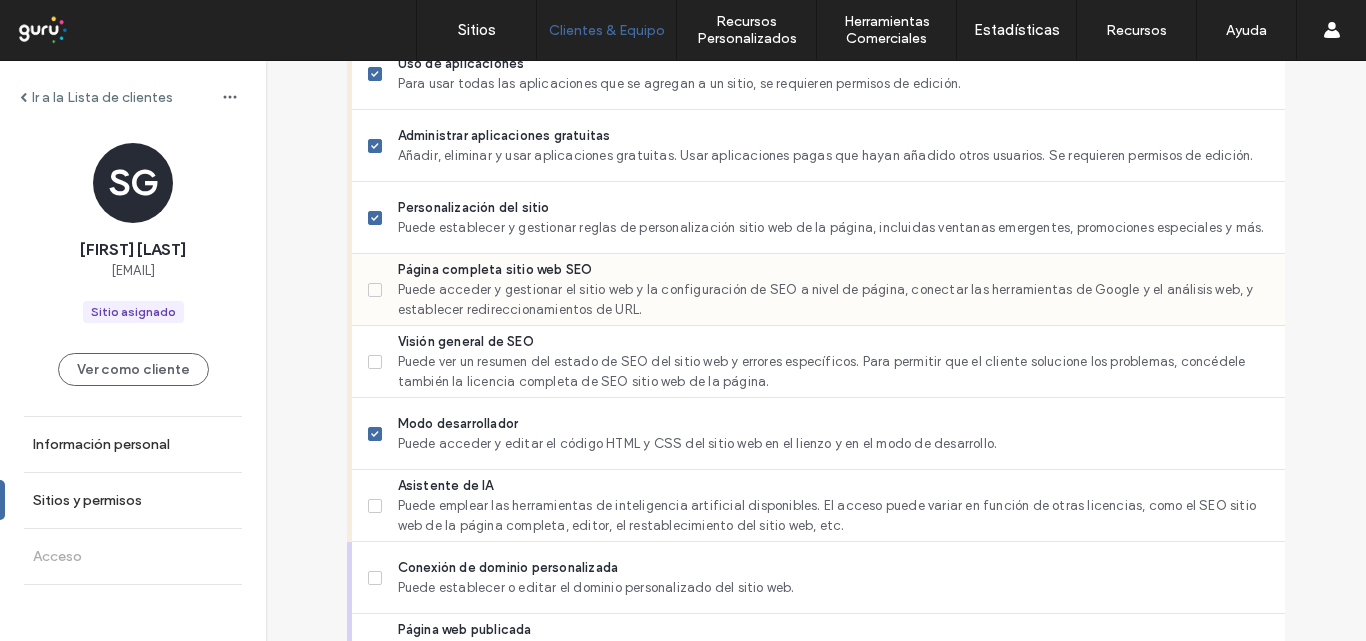 click on "Página completa sitio web SEO Puede acceder y gestionar el sitio web y la configuración de SEO a nivel de página, conectar las herramientas de Google y el análisis web, y establecer redireccionamientos de URL." at bounding box center (818, 290) 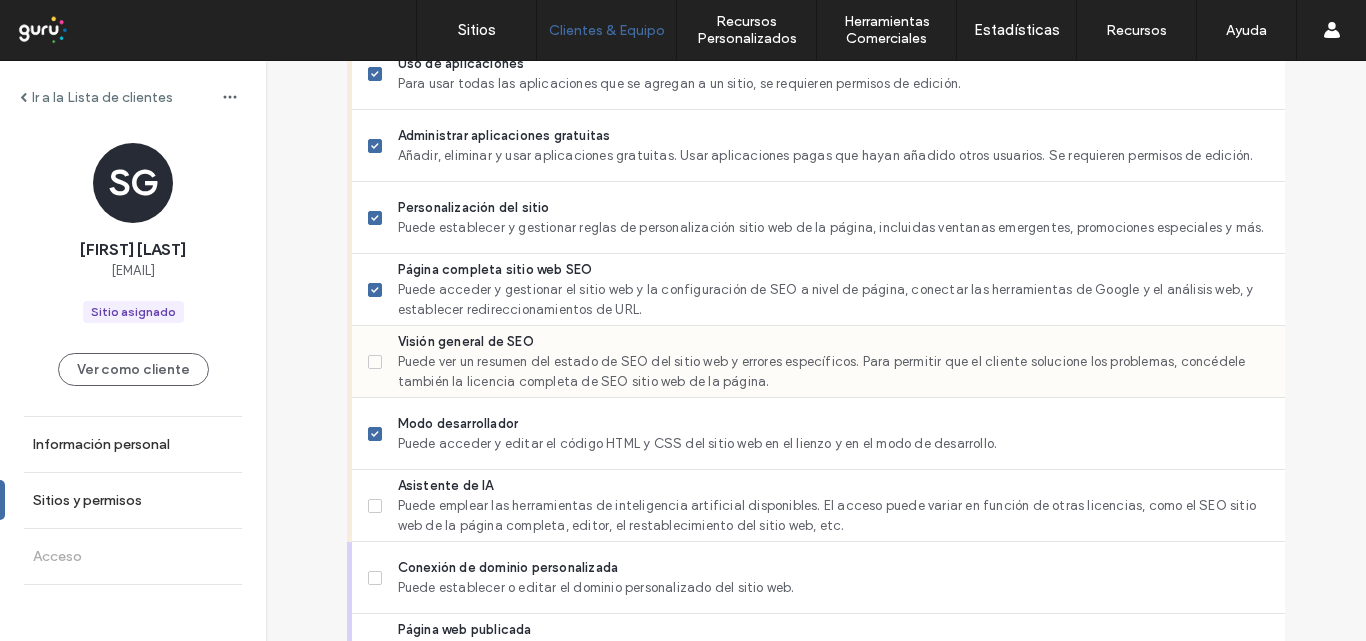 click 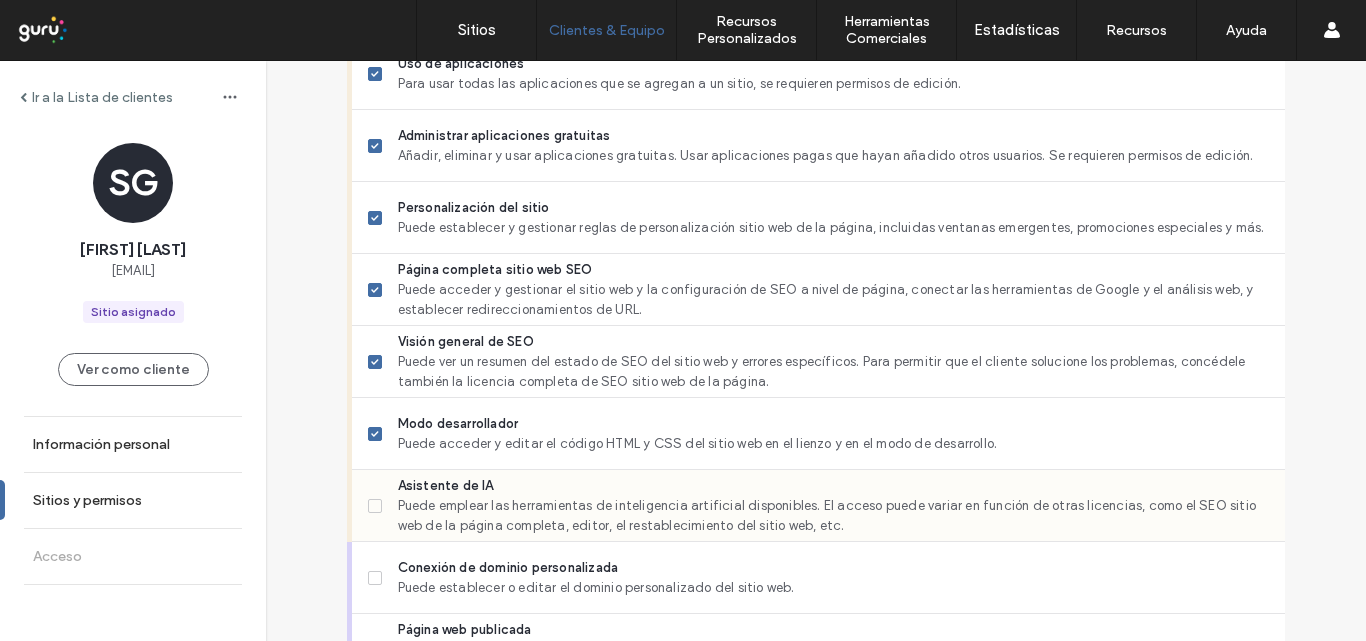 click at bounding box center (375, 506) 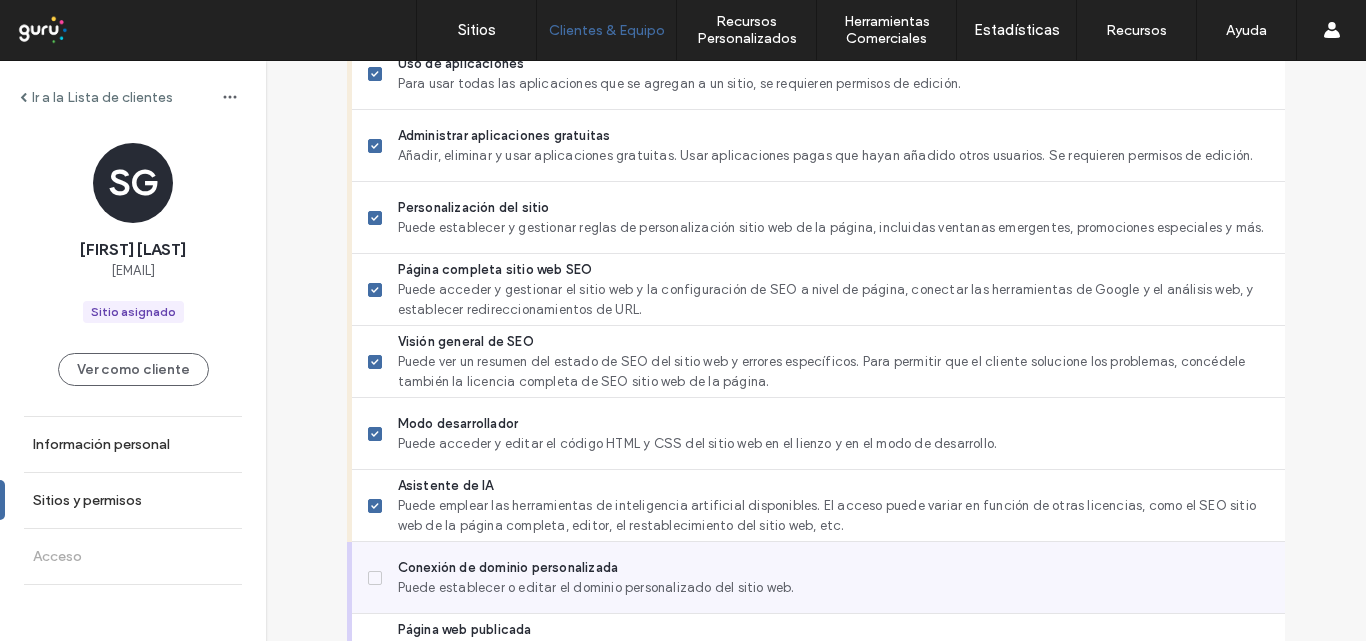 click on "Conexión de dominio personalizada Puede establecer o editar el dominio personalizado del sitio web." at bounding box center [818, 578] 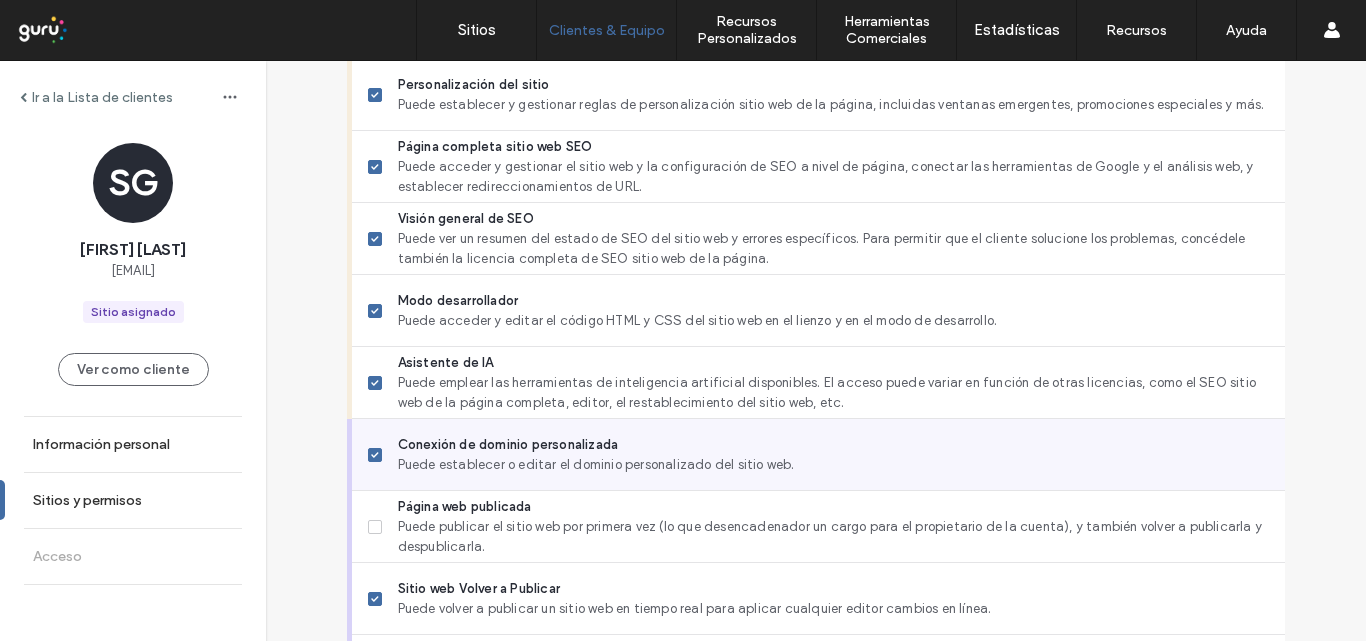 scroll, scrollTop: 1800, scrollLeft: 0, axis: vertical 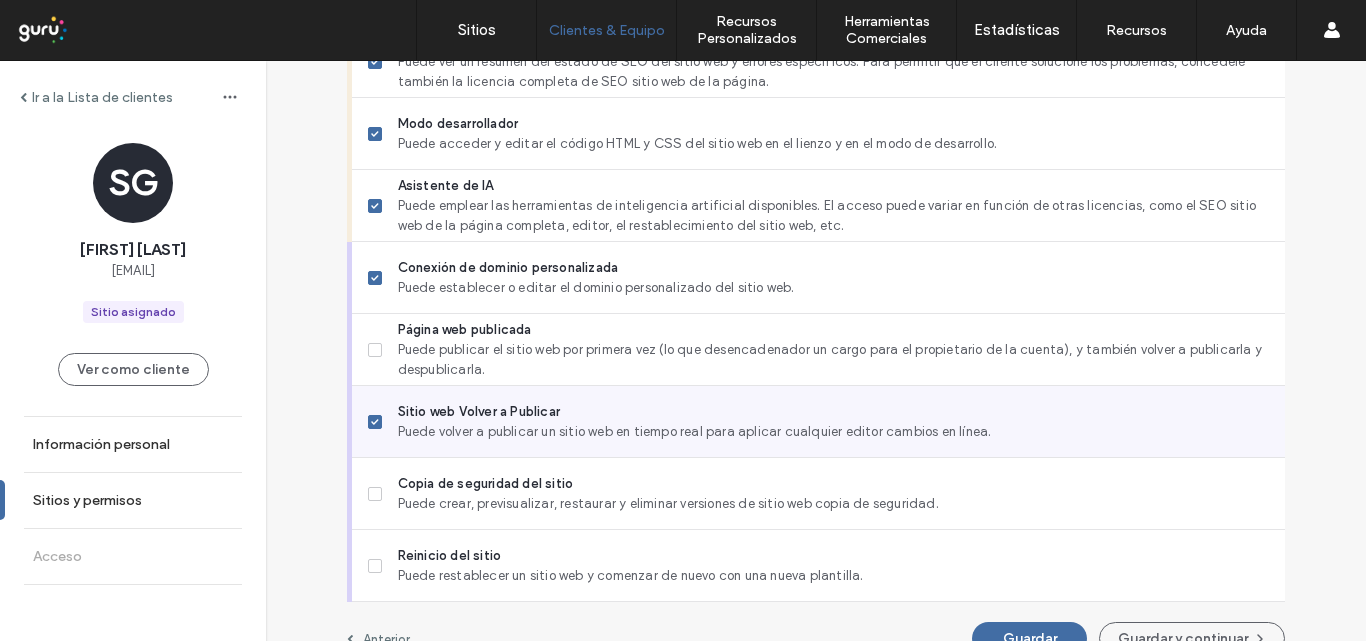drag, startPoint x: 370, startPoint y: 487, endPoint x: 366, endPoint y: 447, distance: 40.1995 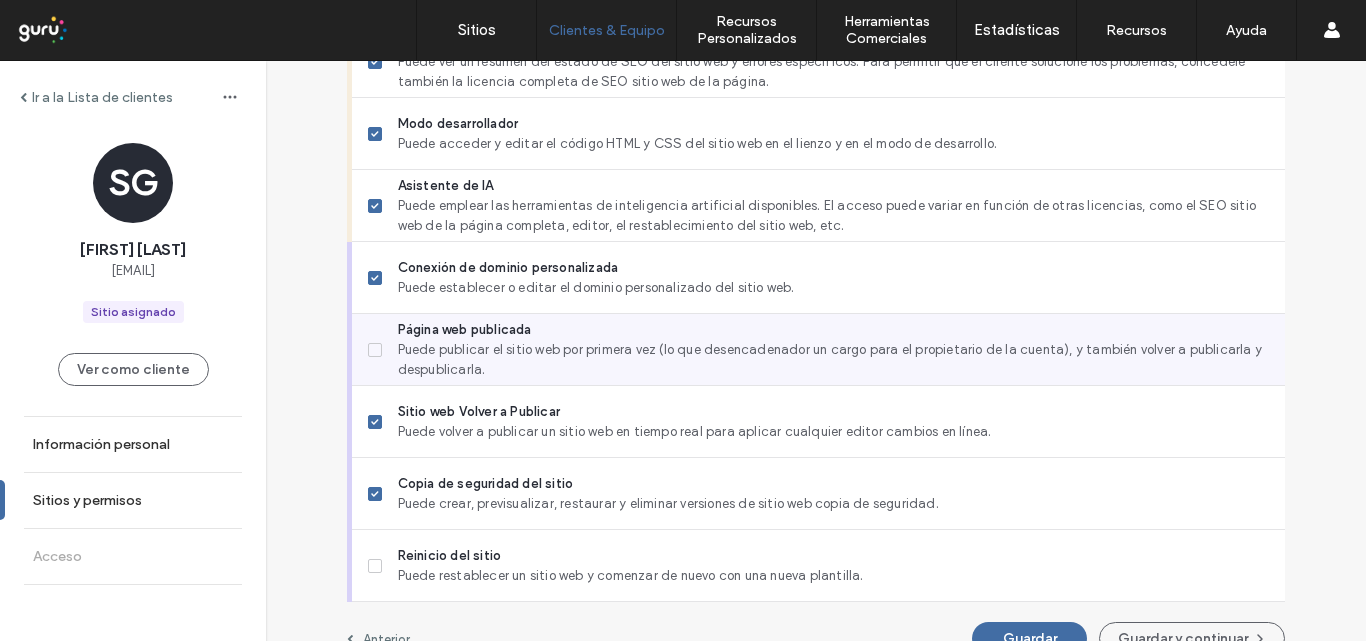 click at bounding box center [375, 350] 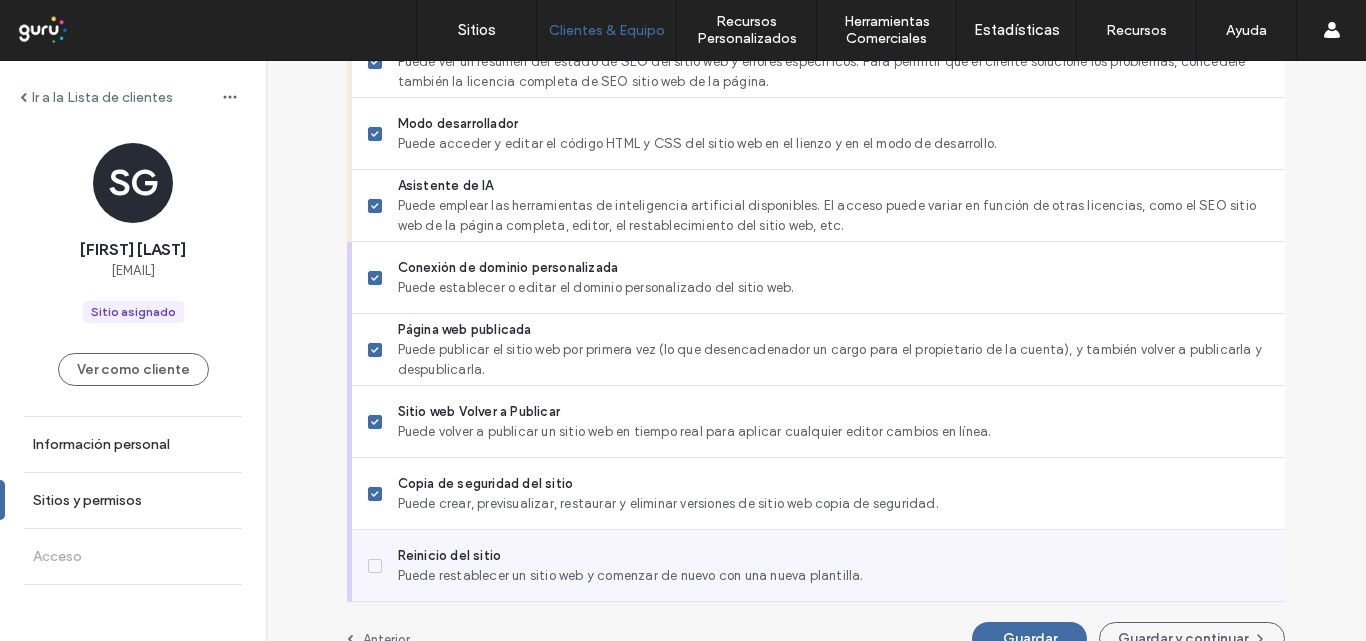 click at bounding box center (375, 566) 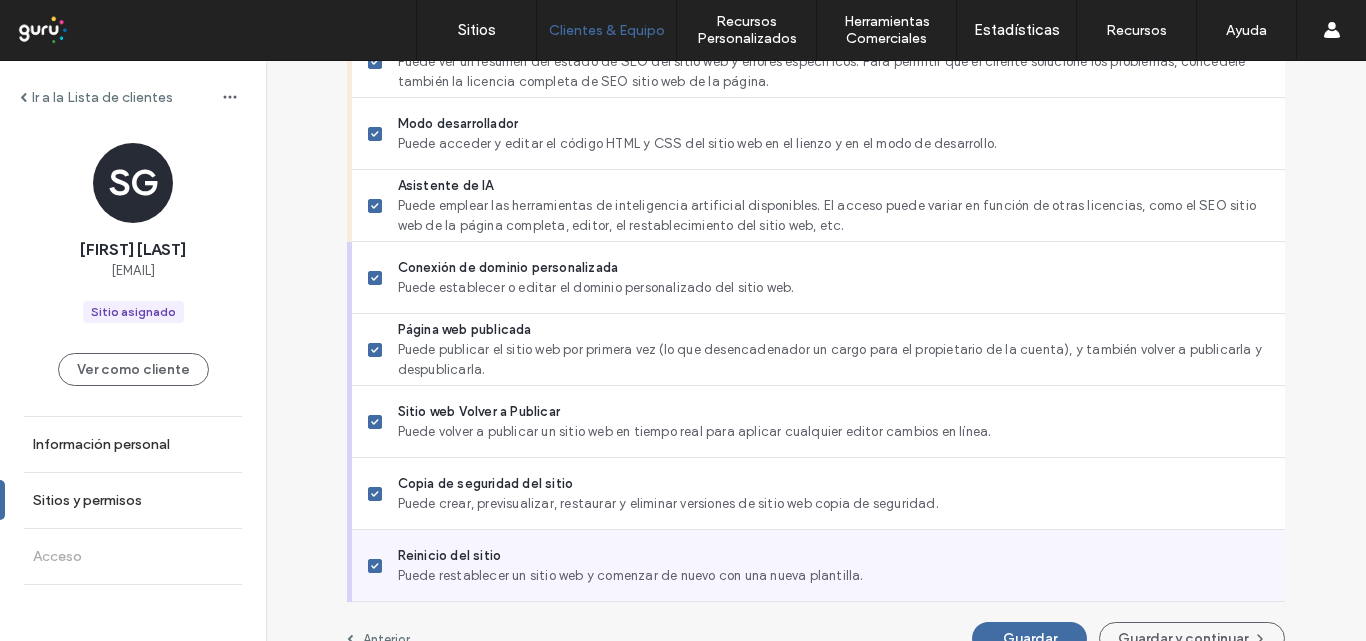 scroll, scrollTop: 1834, scrollLeft: 0, axis: vertical 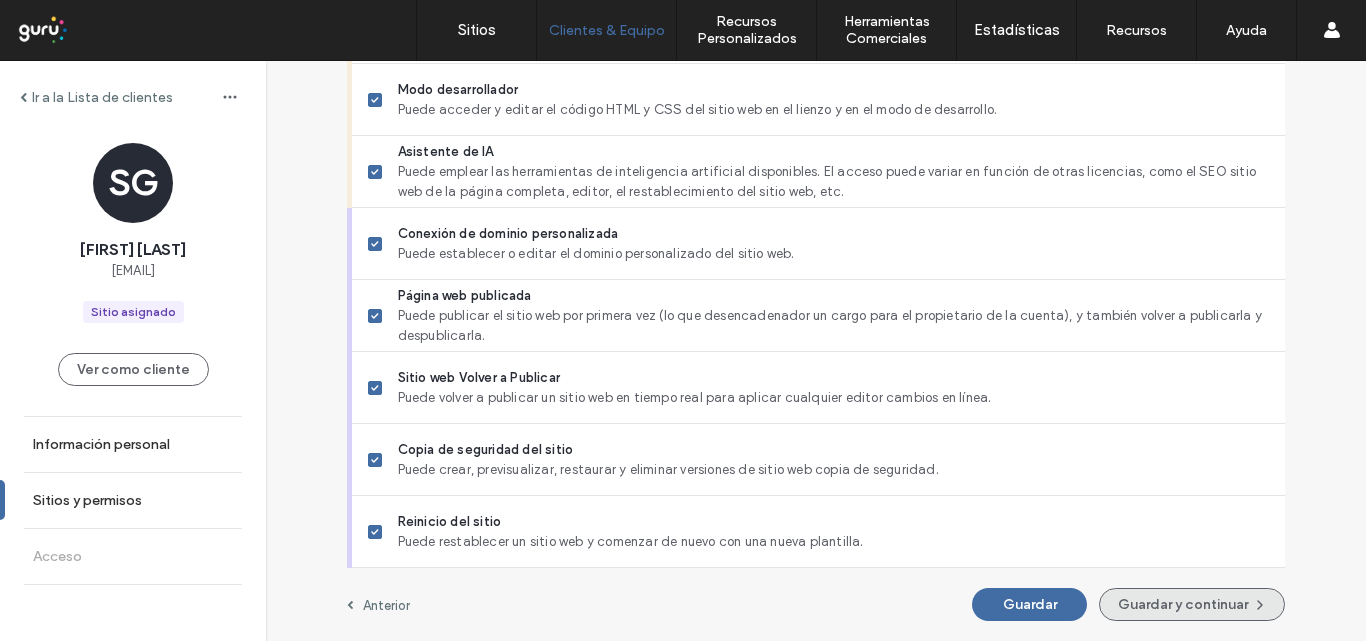 click on "Guardar y continuar" at bounding box center (1192, 604) 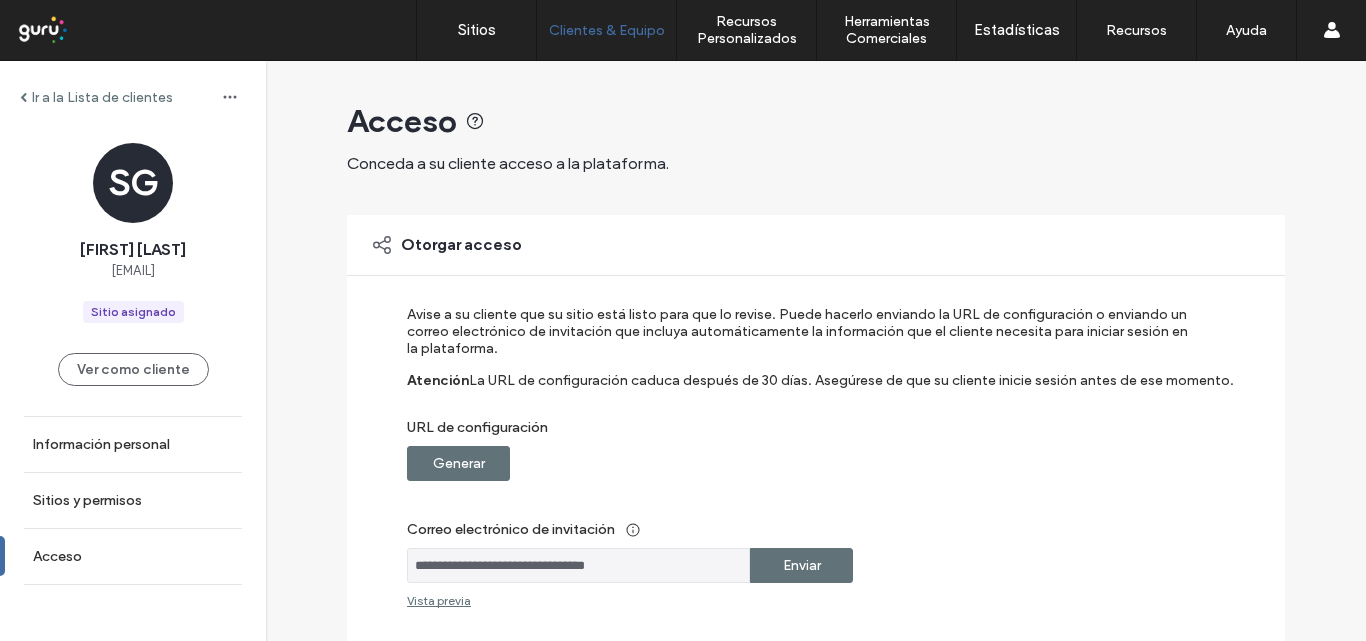 click on "Generar" at bounding box center (459, 463) 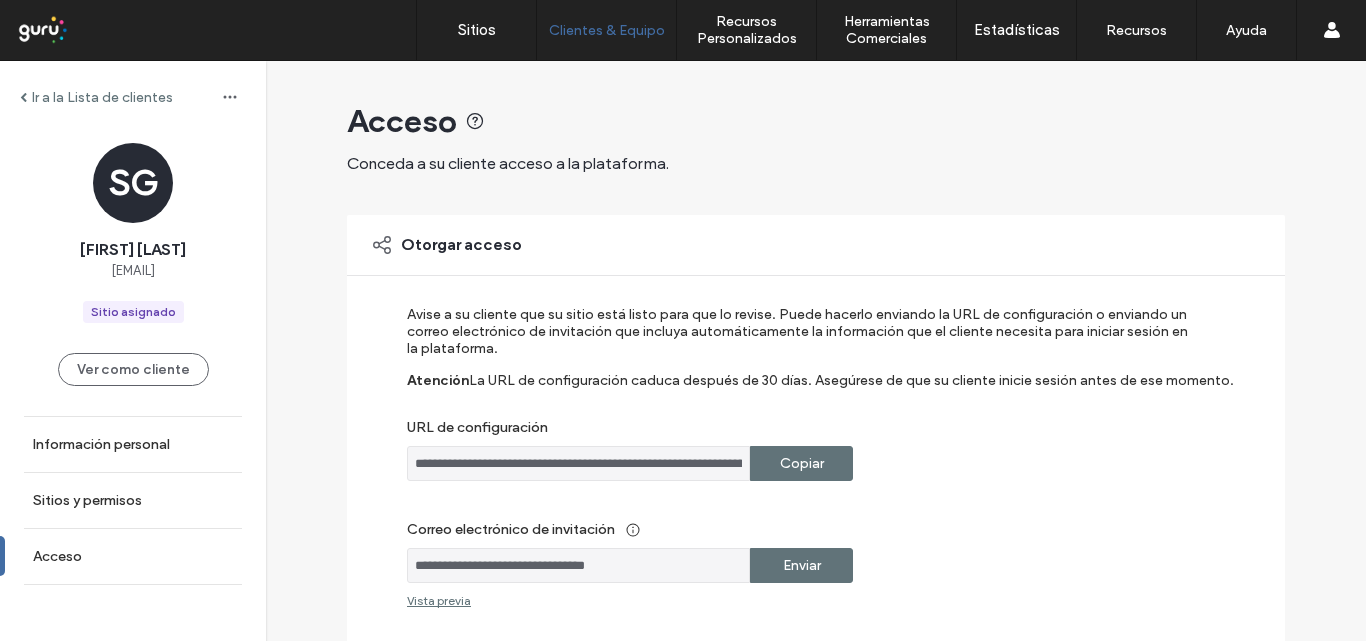 click on "Enviar" at bounding box center (801, 565) 